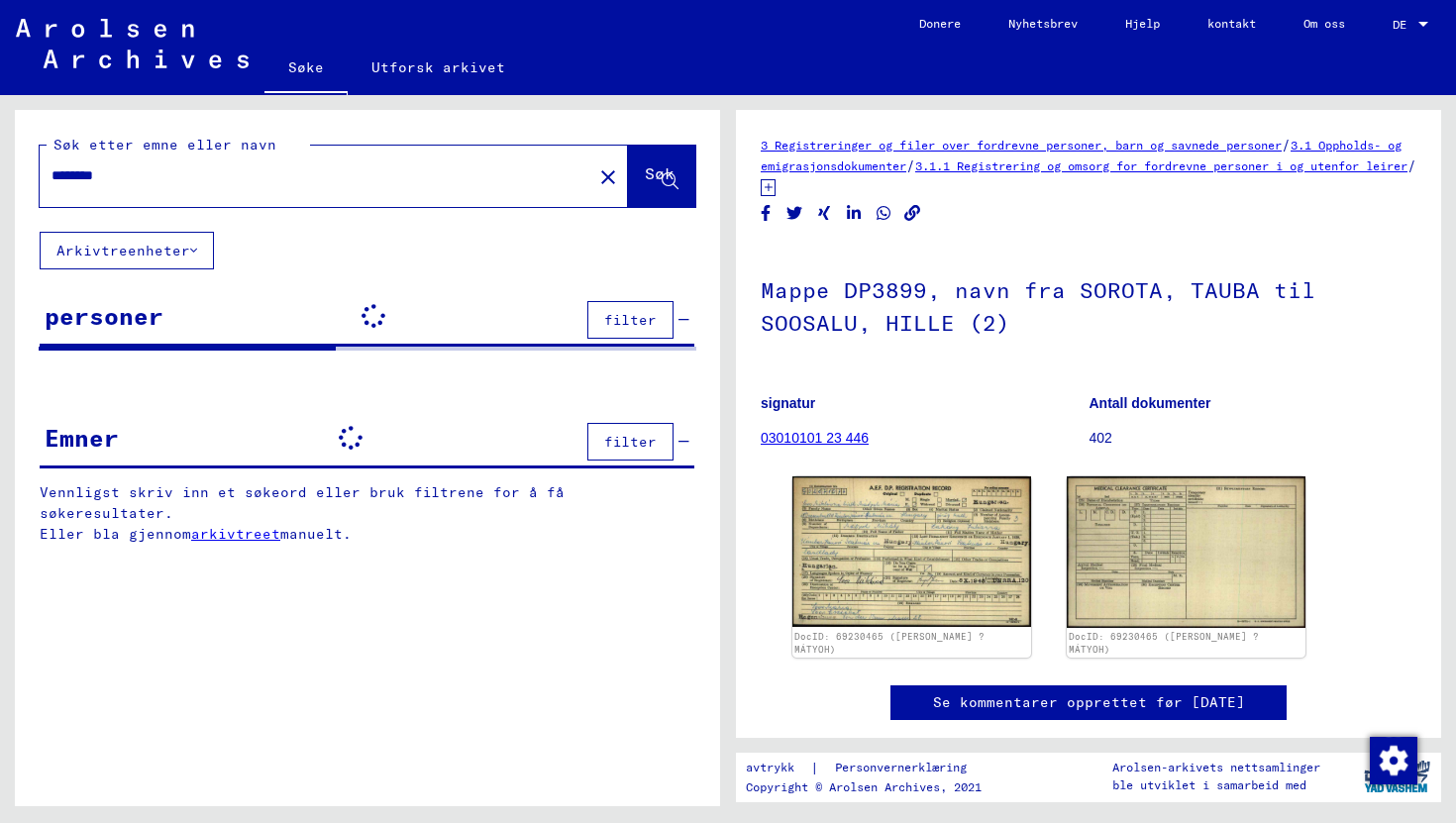 scroll, scrollTop: 0, scrollLeft: 0, axis: both 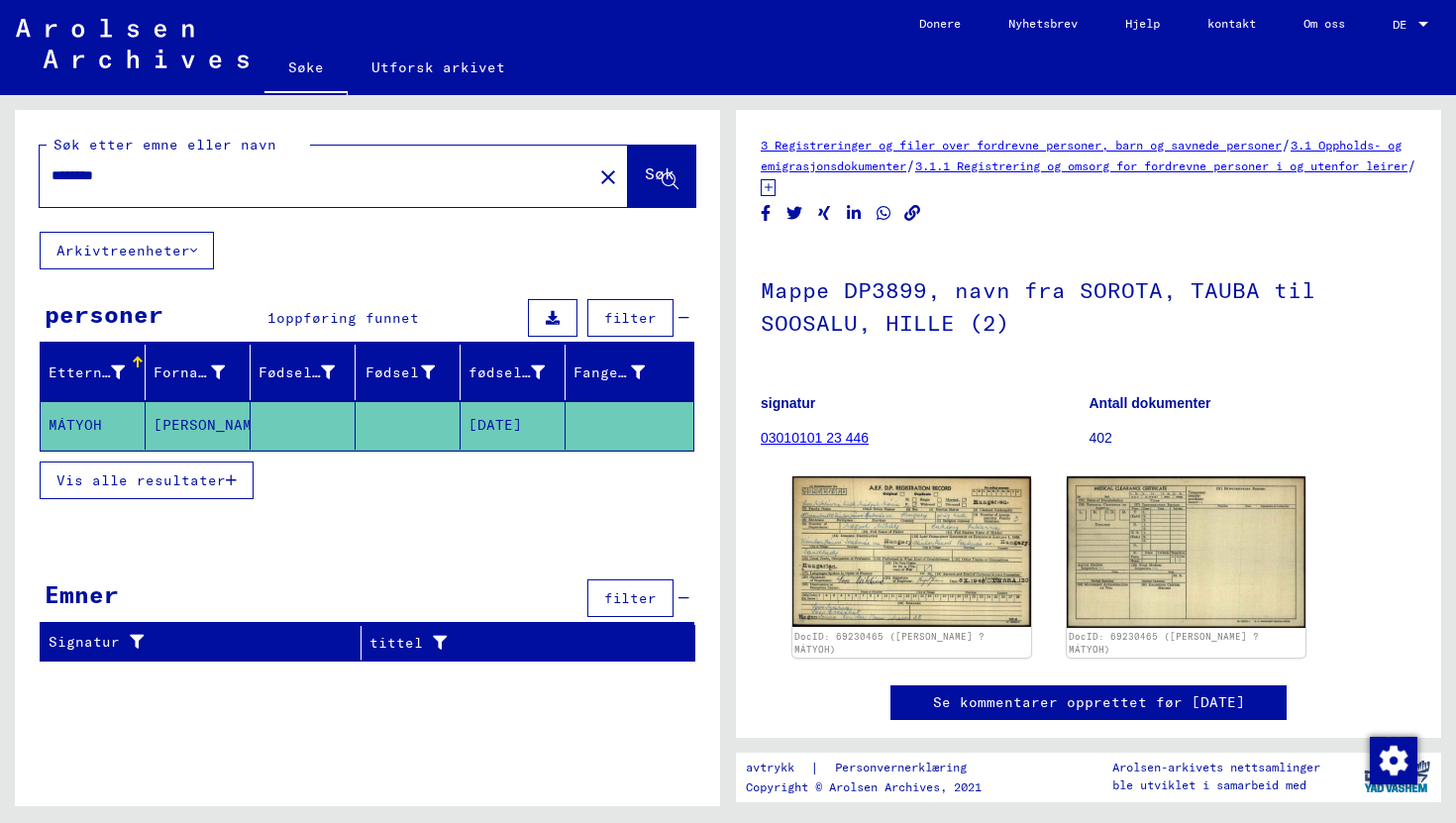 click on "********" at bounding box center [316, 175] 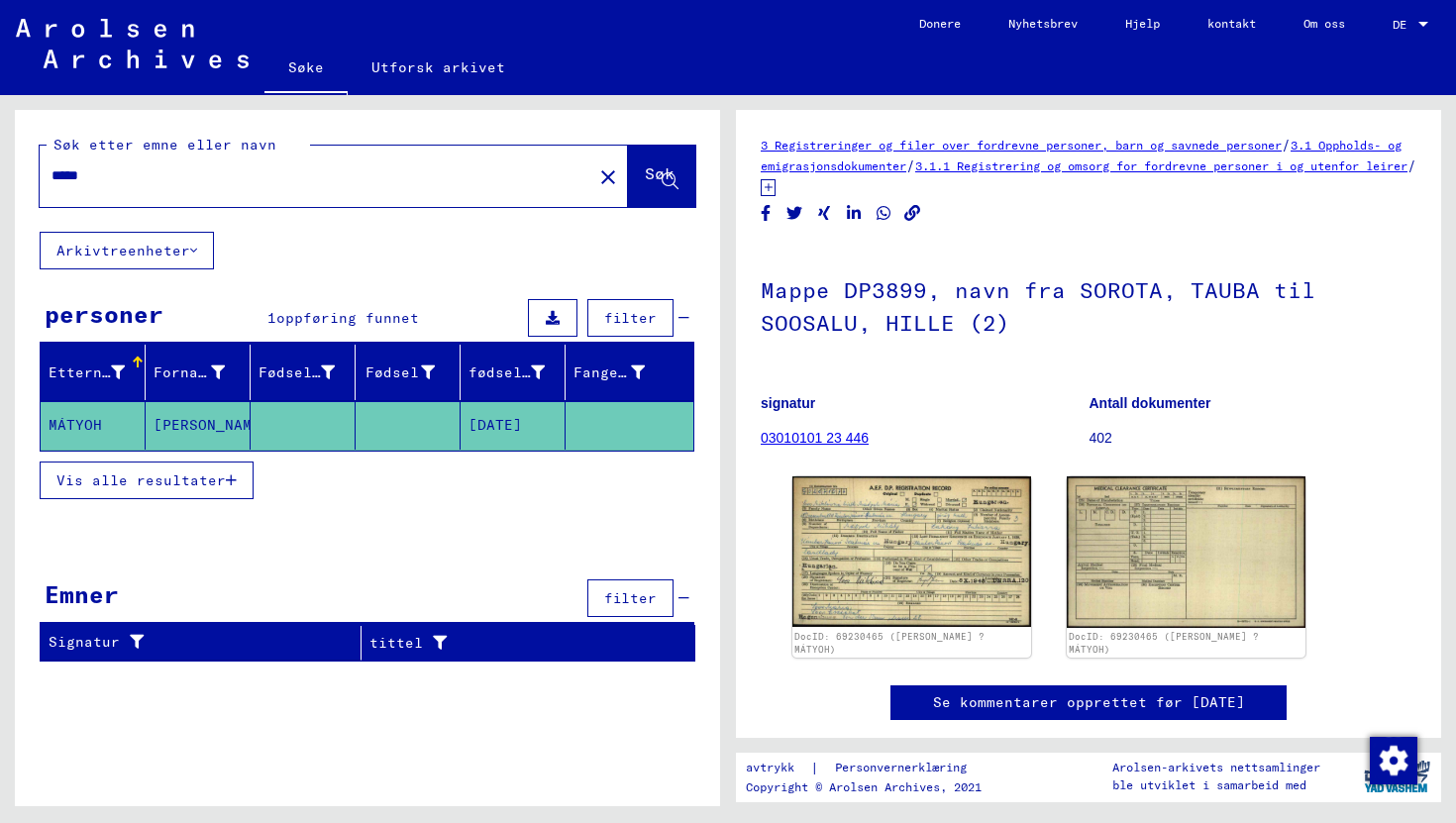 type on "*****" 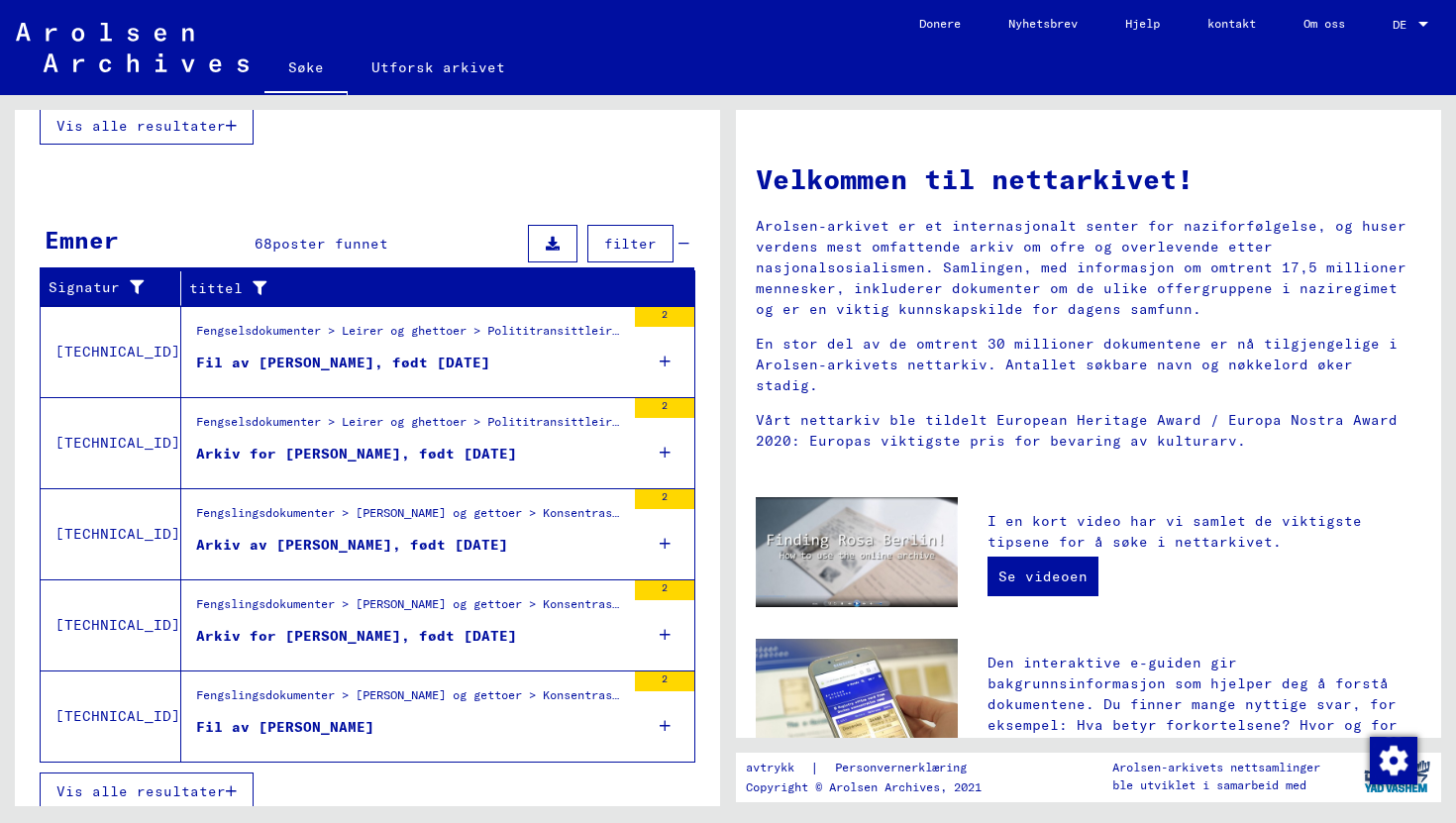 scroll, scrollTop: 562, scrollLeft: 0, axis: vertical 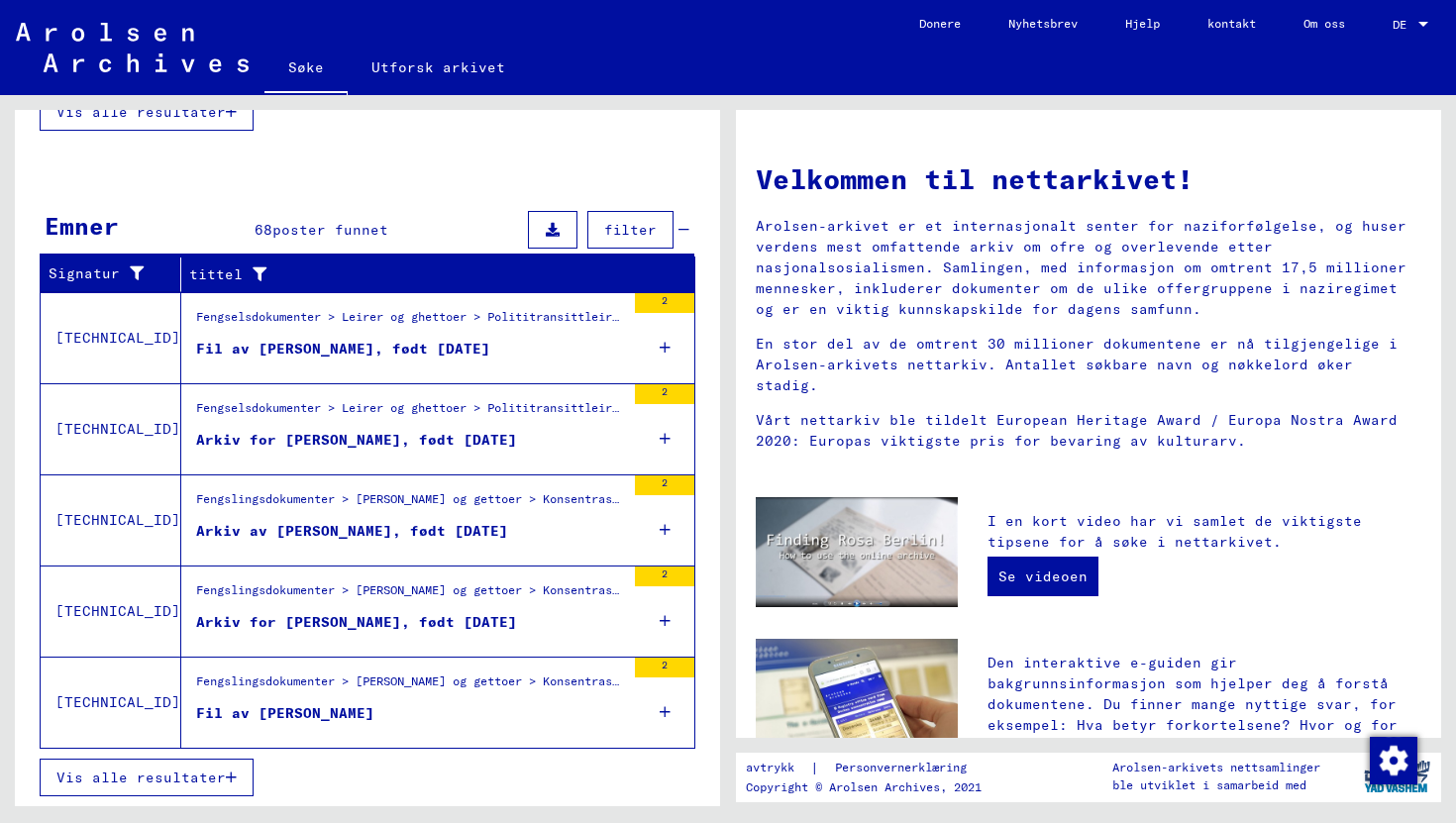 click on "Vis alle resultater" at bounding box center (141, 777) 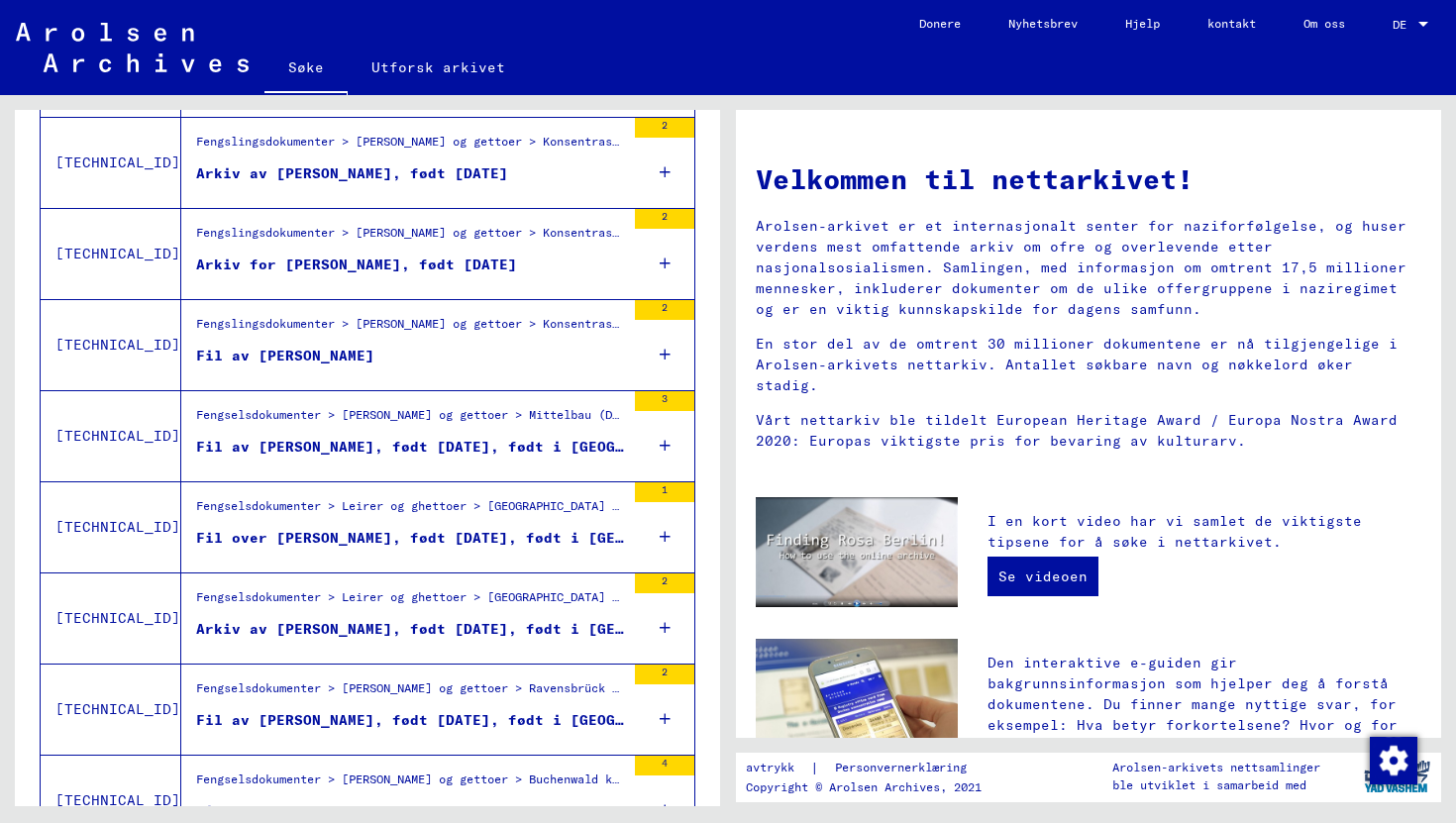 click on "Fil av [PERSON_NAME]" at bounding box center [285, 356] 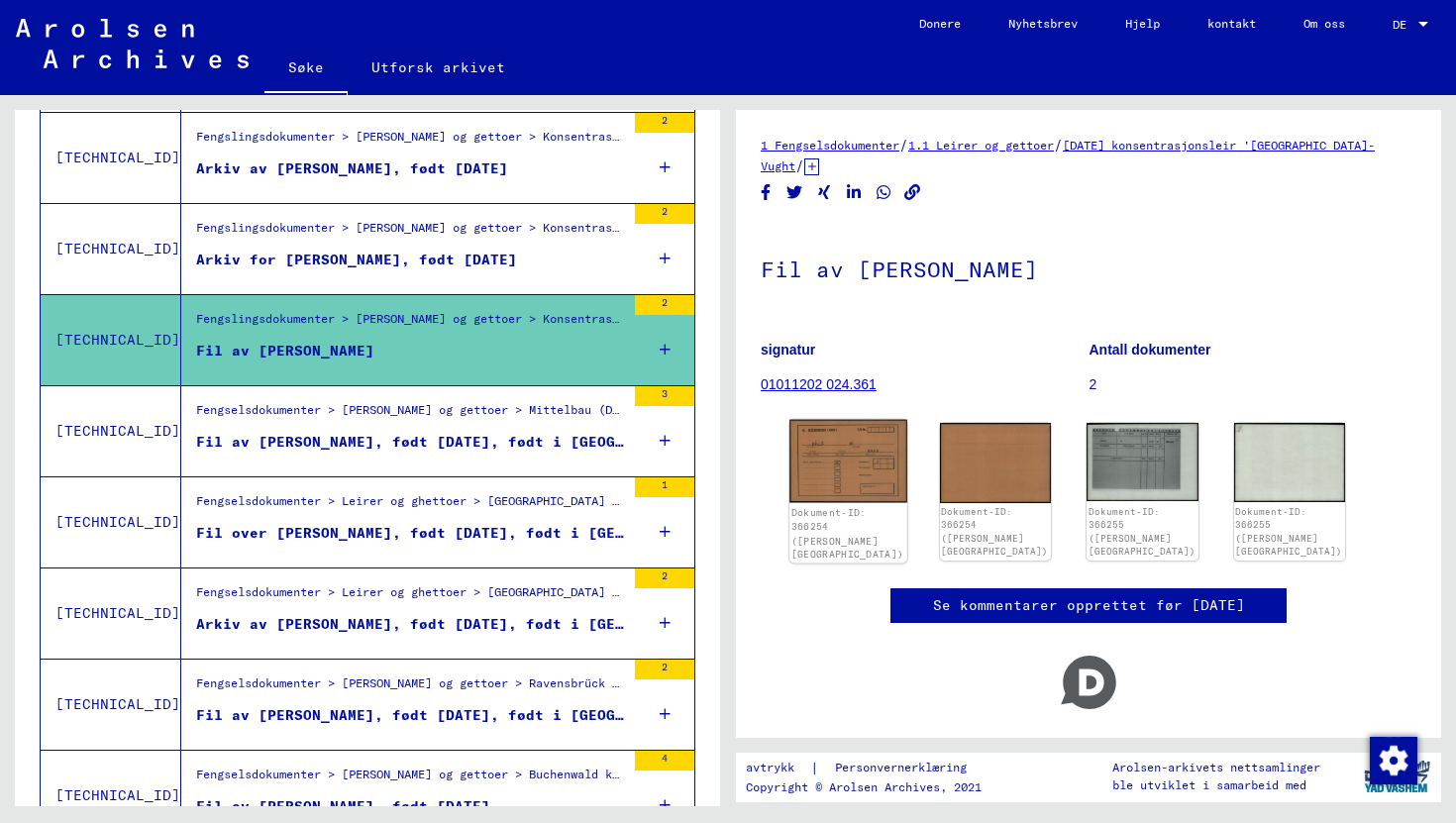 click 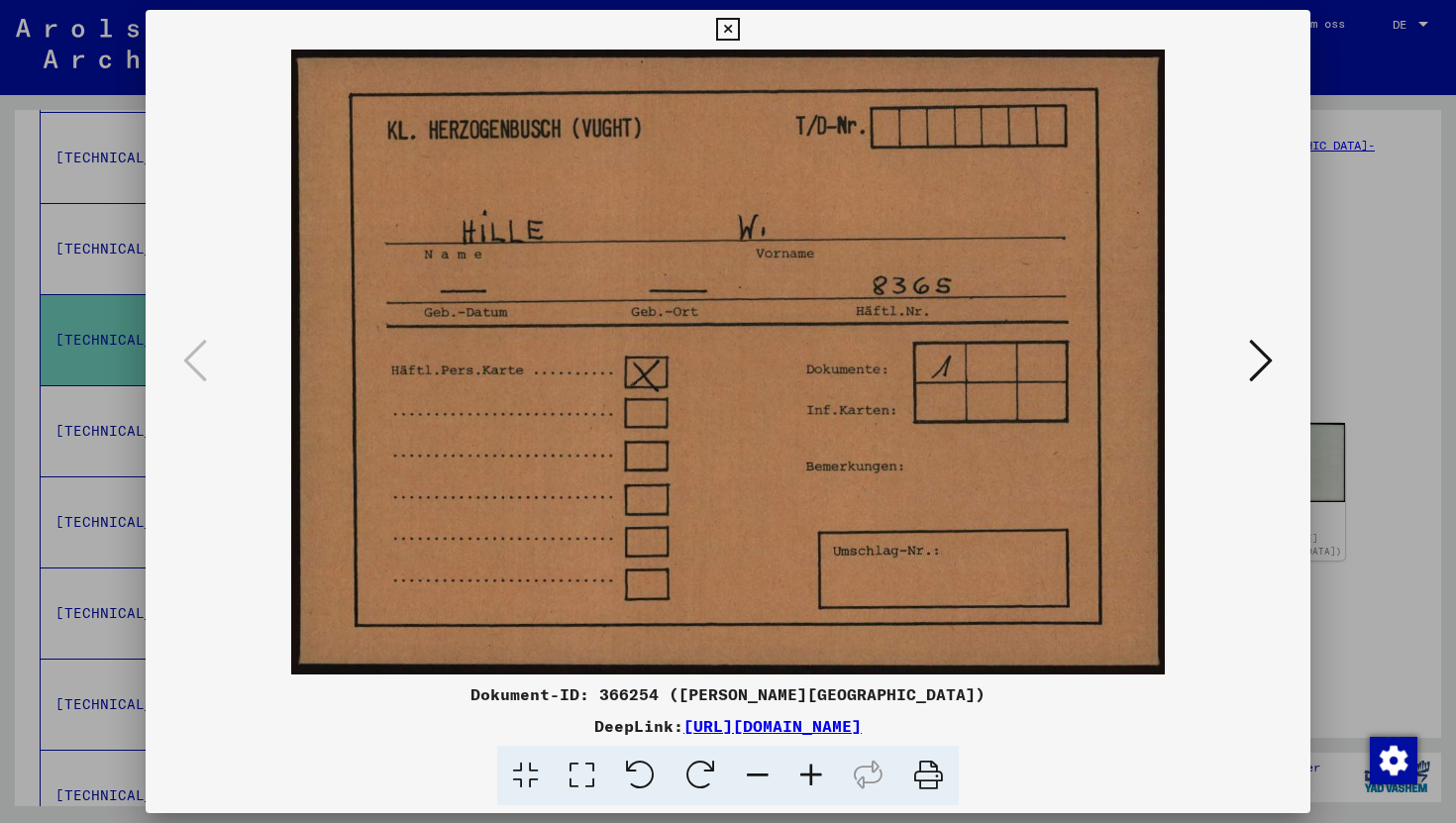 scroll, scrollTop: 0, scrollLeft: 0, axis: both 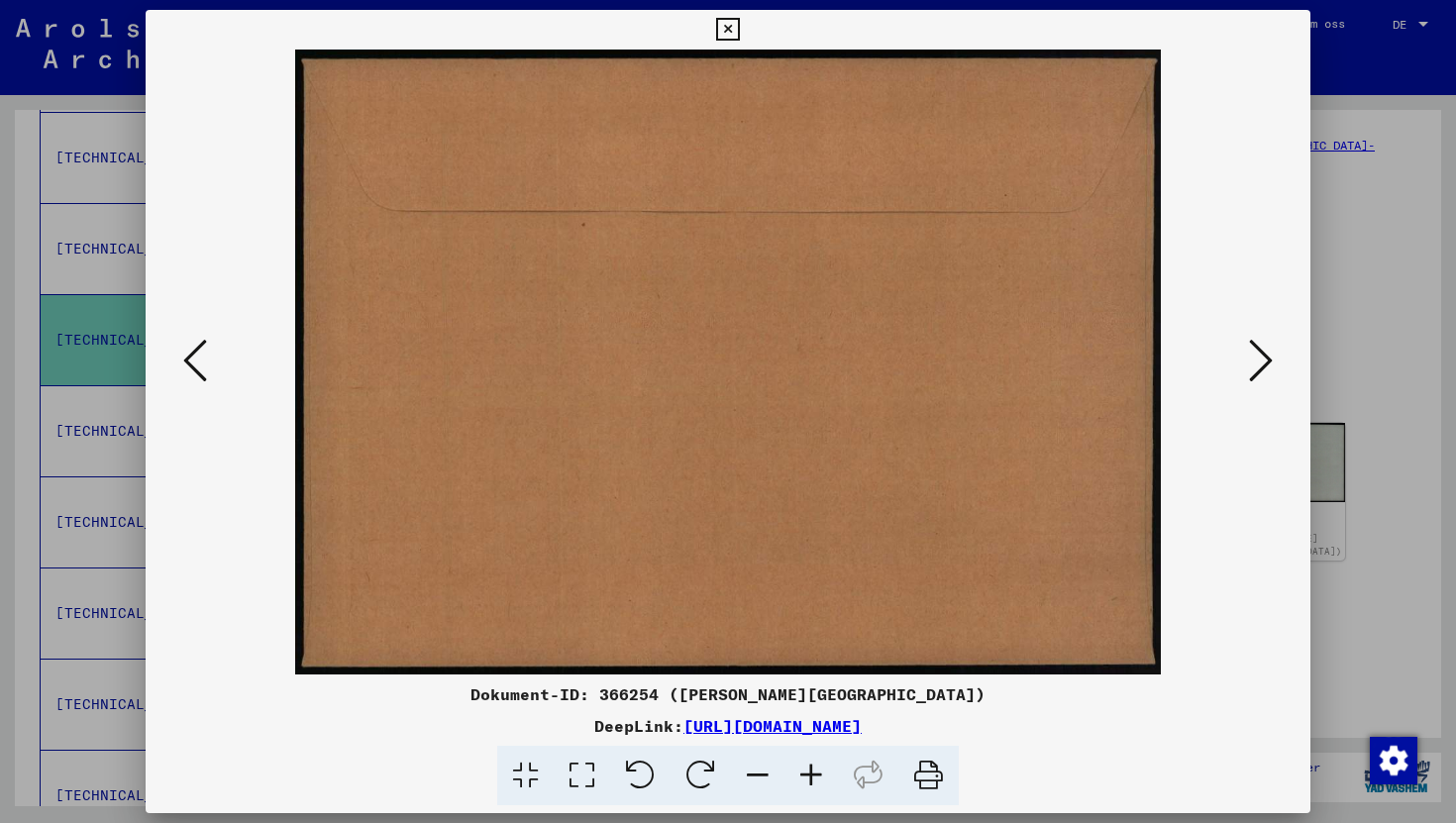 click at bounding box center (1261, 360) 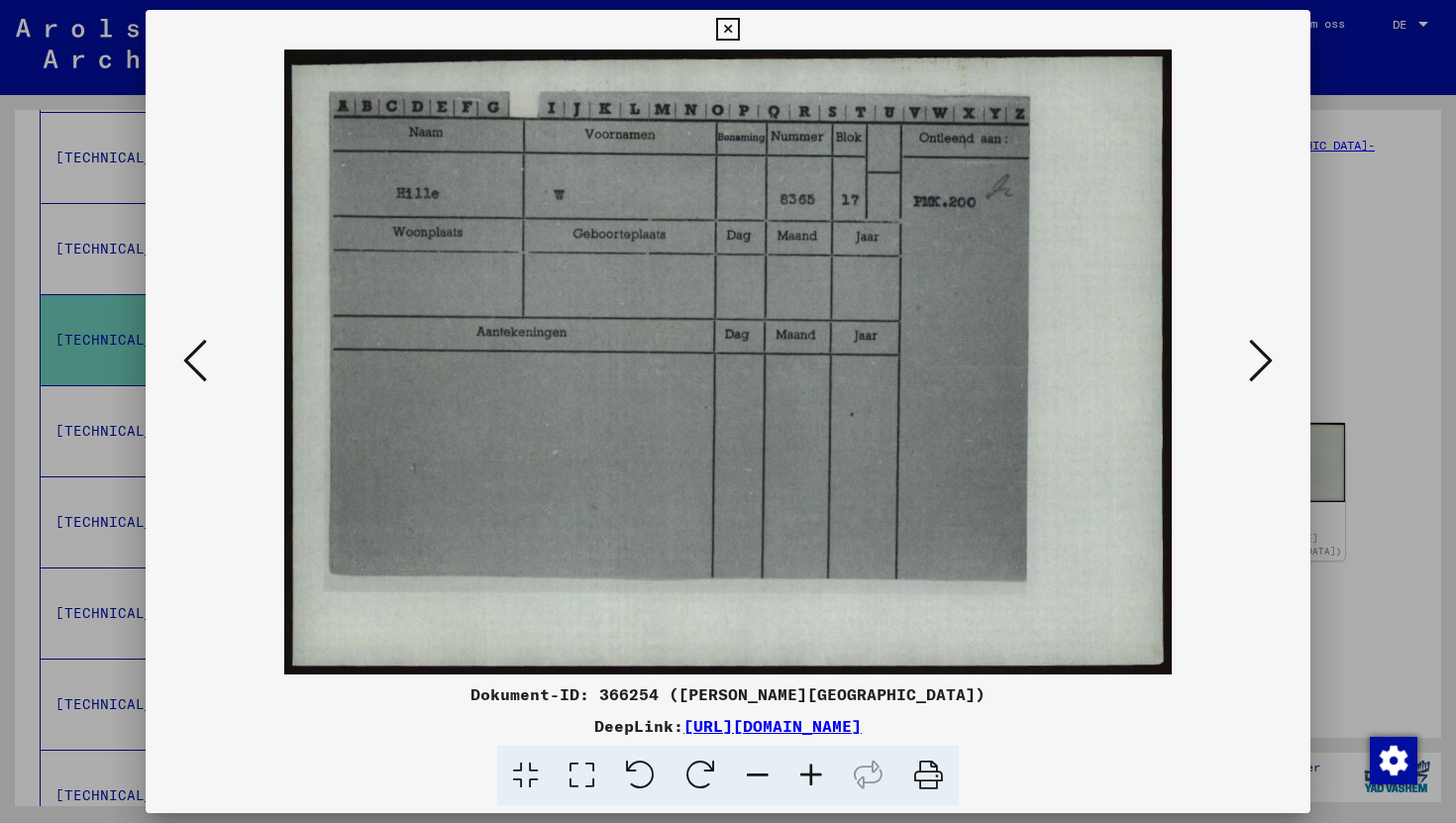 click at bounding box center (728, 411) 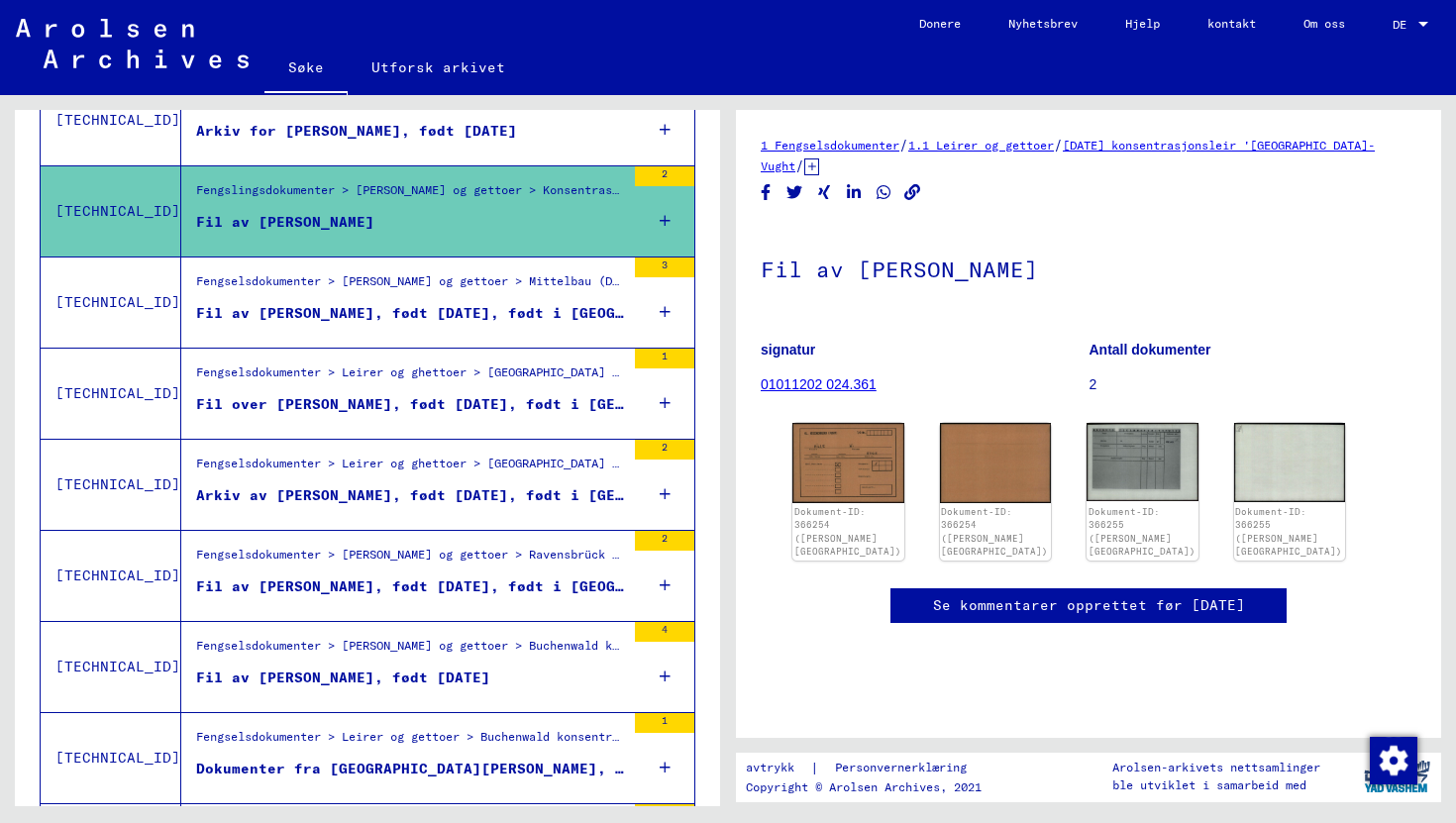 scroll, scrollTop: 702, scrollLeft: 0, axis: vertical 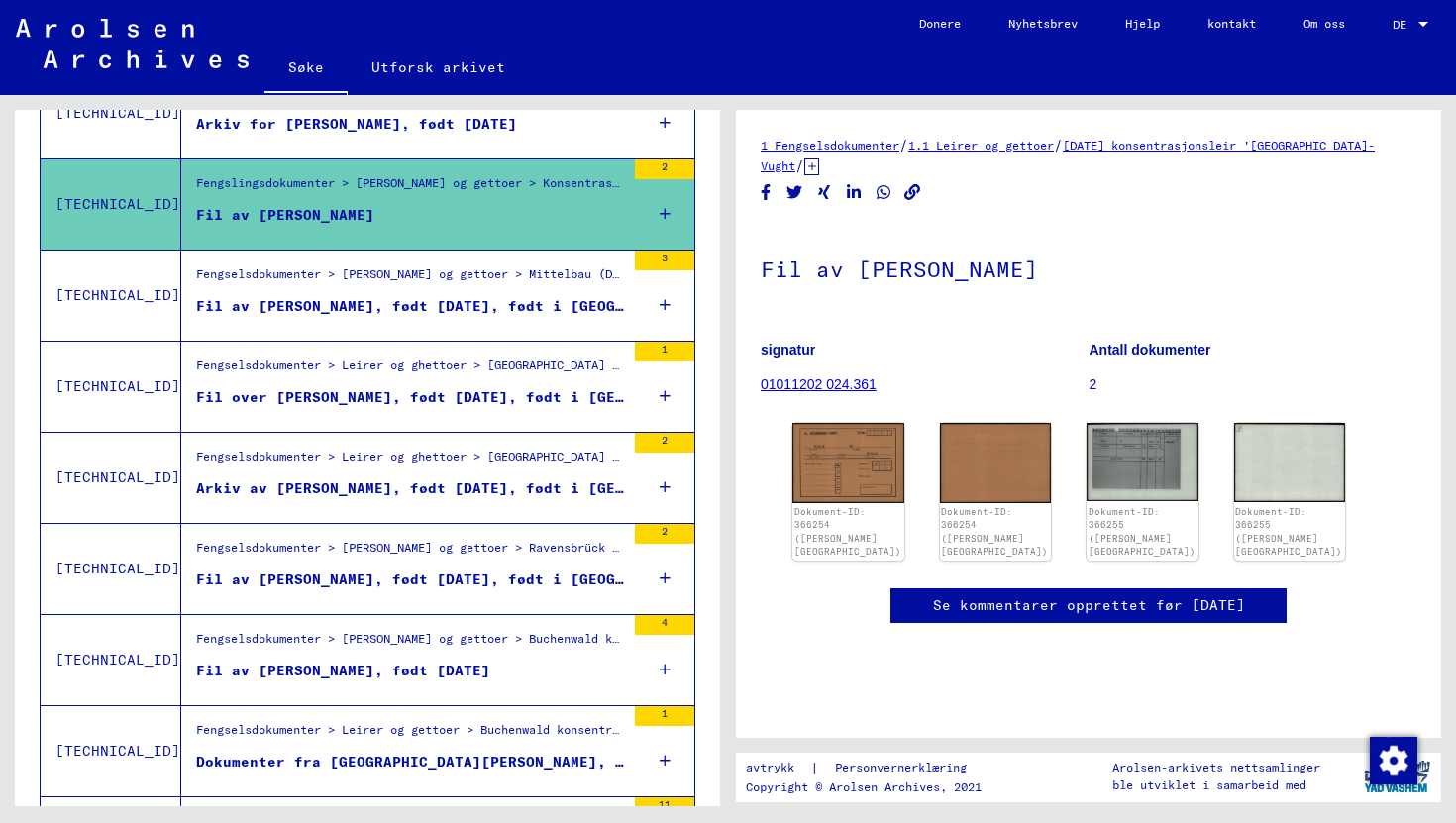 click on "Fil over [PERSON_NAME], født [DATE], født i [GEOGRAPHIC_DATA], KRS. MINDEN" at bounding box center [526, 397] 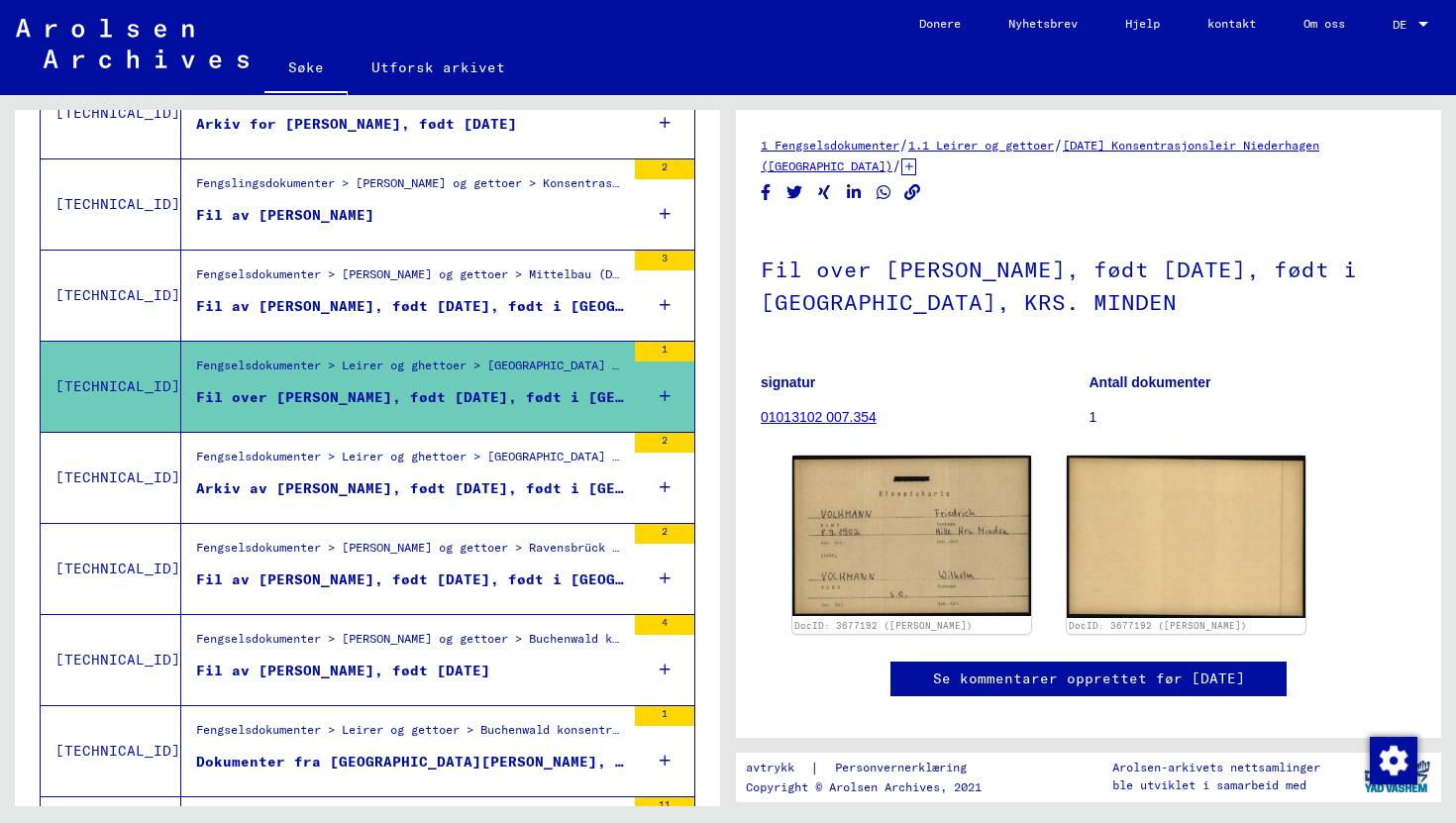 scroll, scrollTop: 0, scrollLeft: 0, axis: both 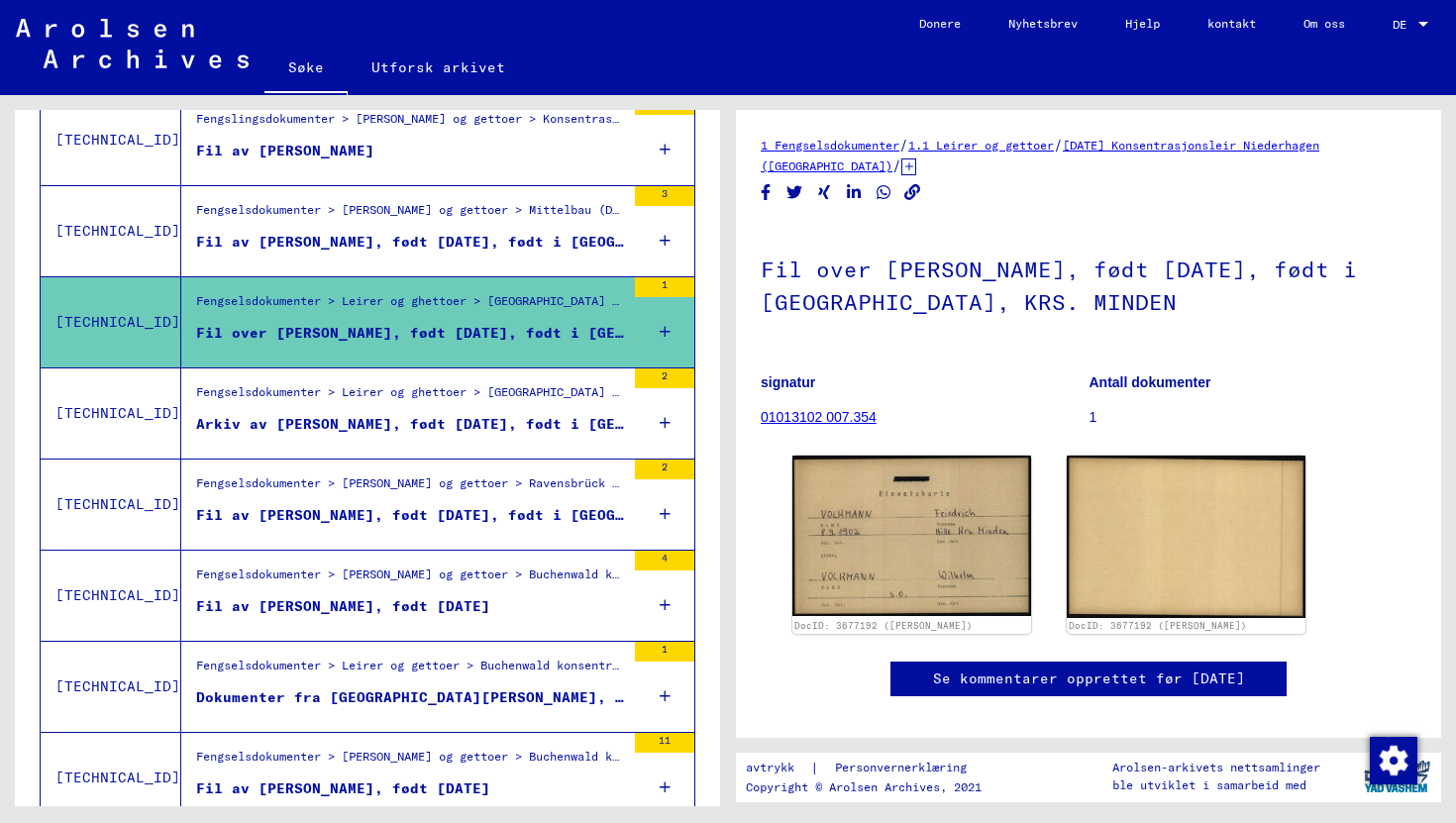 click on "Fengselsdokumenter > Leirer og ghettoer > [GEOGRAPHIC_DATA] ([GEOGRAPHIC_DATA]) konsentrasjonsleir > Individuelle dokumenter Niederhagen > Individuelle fangedokumenter > Filer med navn fra SOMMERMANN og utover" at bounding box center (920, 391) 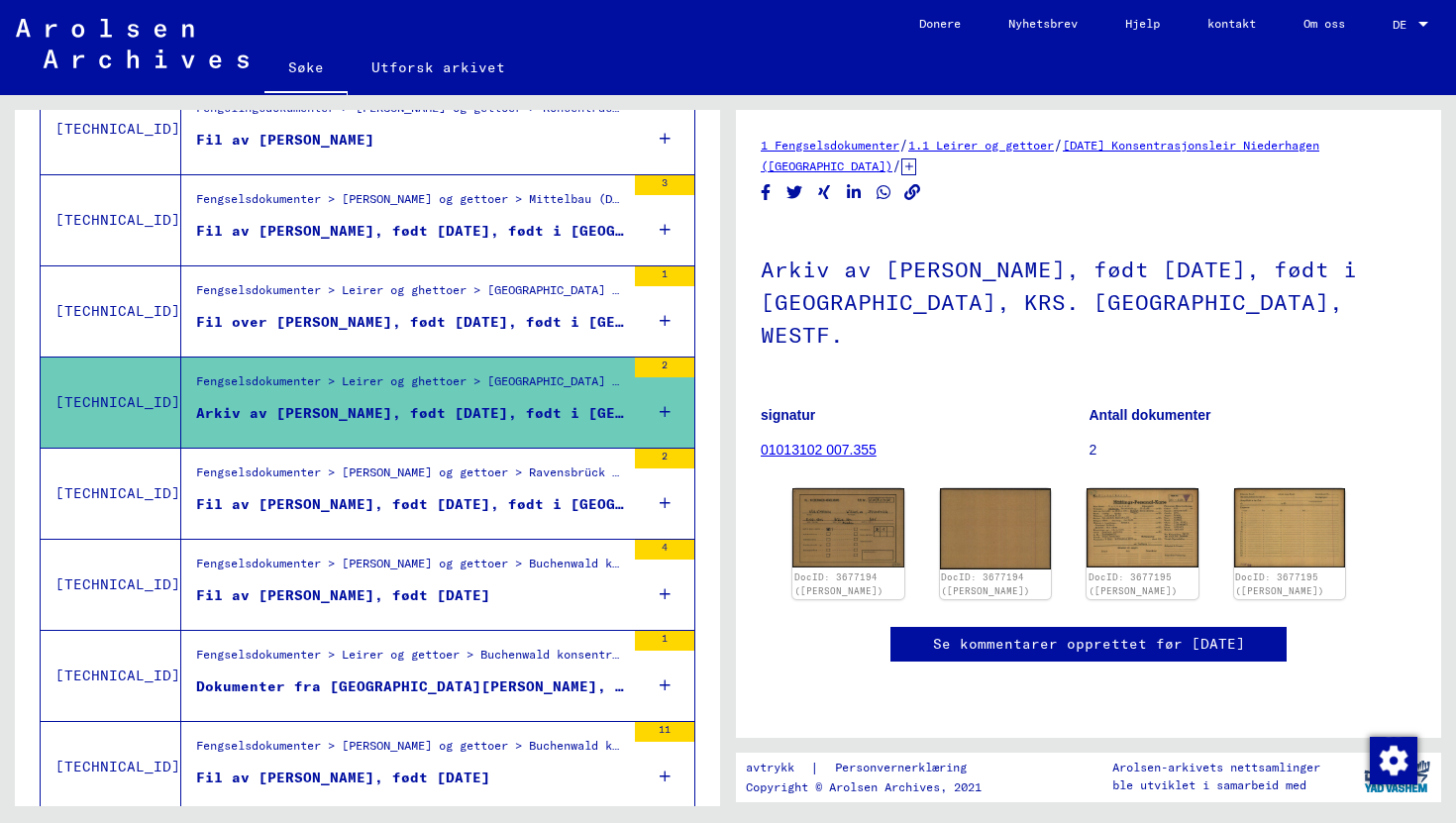 scroll, scrollTop: 785, scrollLeft: 0, axis: vertical 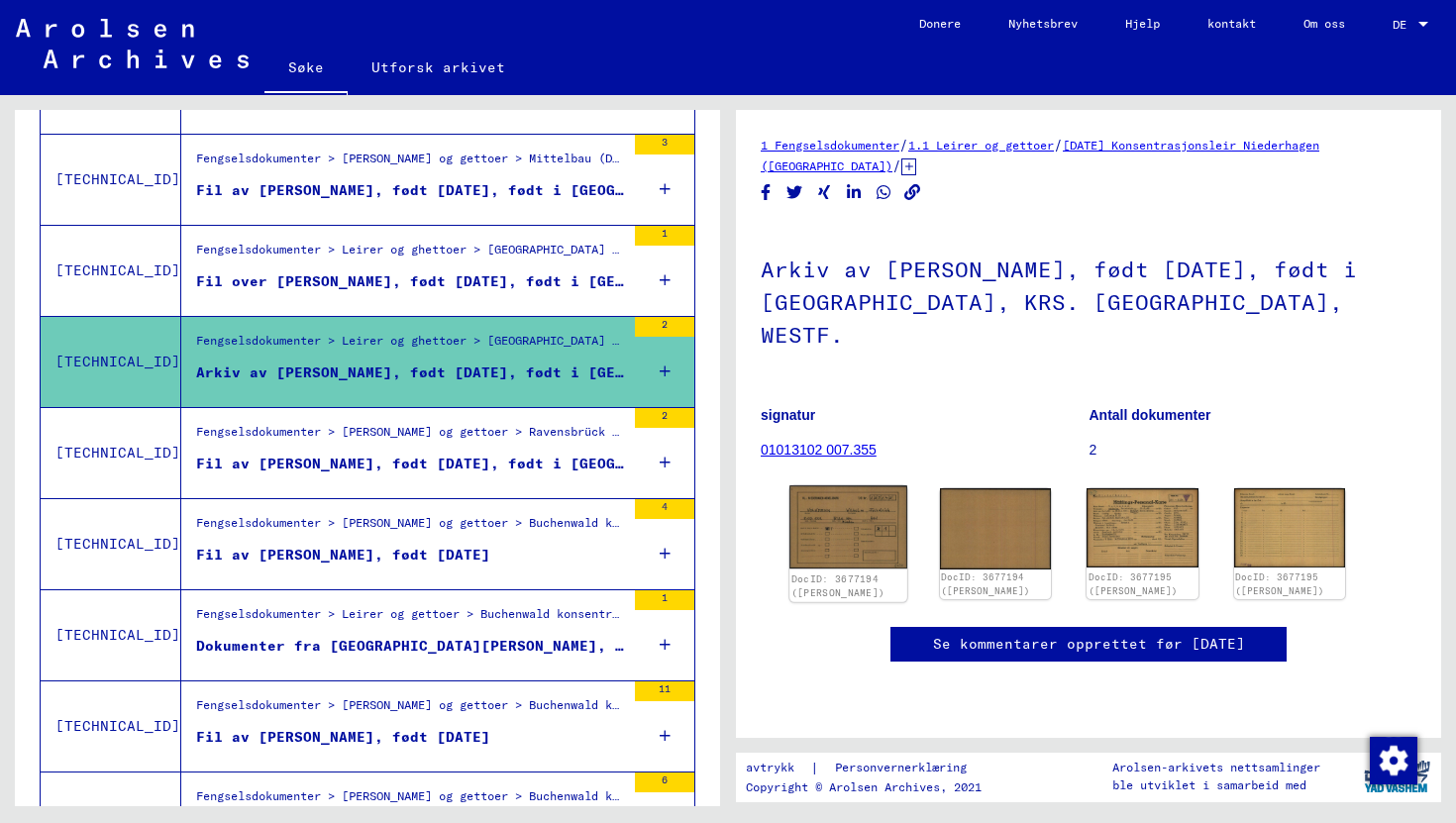 click 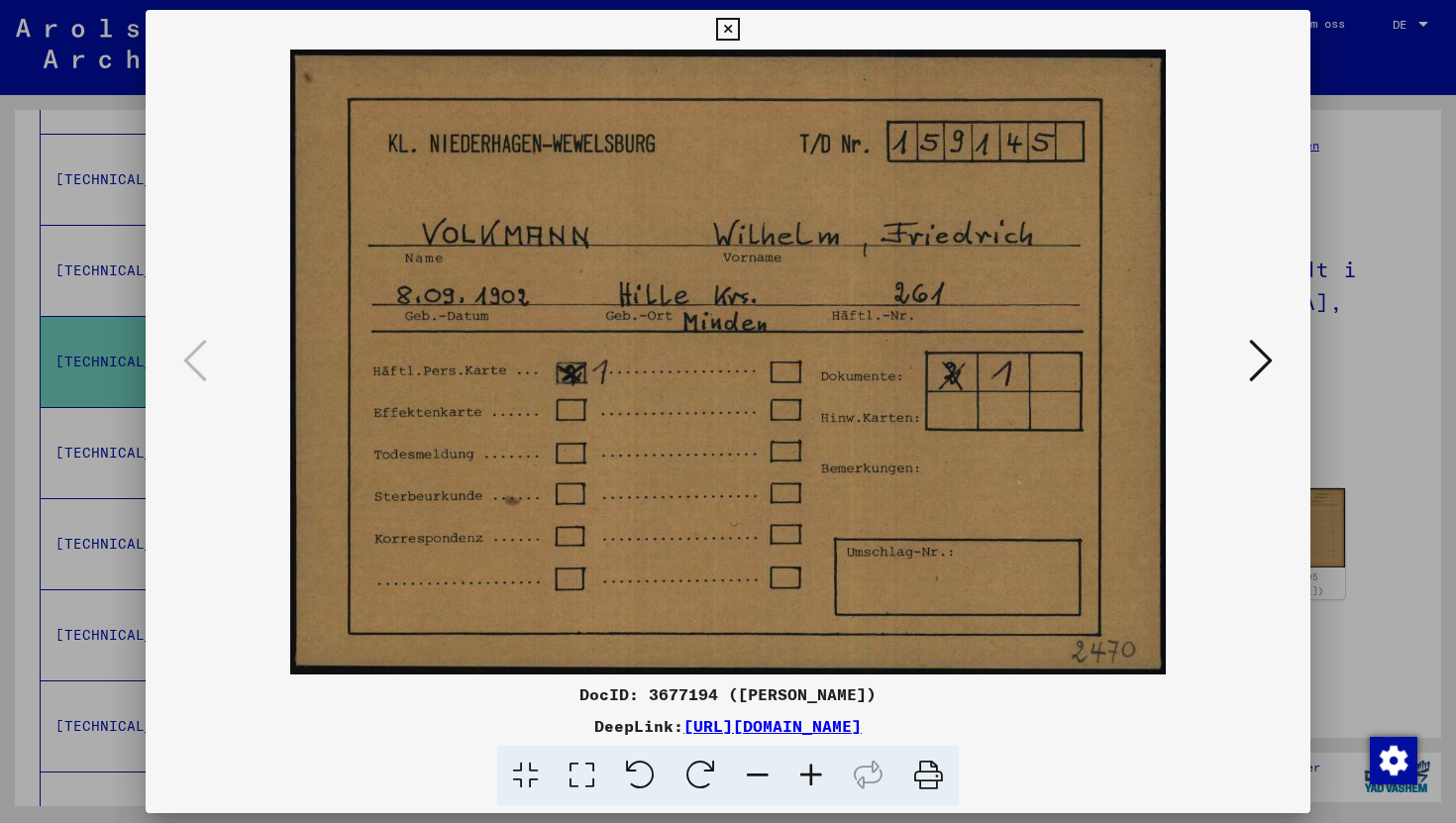click at bounding box center (1261, 360) 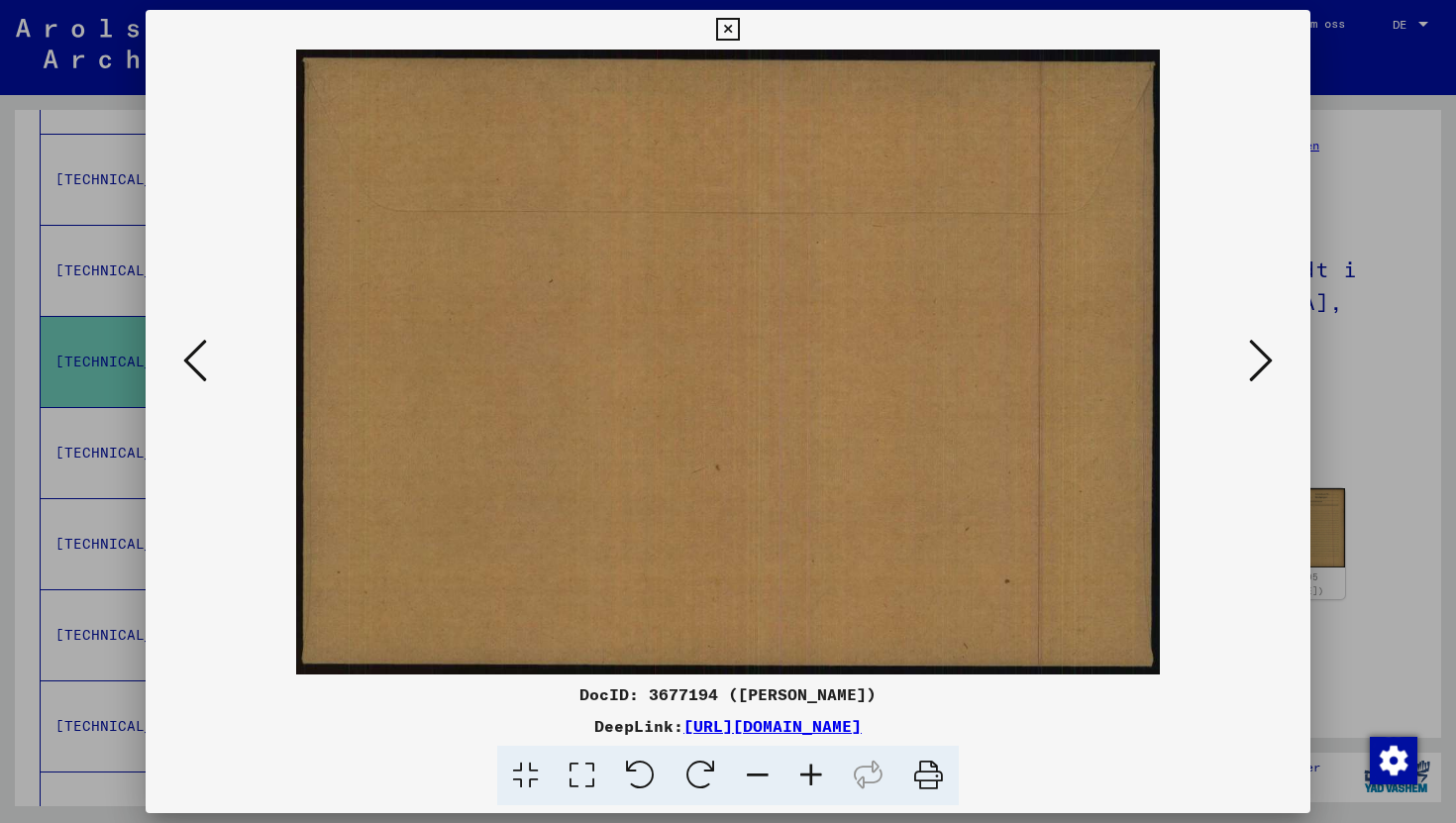 click at bounding box center [1261, 360] 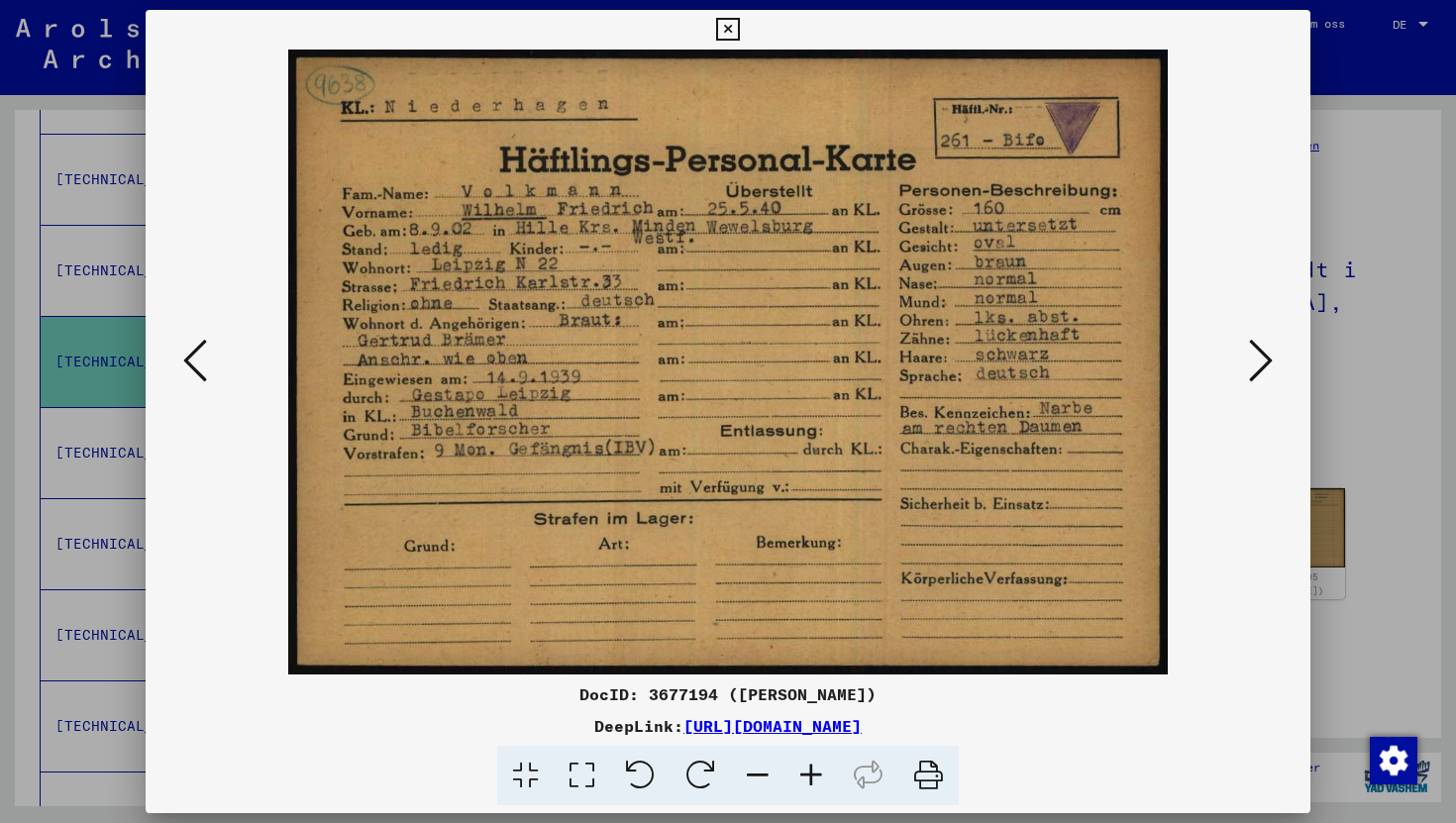 click at bounding box center [728, 411] 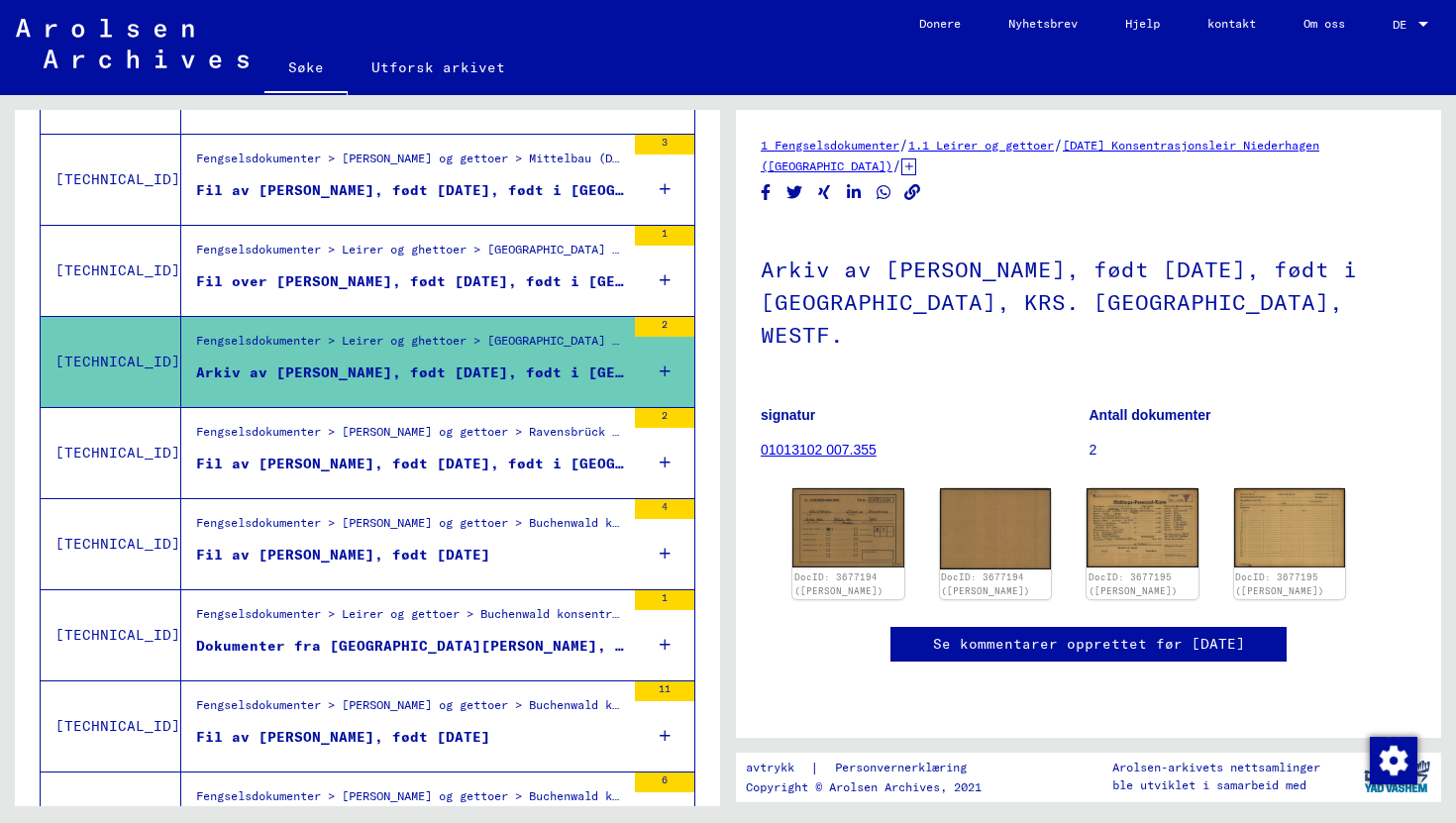 click on "Fengselsdokumenter > [PERSON_NAME] og gettoer > Ravensbrück konsentrasjonsleir > Individuelle dokumenter Ravensbrück > Individuelle fangedokumenter - [GEOGRAPHIC_DATA] > Filer med navn fra [PERSON_NAME]" at bounding box center [410, 437] 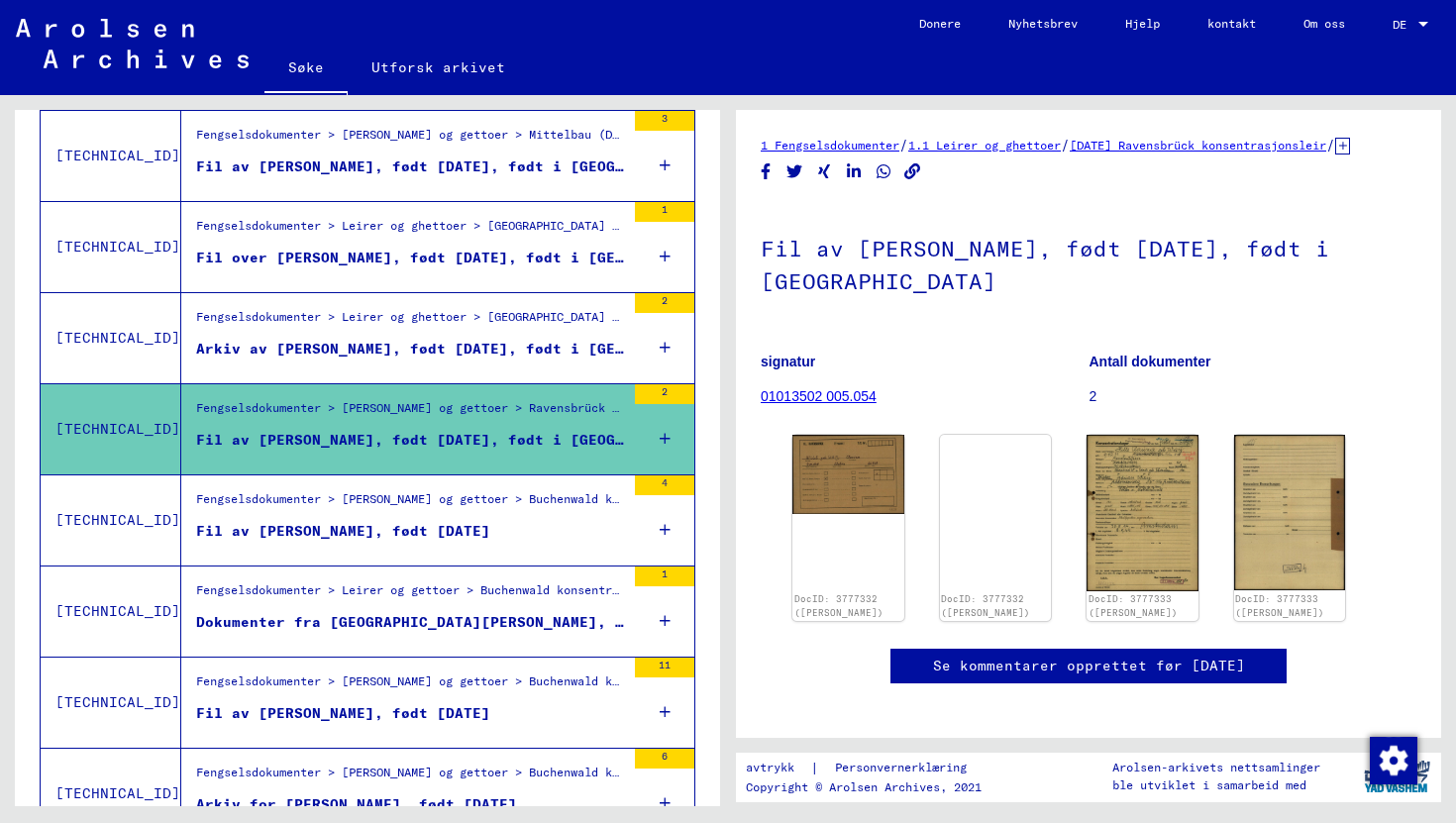 scroll, scrollTop: 873, scrollLeft: 0, axis: vertical 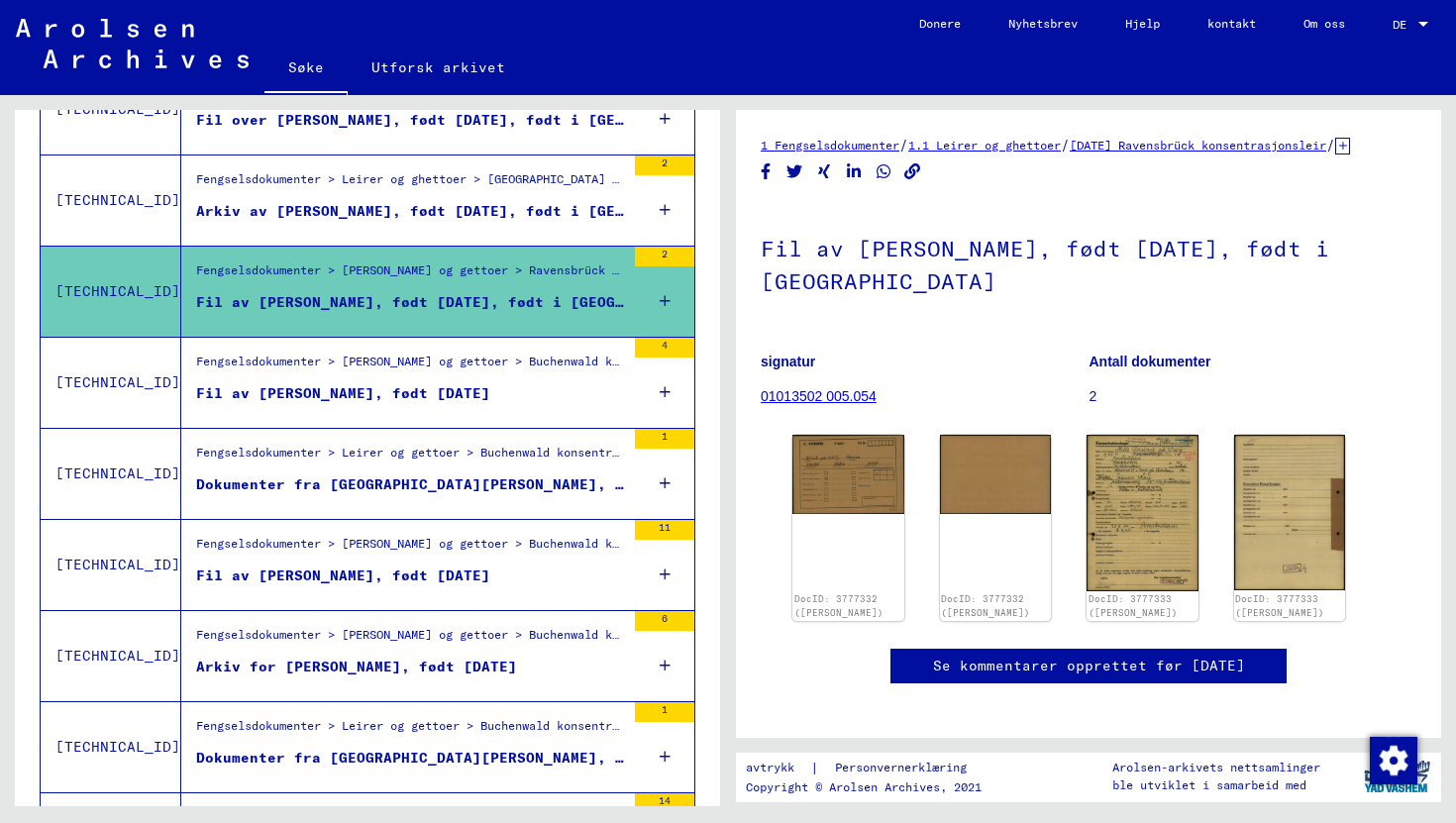 click on "Fil av [PERSON_NAME], født [DATE]" at bounding box center (410, 398) 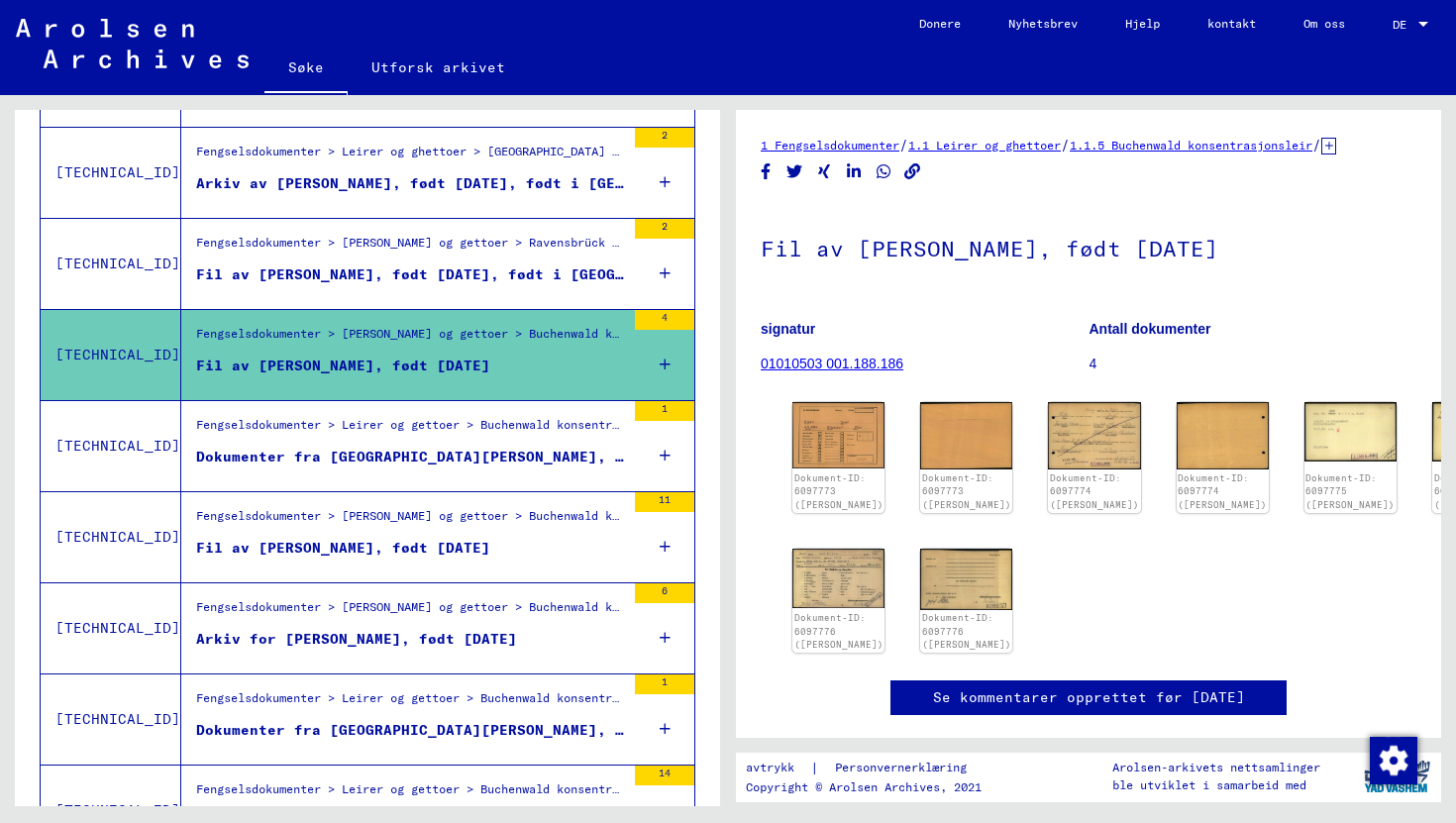 scroll, scrollTop: 1030, scrollLeft: 0, axis: vertical 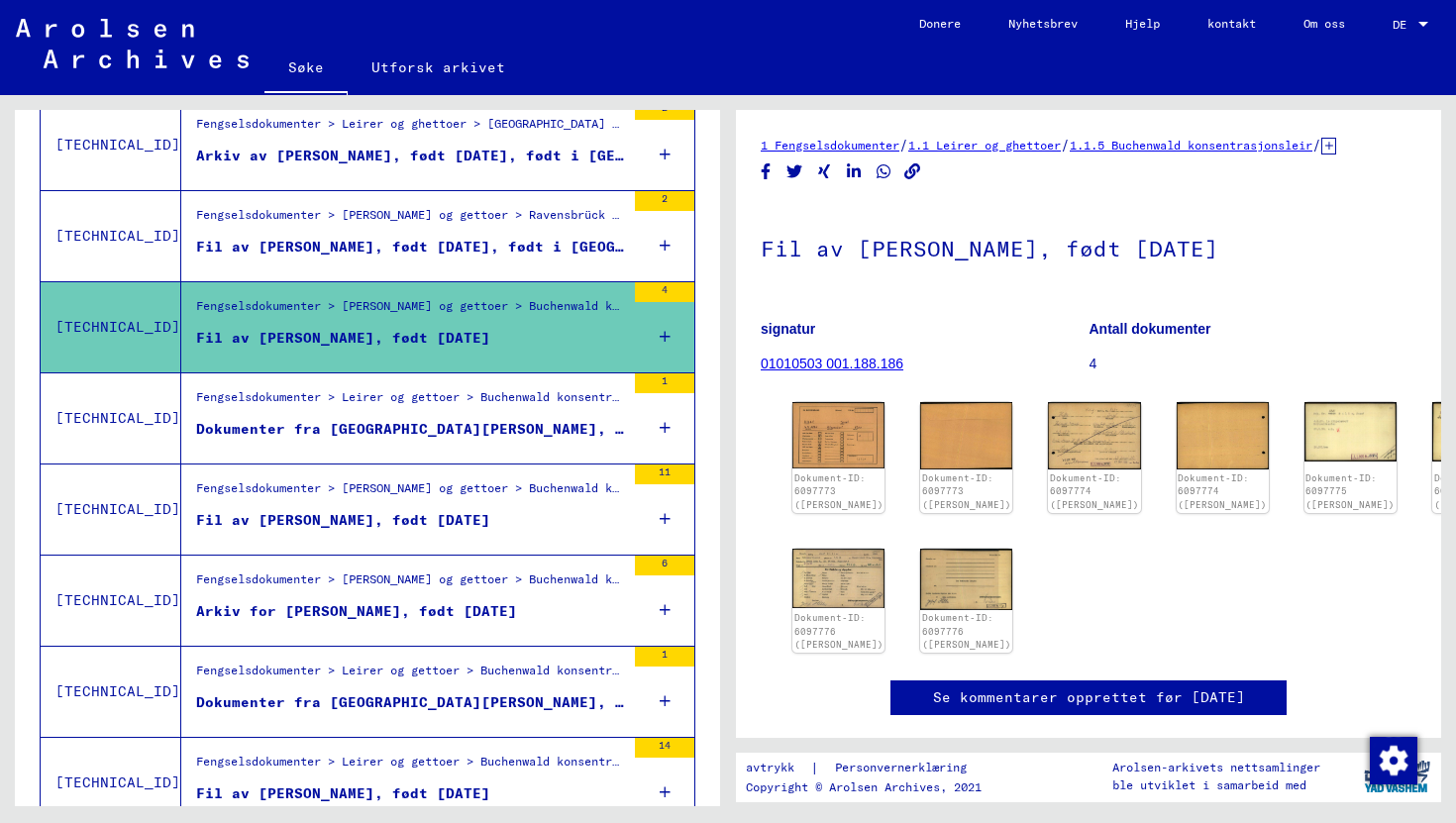 click on "Dokumenter fra [GEOGRAPHIC_DATA][PERSON_NAME], født [DATE]" at bounding box center (410, 429) 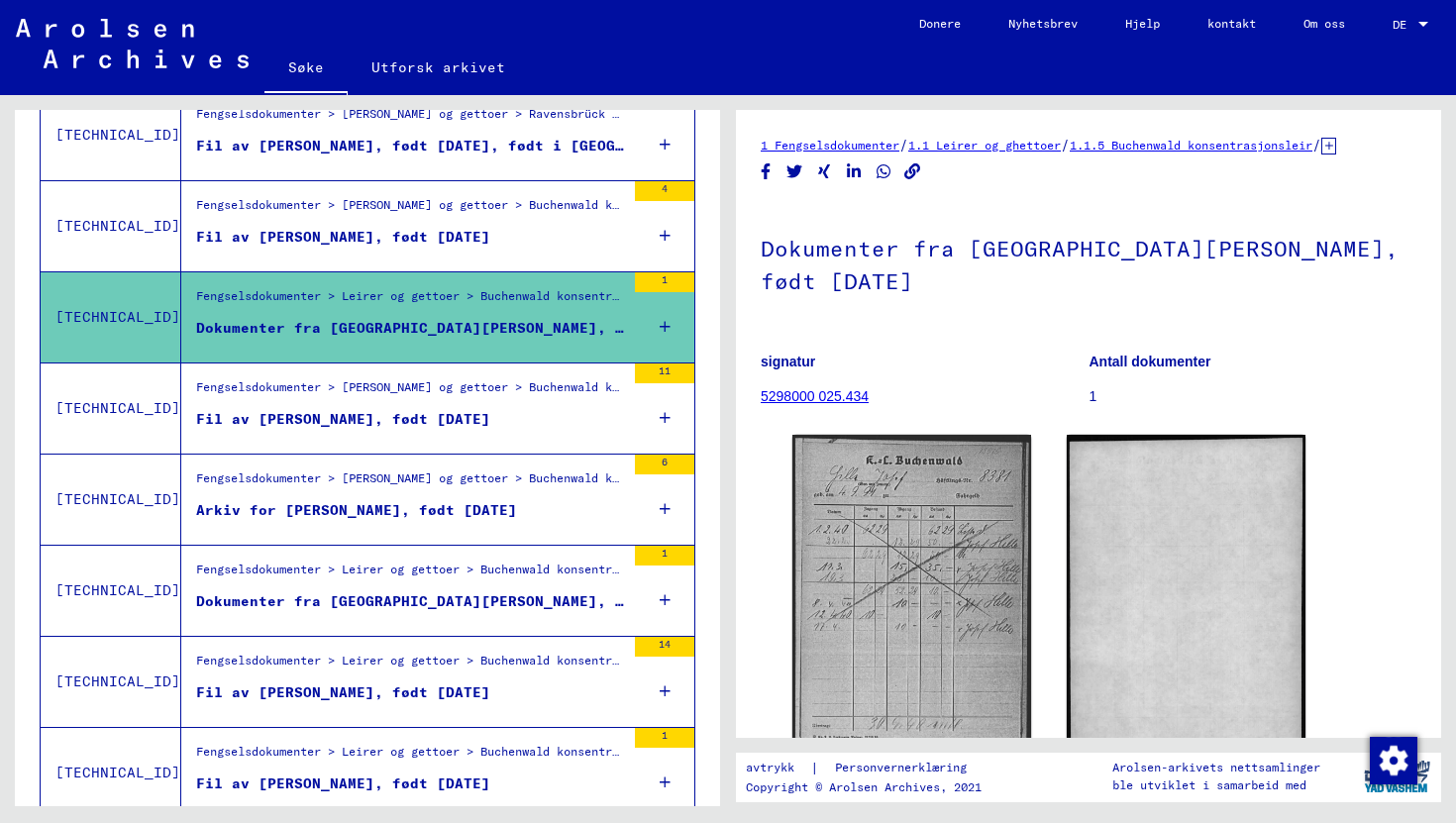 scroll, scrollTop: 1187, scrollLeft: 0, axis: vertical 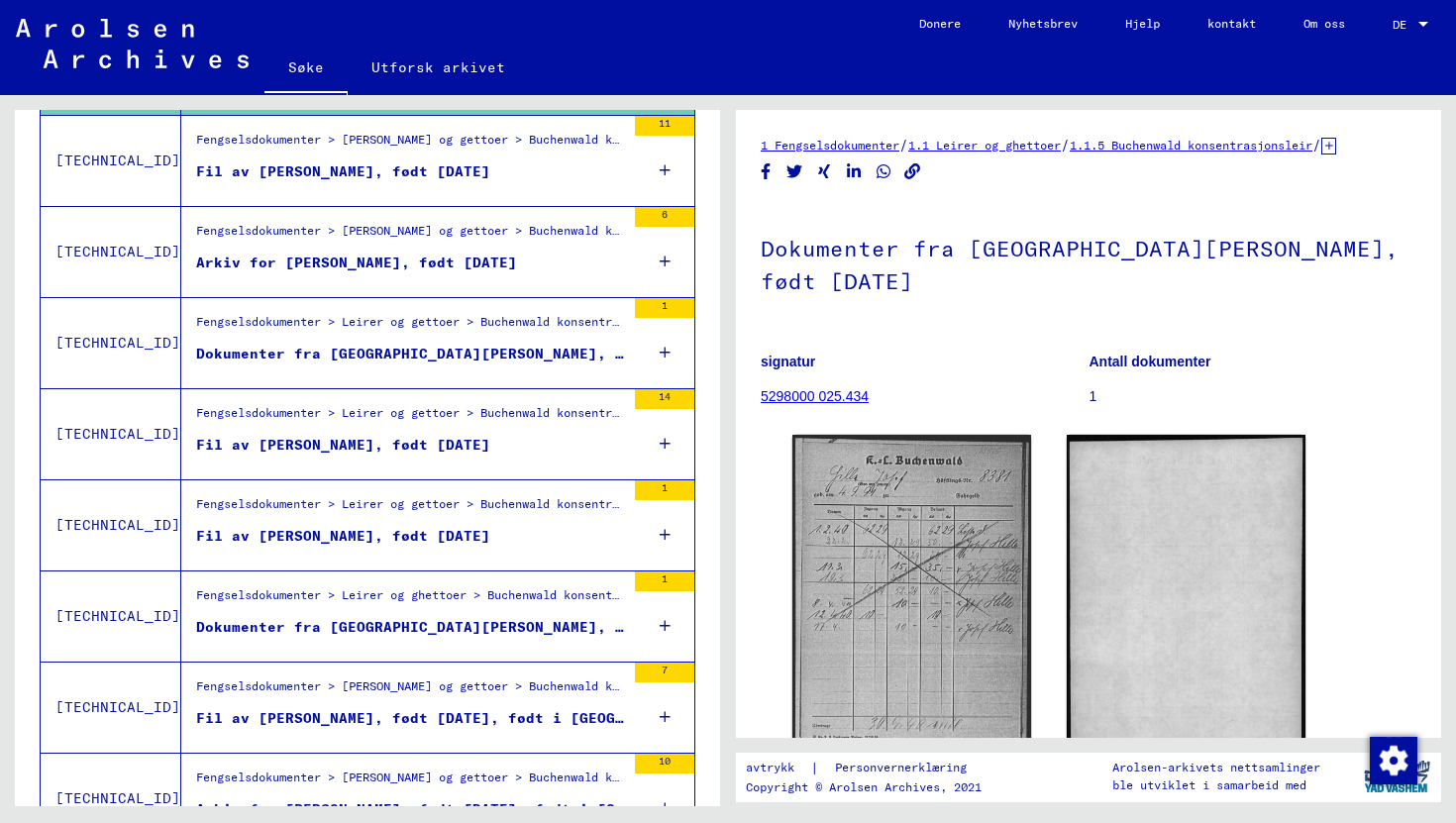 click on "Fengselsdokumenter > Leirer og gettoer > Buchenwald konsentrasjonsleir > Individuelle dokumenter for menn i [GEOGRAPHIC_DATA] > Individuelle fangedokumenter - Buchenwald konsentrasjonsleir > Filer med navn fra A til SYS og videre underavdelinger > Filer med navn fra NOIREL" at bounding box center (410, 418) 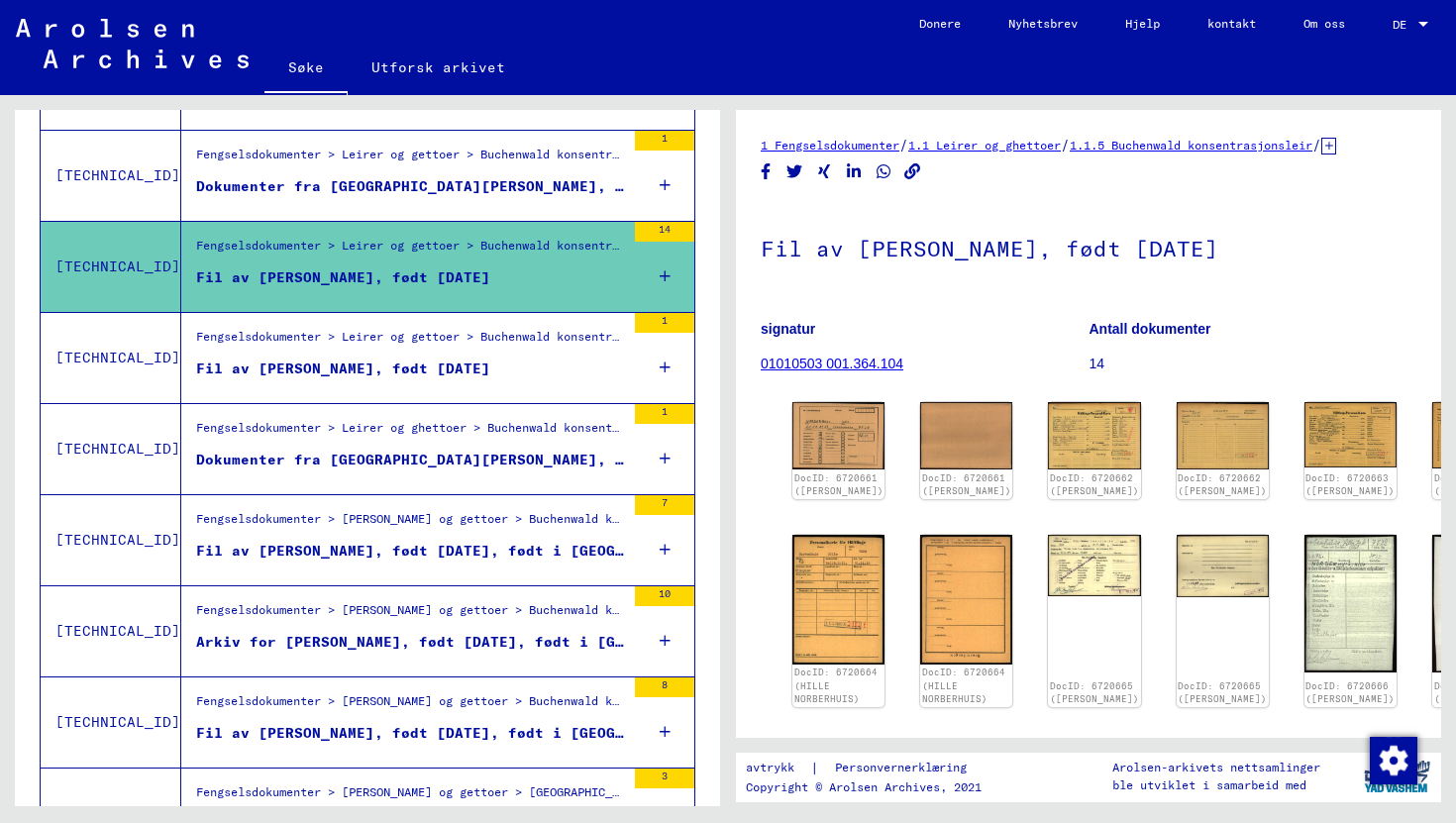 scroll, scrollTop: 1585, scrollLeft: 0, axis: vertical 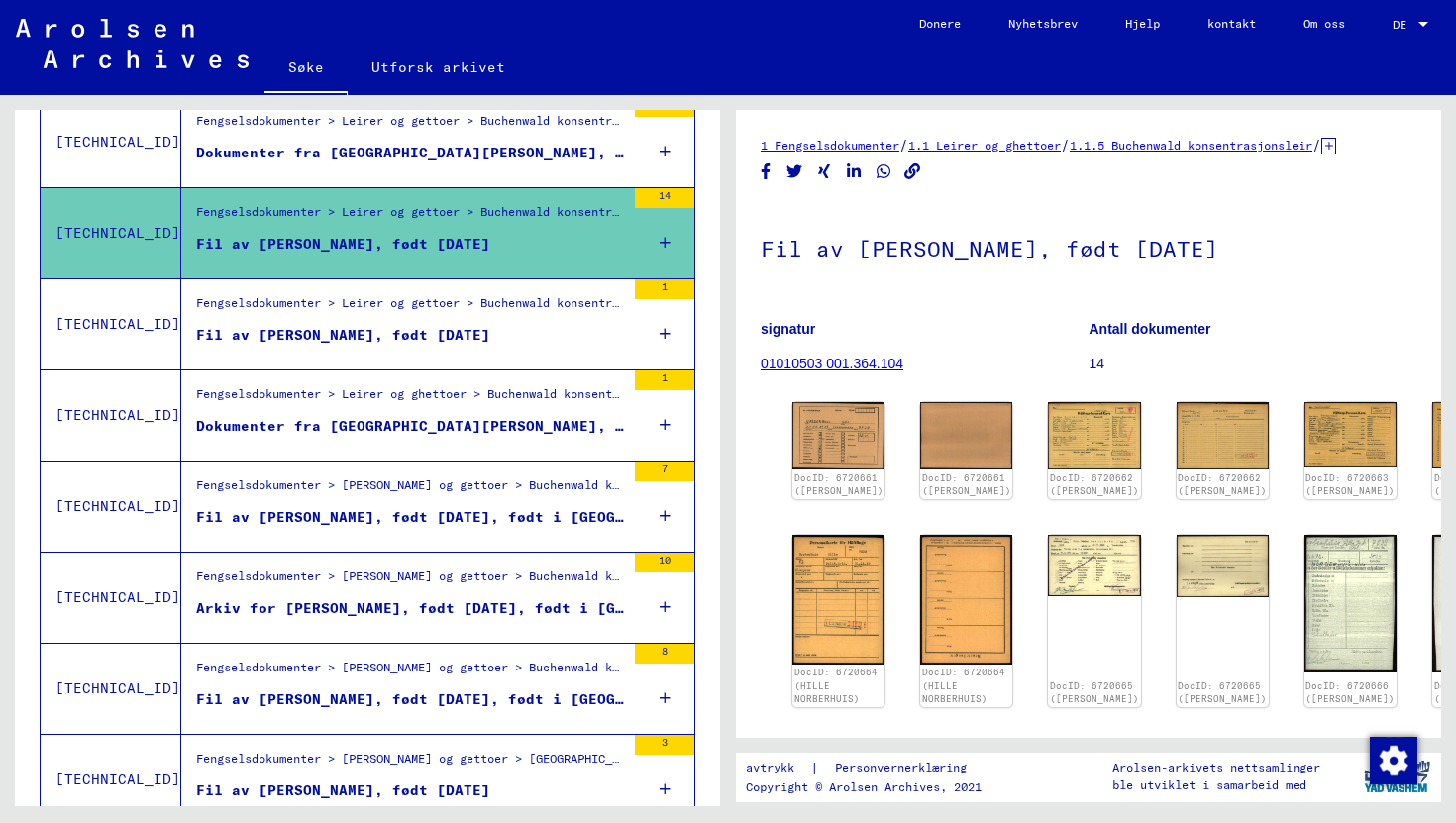 click on "Dokumenter fra [GEOGRAPHIC_DATA][PERSON_NAME], født [DATE]" at bounding box center (410, 431) 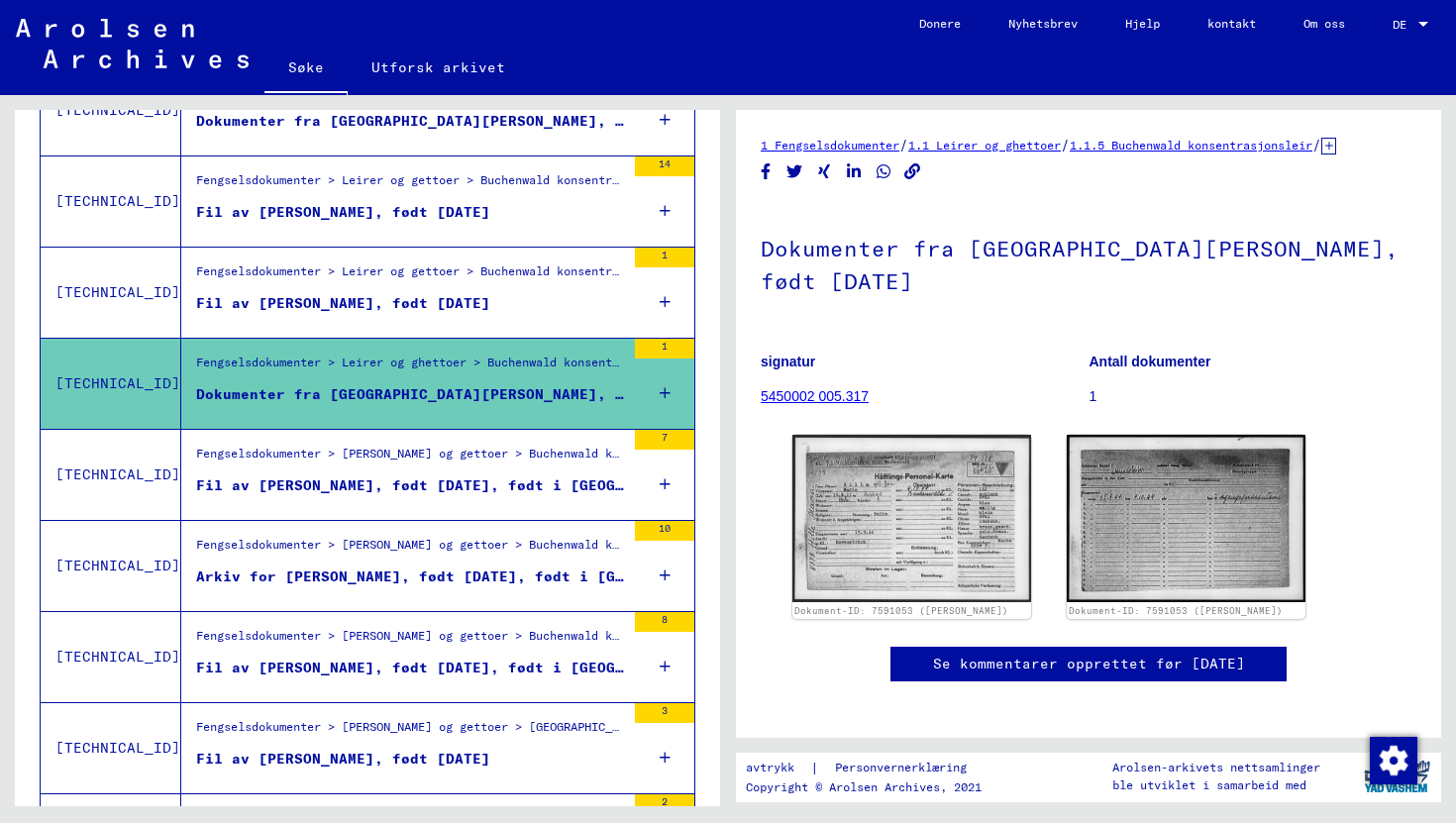 scroll, scrollTop: 1623, scrollLeft: 0, axis: vertical 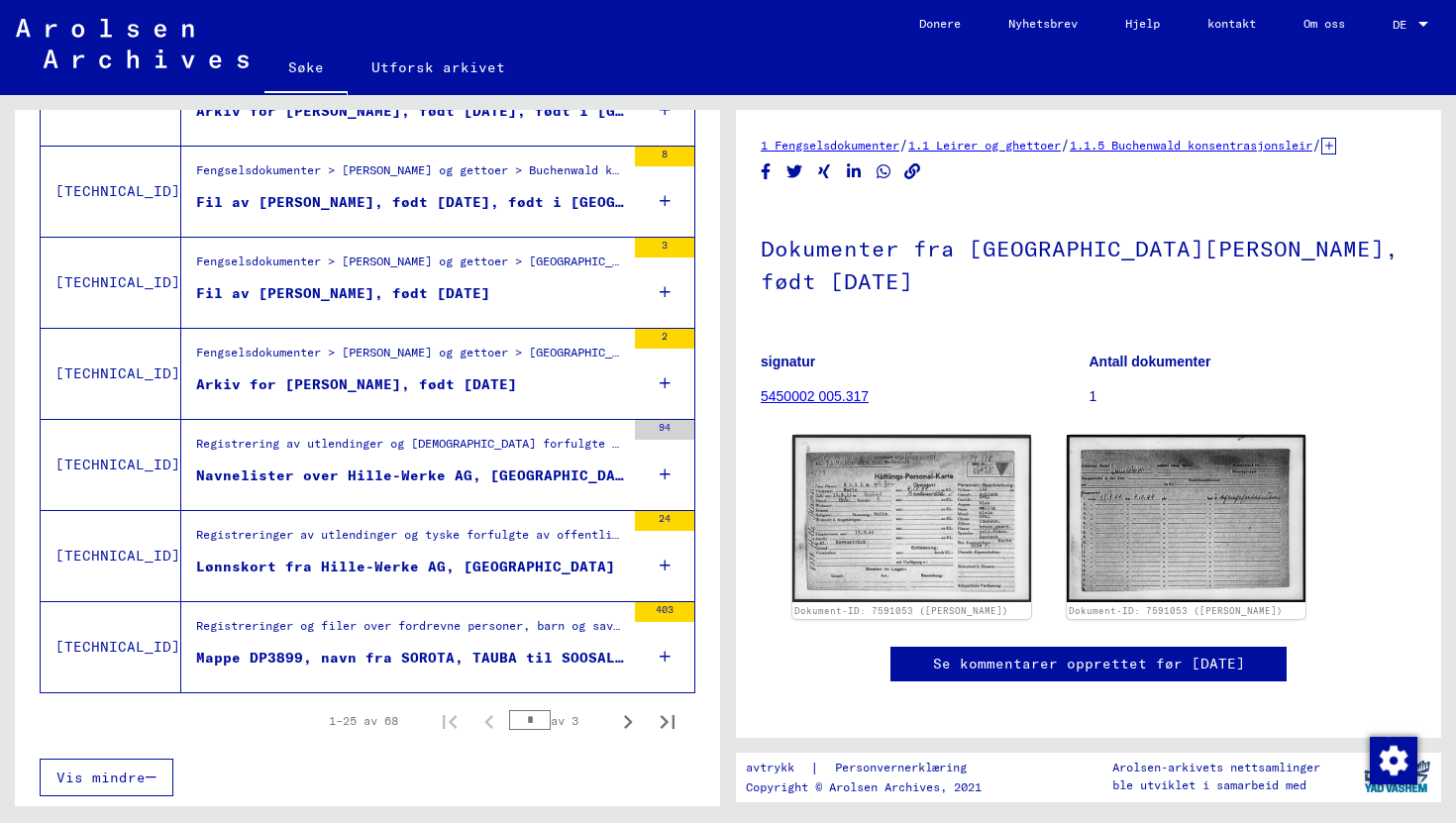 click on "Navnelister over Hille-Werke AG, [GEOGRAPHIC_DATA]" at bounding box center (410, 475) 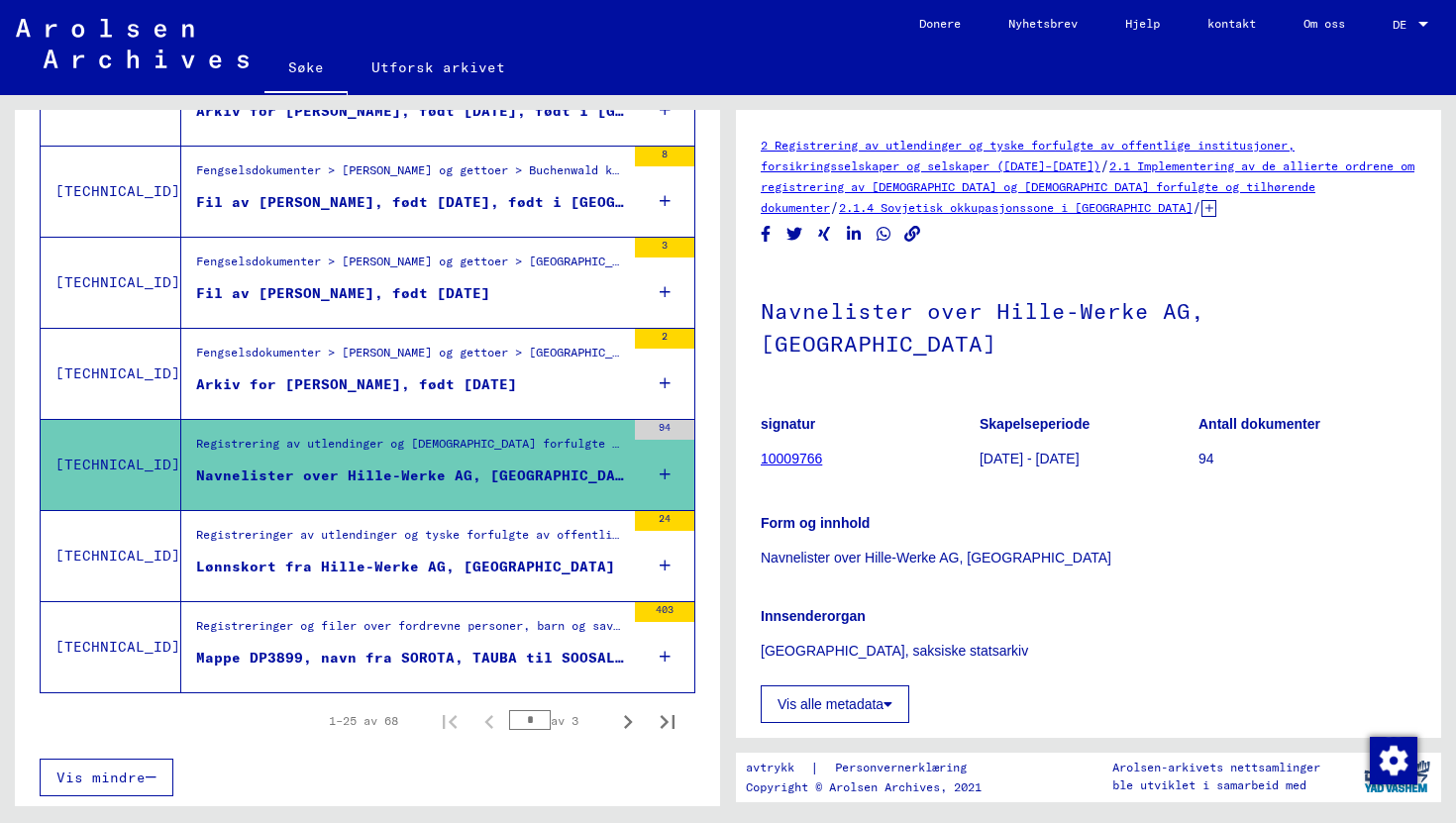 scroll, scrollTop: 0, scrollLeft: 0, axis: both 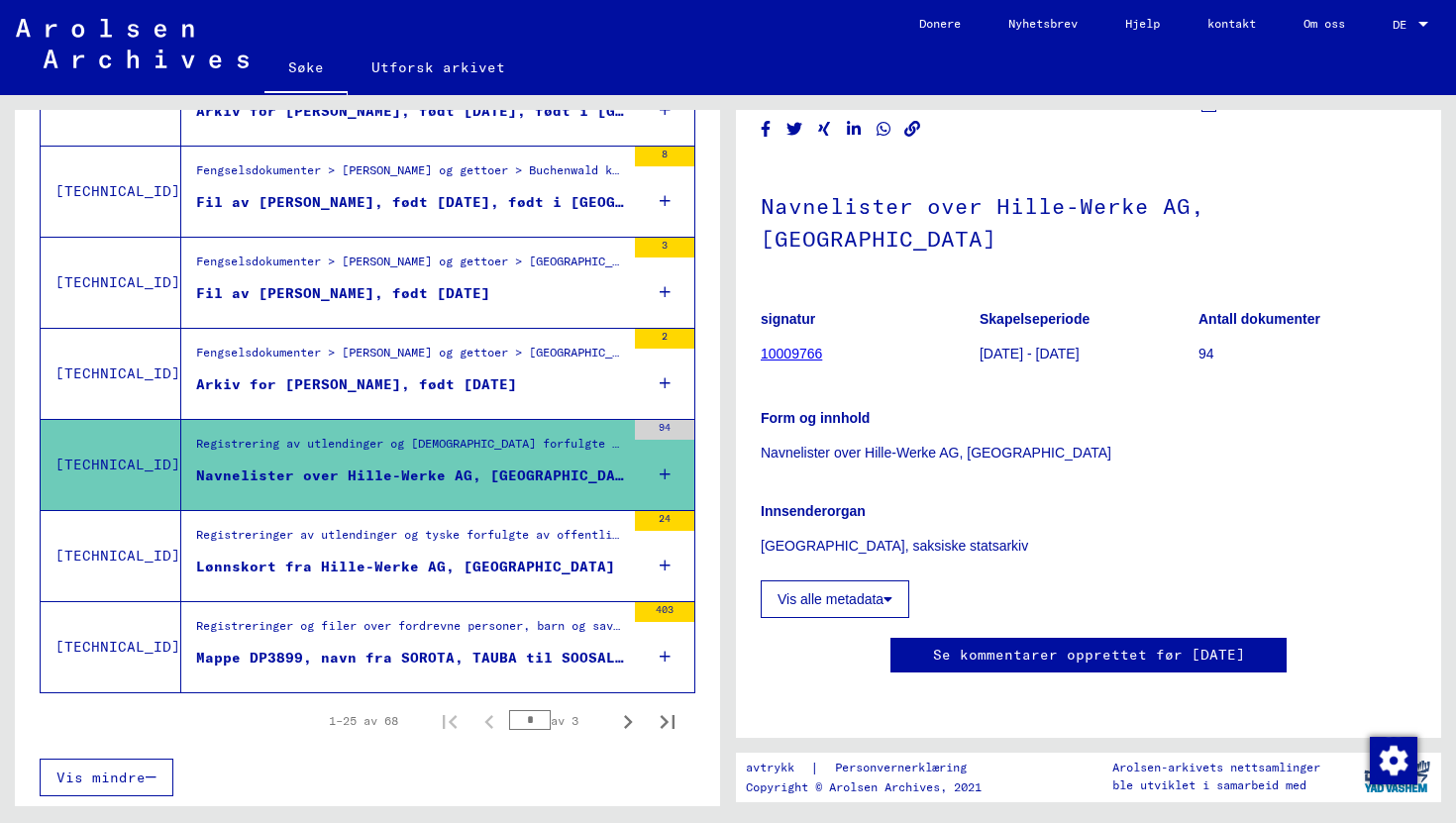 click on "Vis alle metadata" 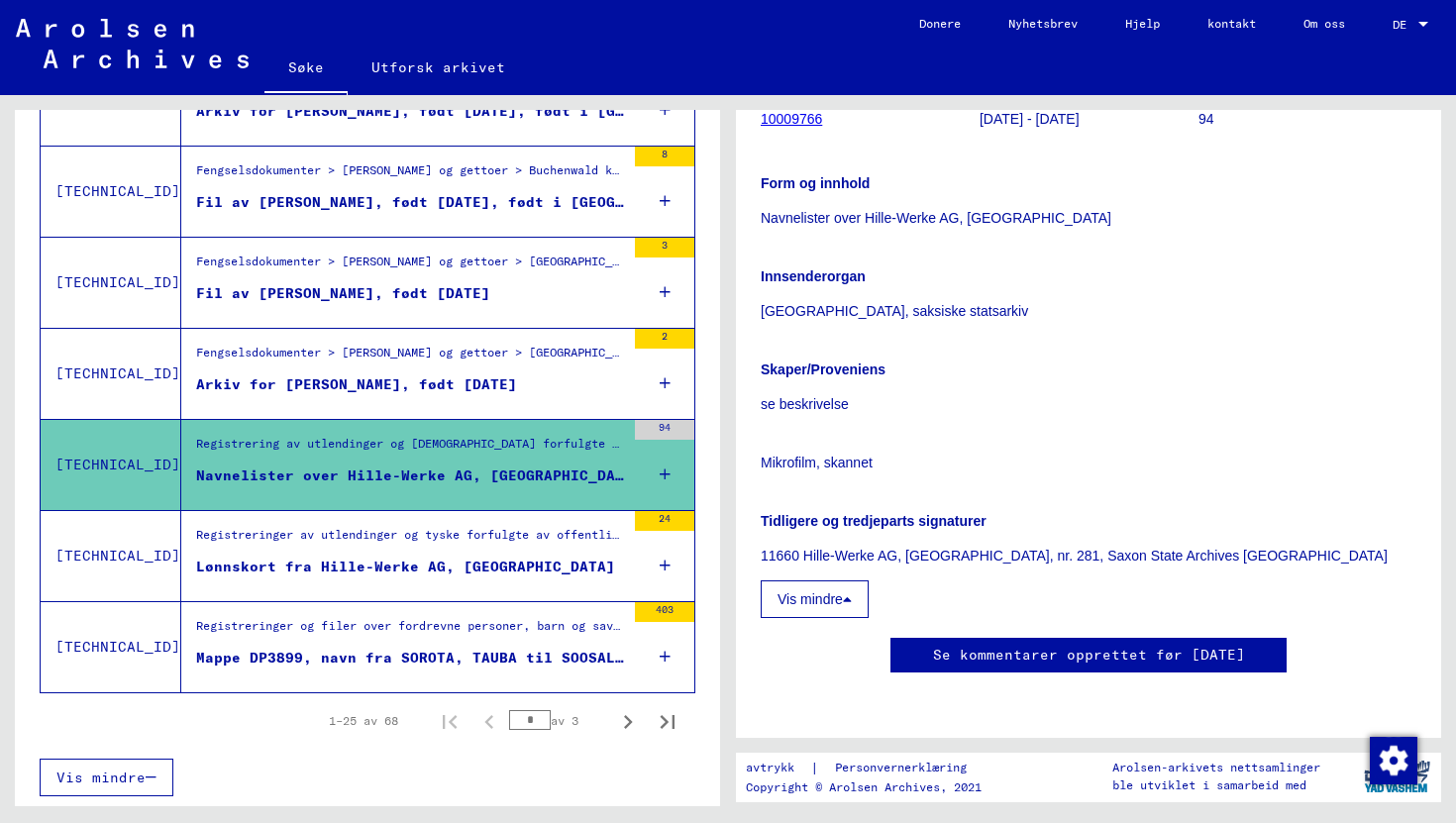 scroll, scrollTop: 496, scrollLeft: 0, axis: vertical 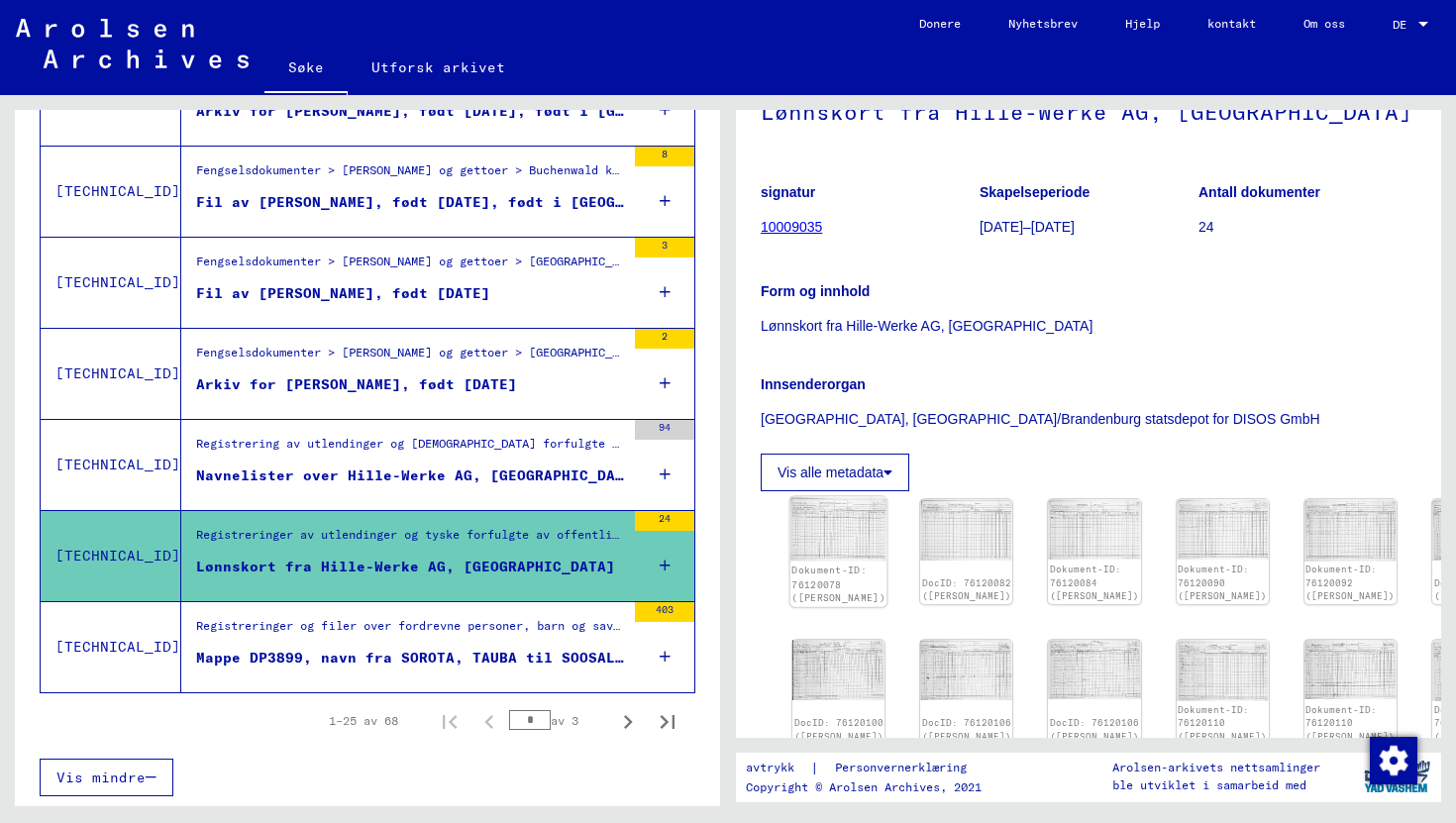 click 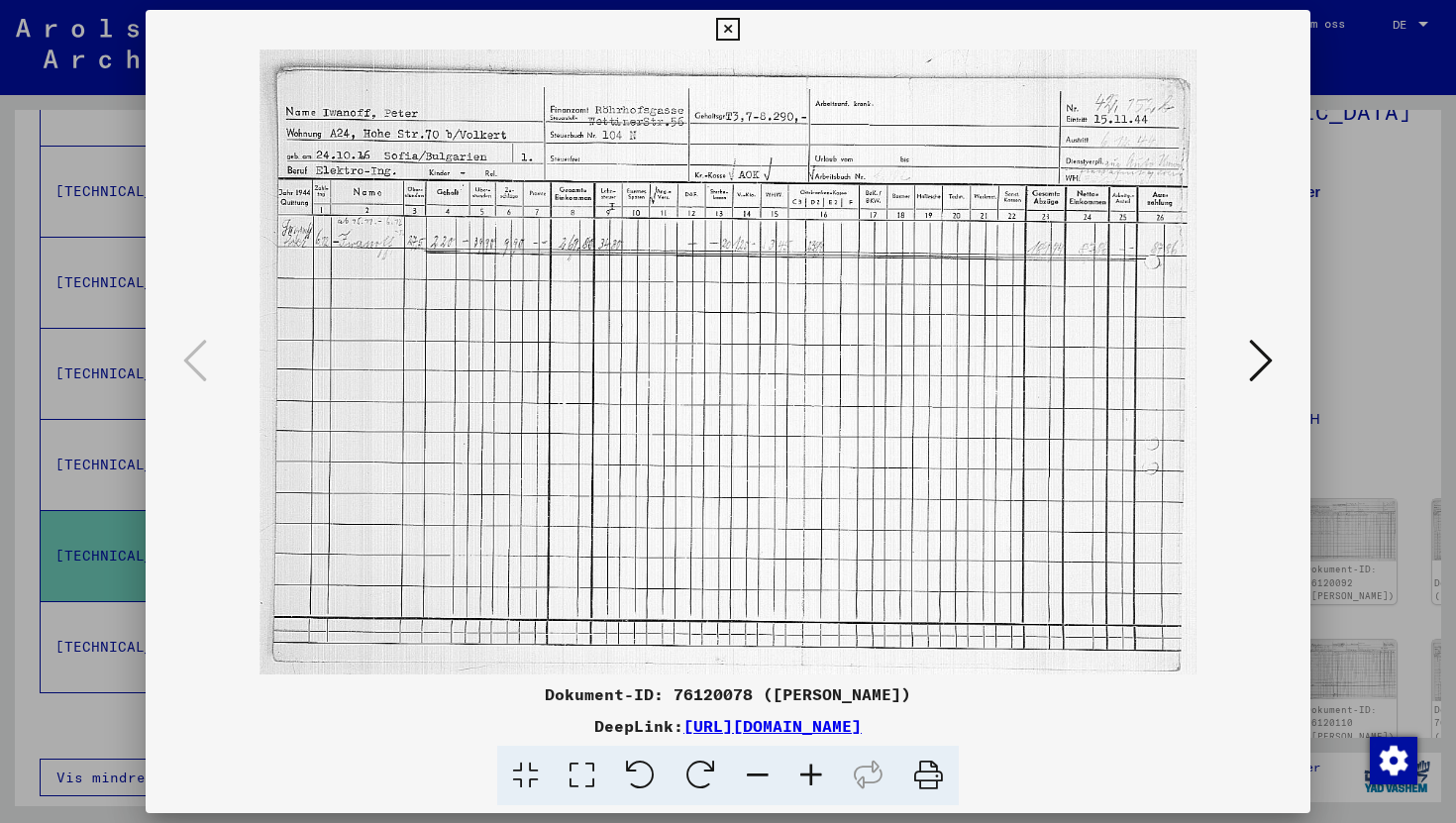 click at bounding box center [1261, 360] 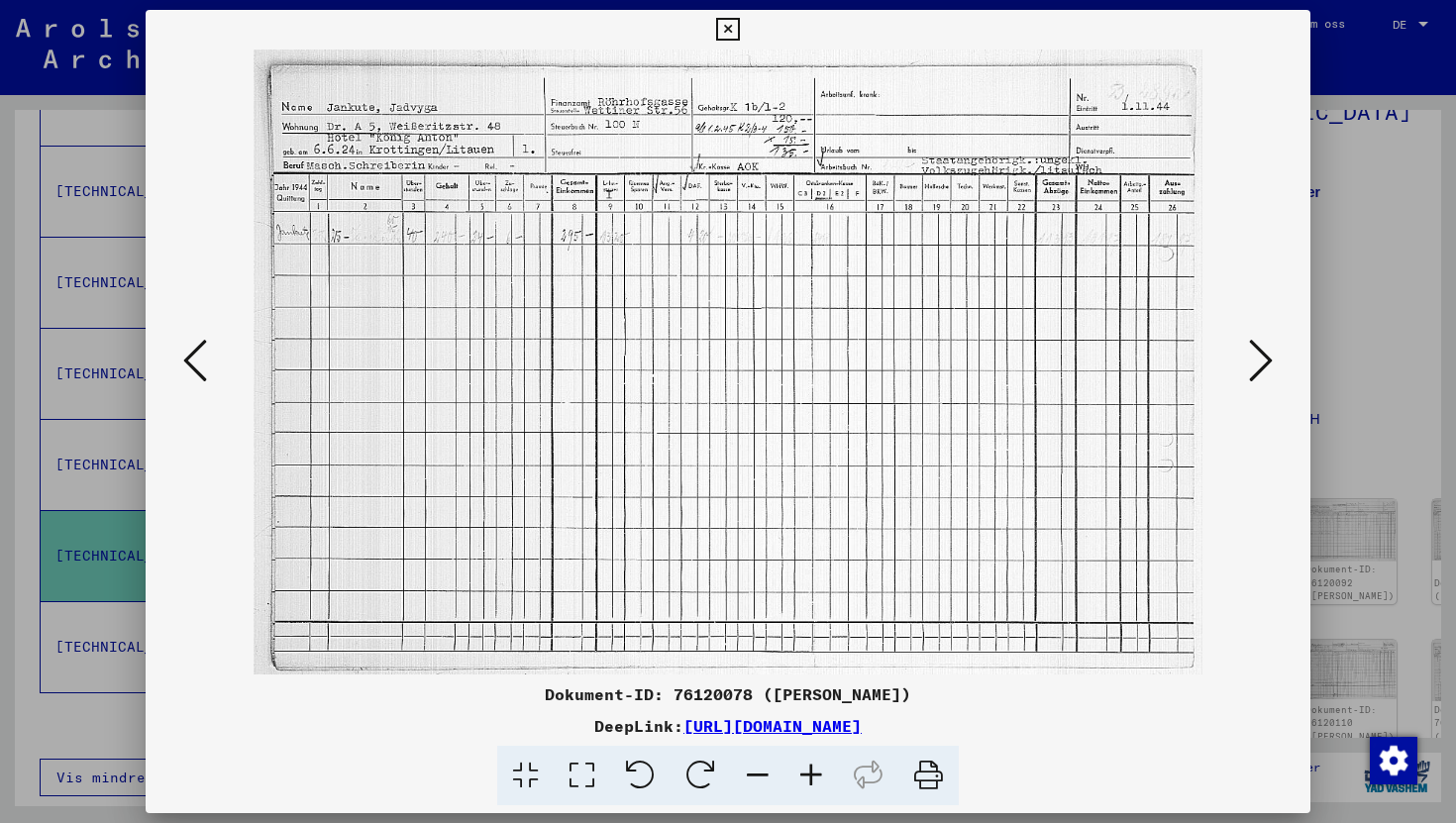 click at bounding box center [1261, 360] 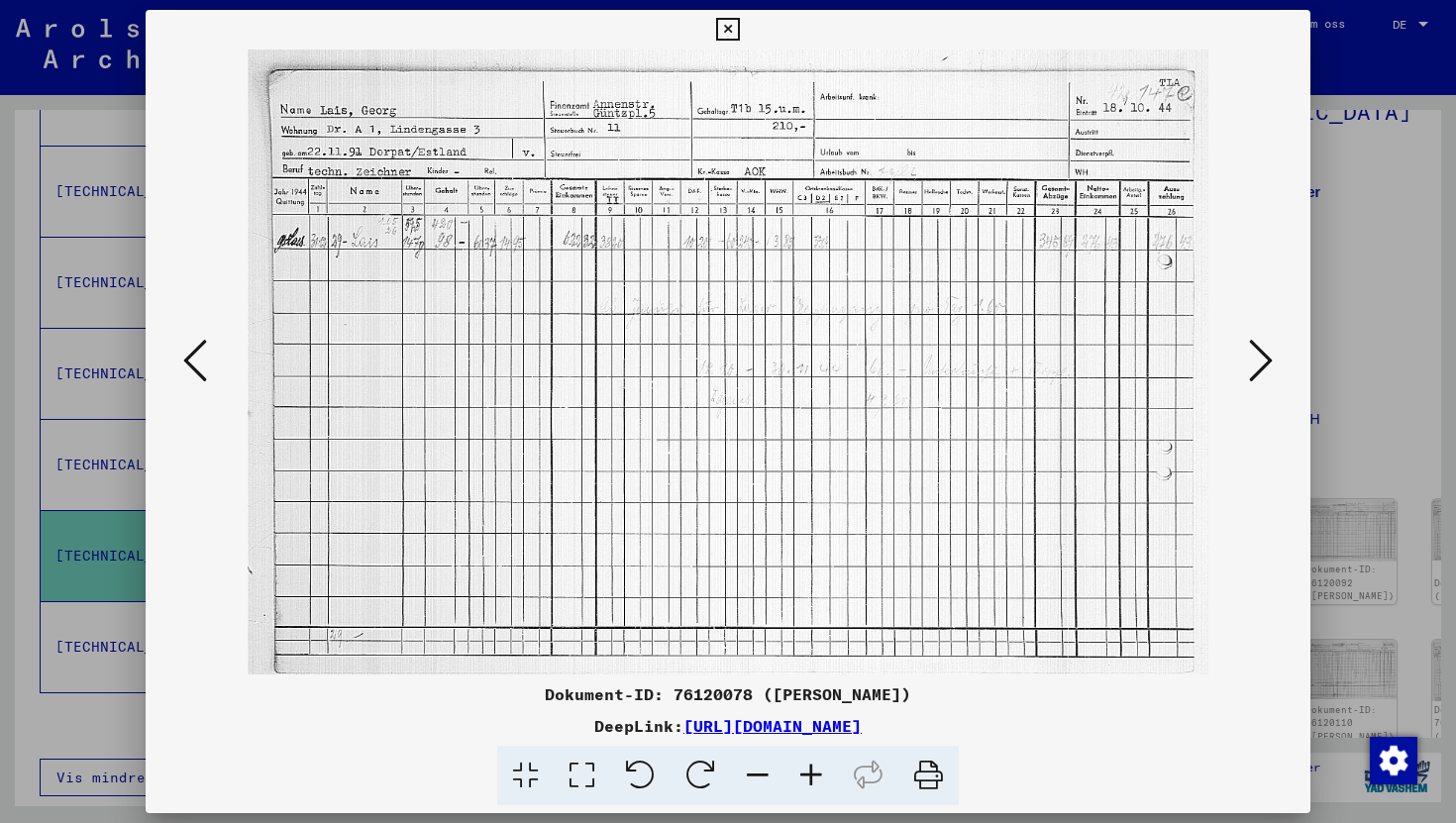 click at bounding box center (728, 411) 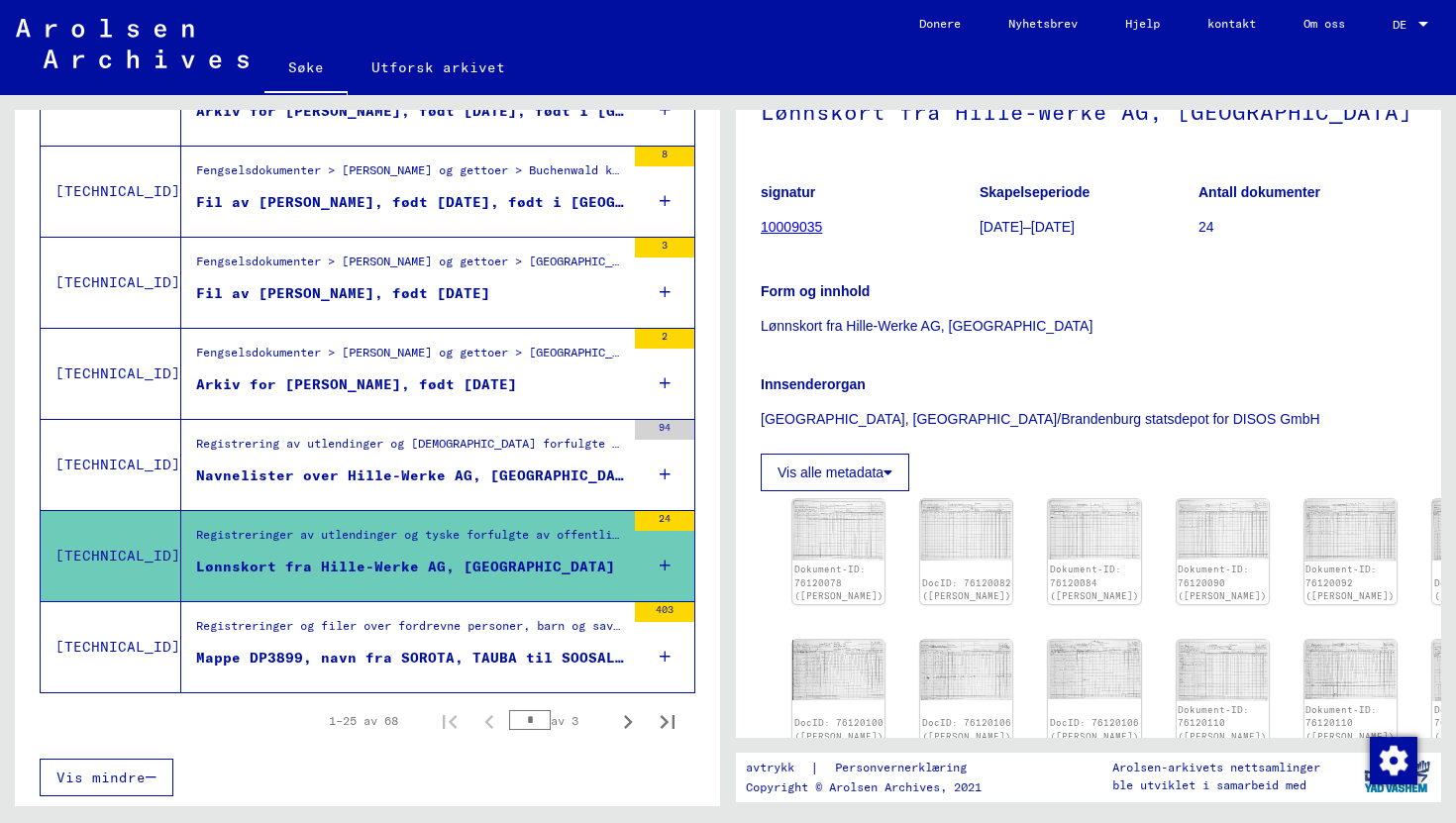 click on "Mappe DP3899, navn fra SOROTA, TAUBA til SOOSALU, HILLE (1)" at bounding box center (459, 658) 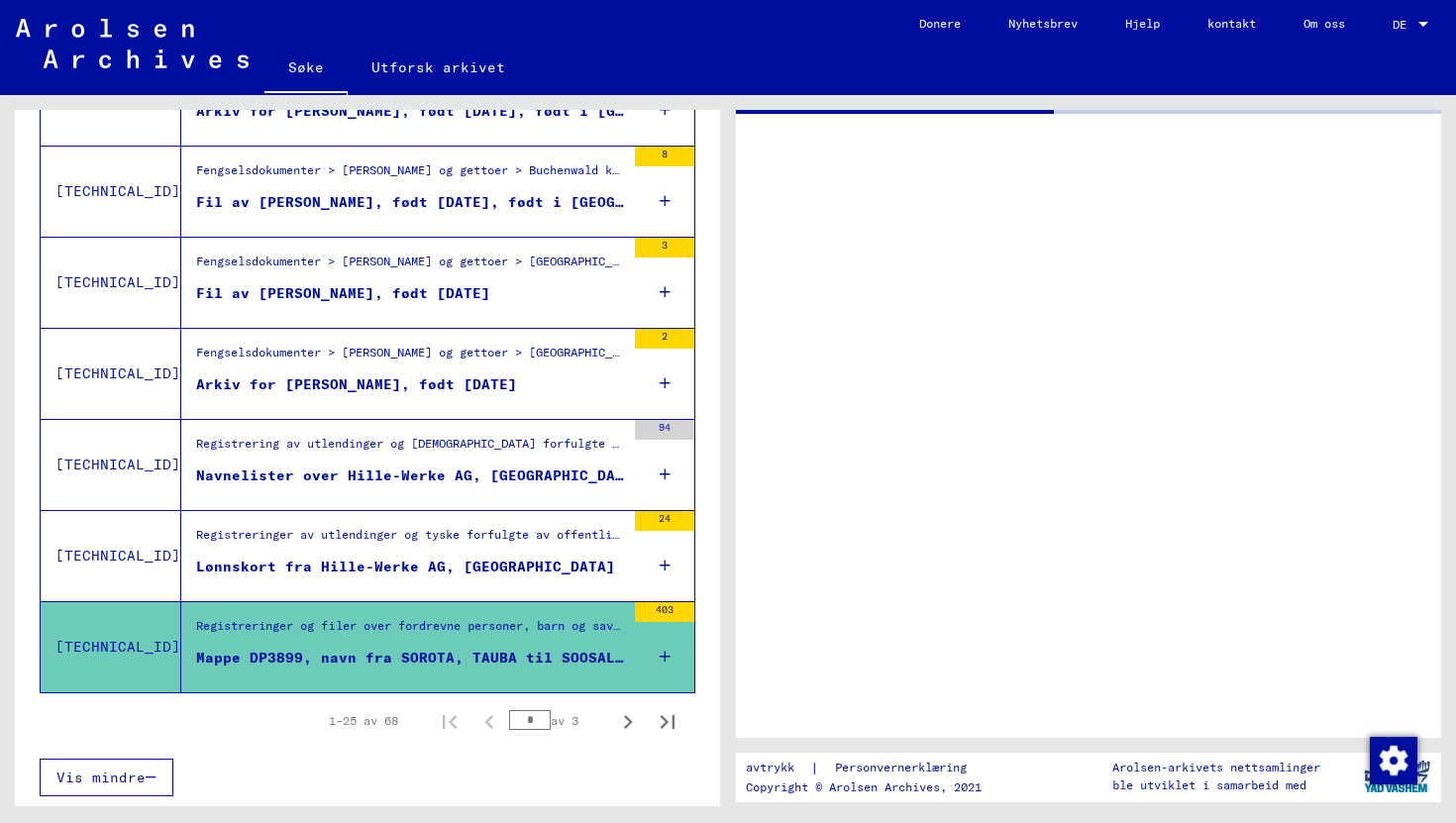 scroll, scrollTop: 0, scrollLeft: 0, axis: both 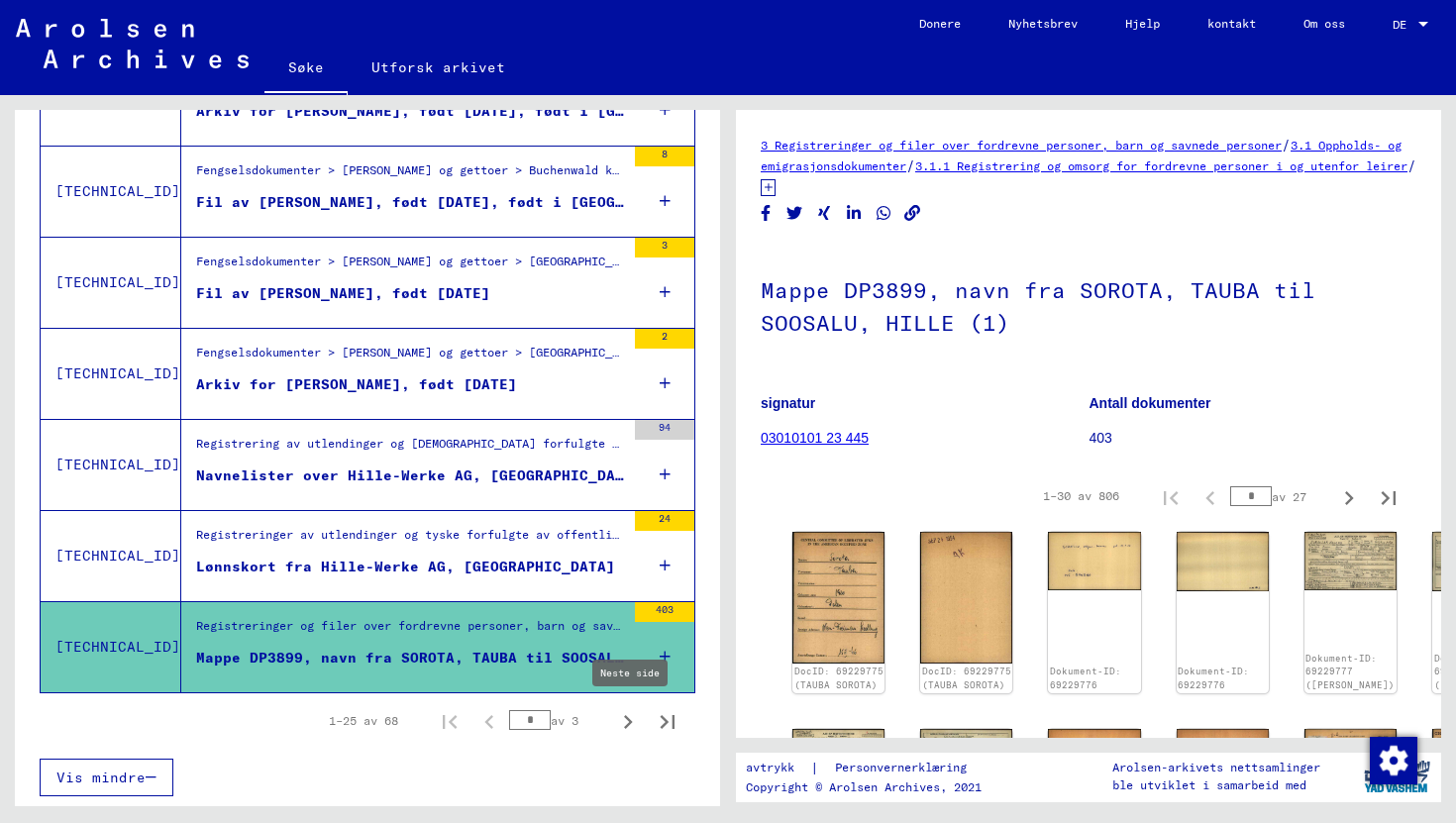 click 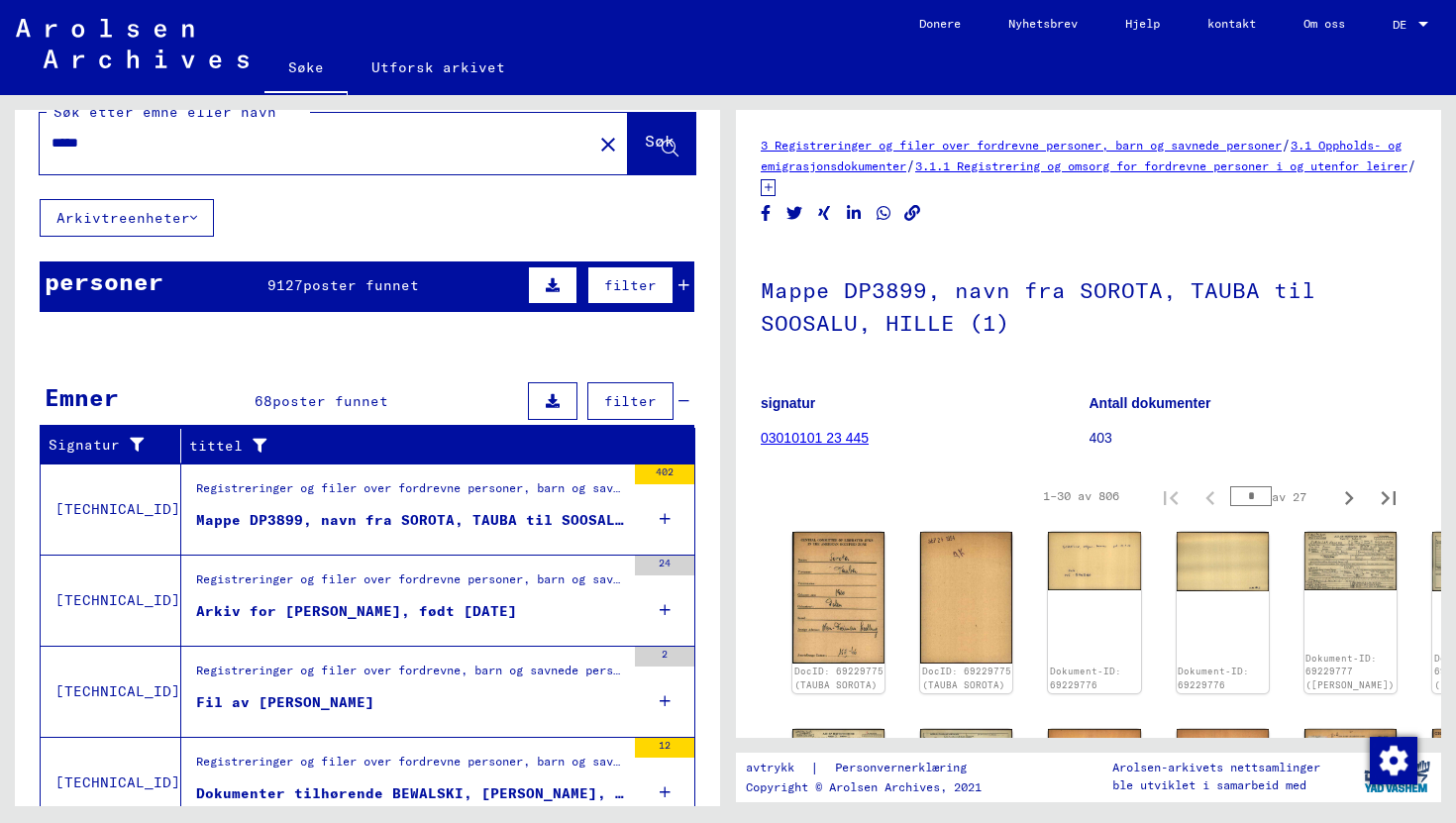 scroll, scrollTop: 43, scrollLeft: 0, axis: vertical 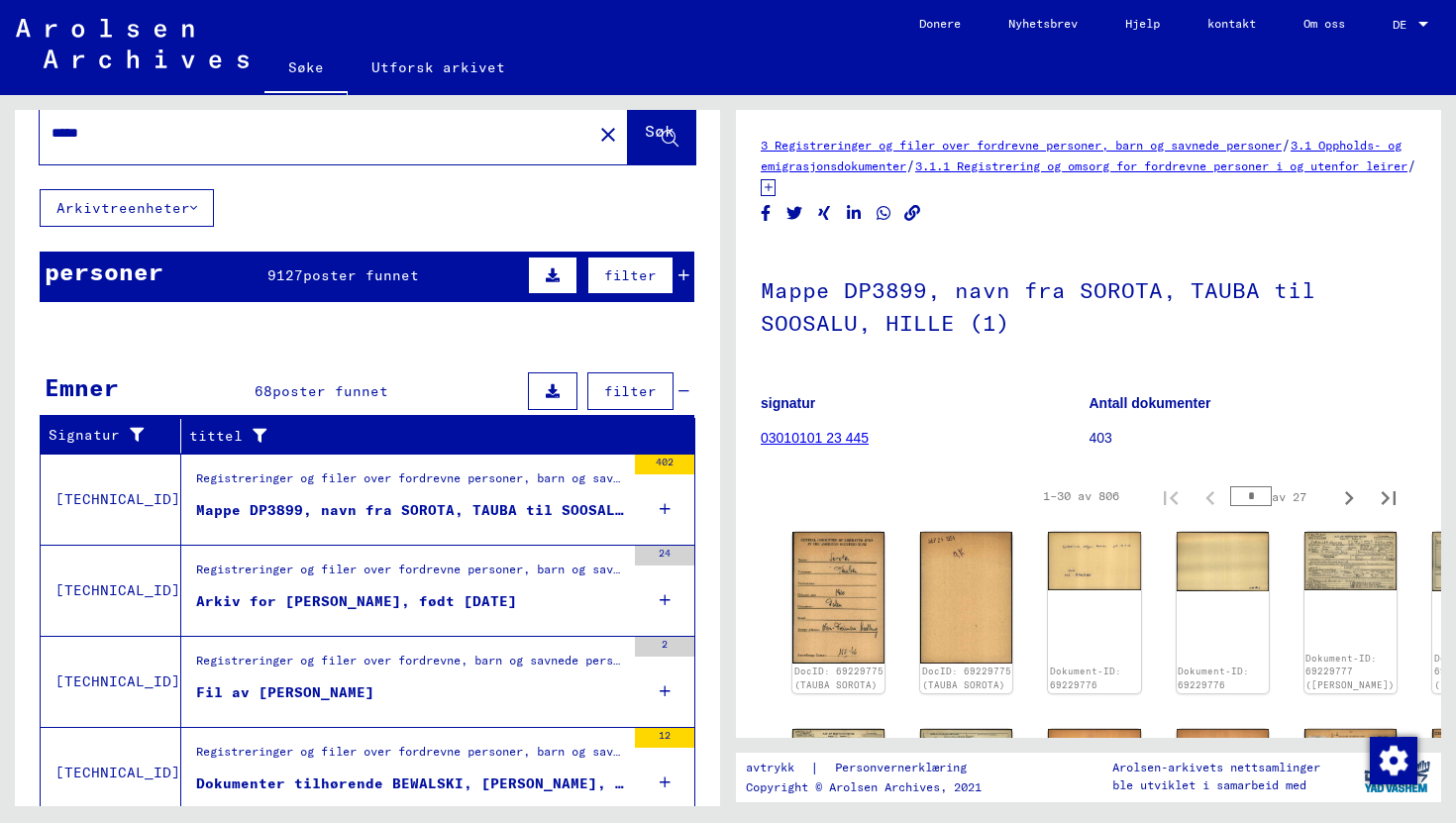 click on "Mappe DP3899, navn fra SOROTA, TAUBA til SOOSALU, HILLE (2)" at bounding box center (459, 510) 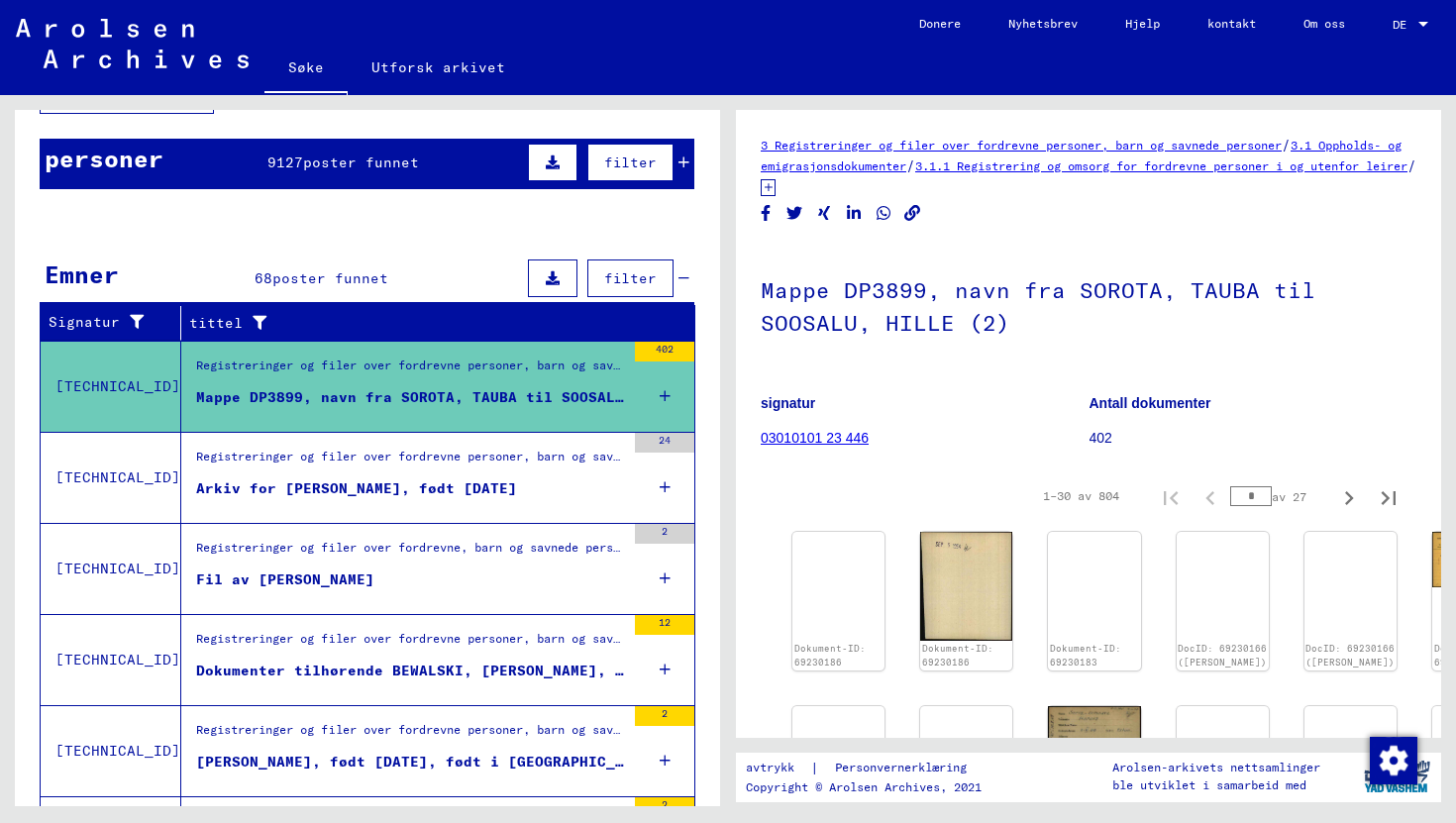 scroll 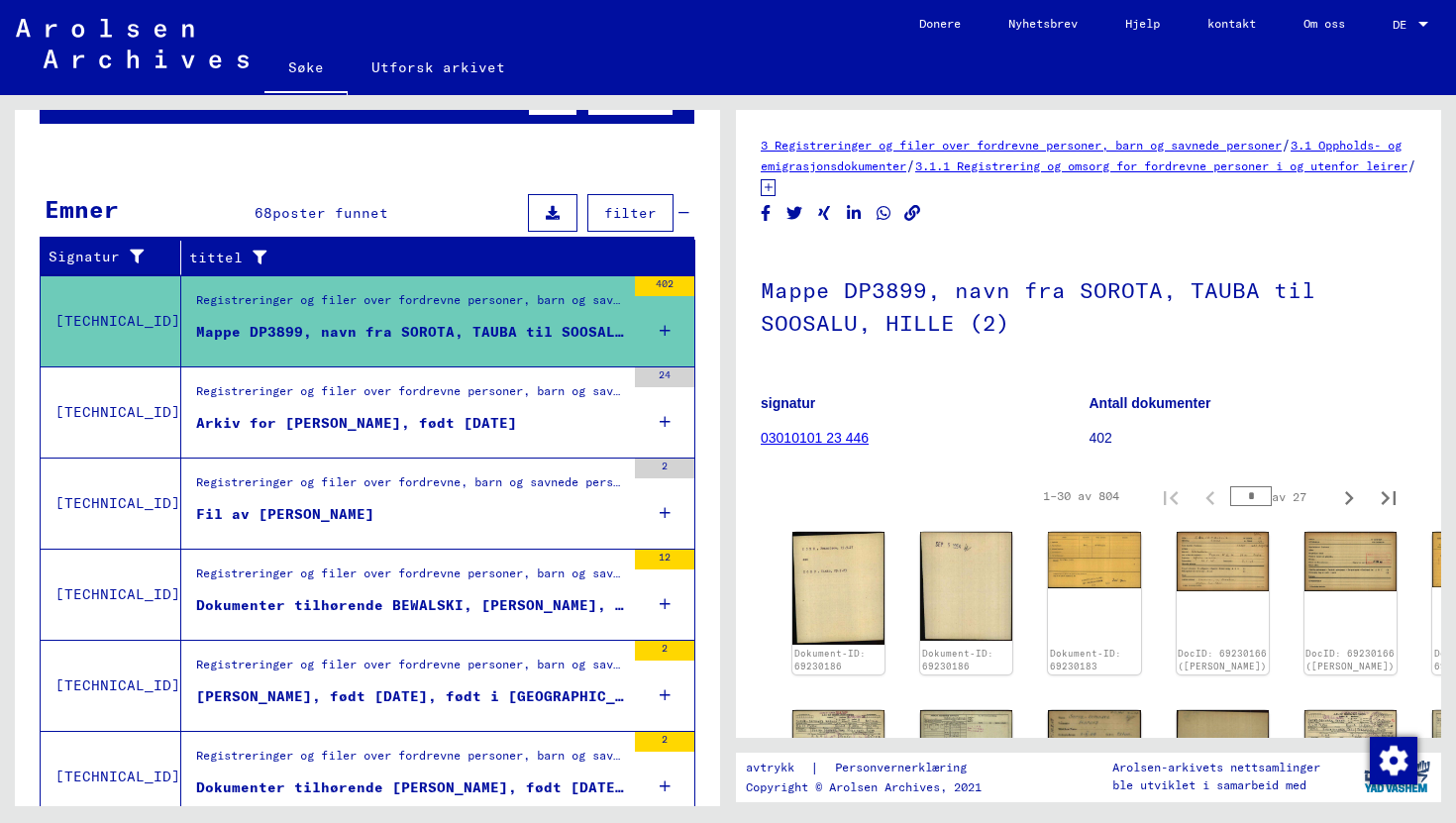 click on "Arkiv for [PERSON_NAME], født [DATE]" at bounding box center (410, 428) 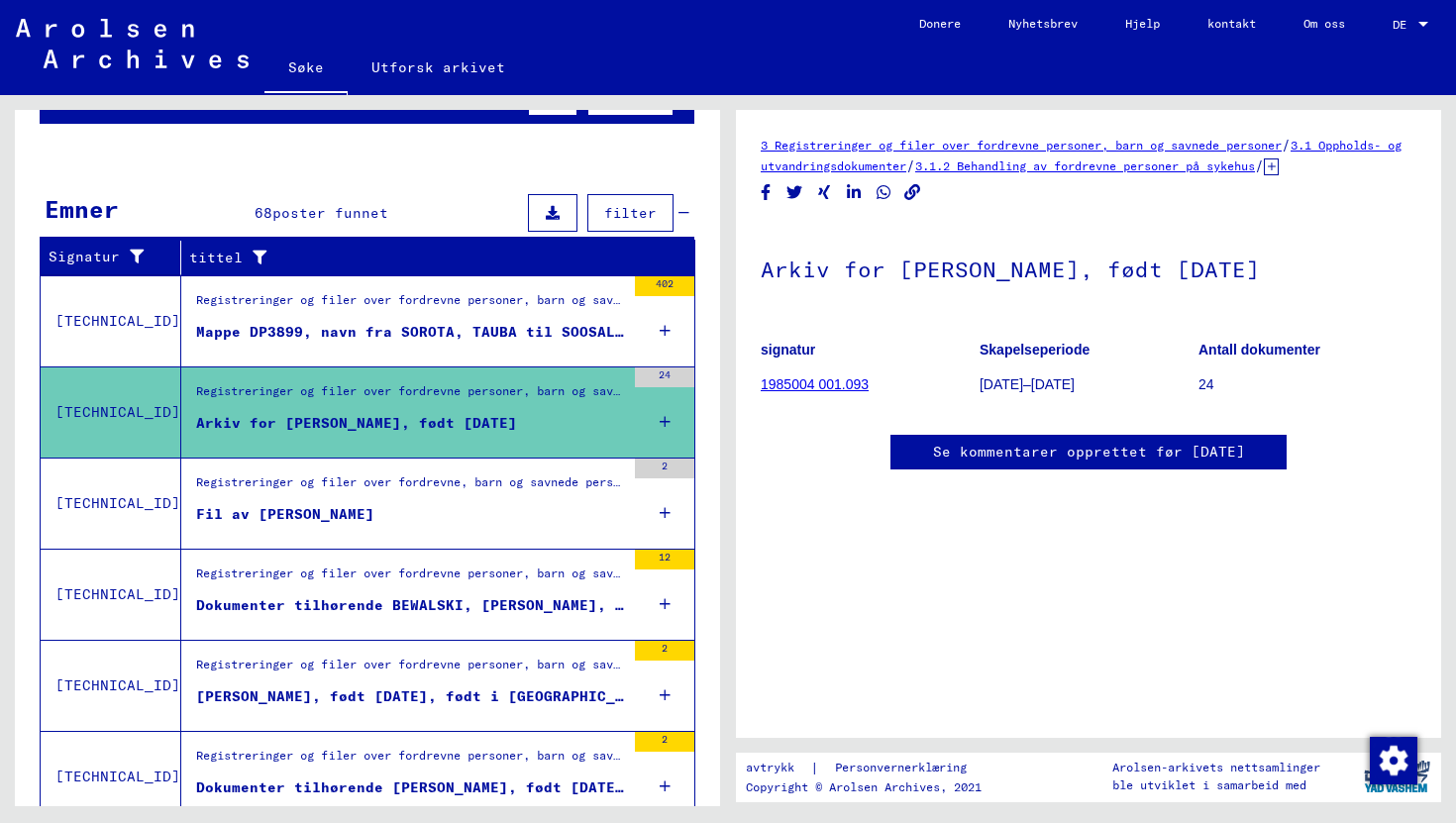 click on "Fil av [PERSON_NAME]" at bounding box center (410, 519) 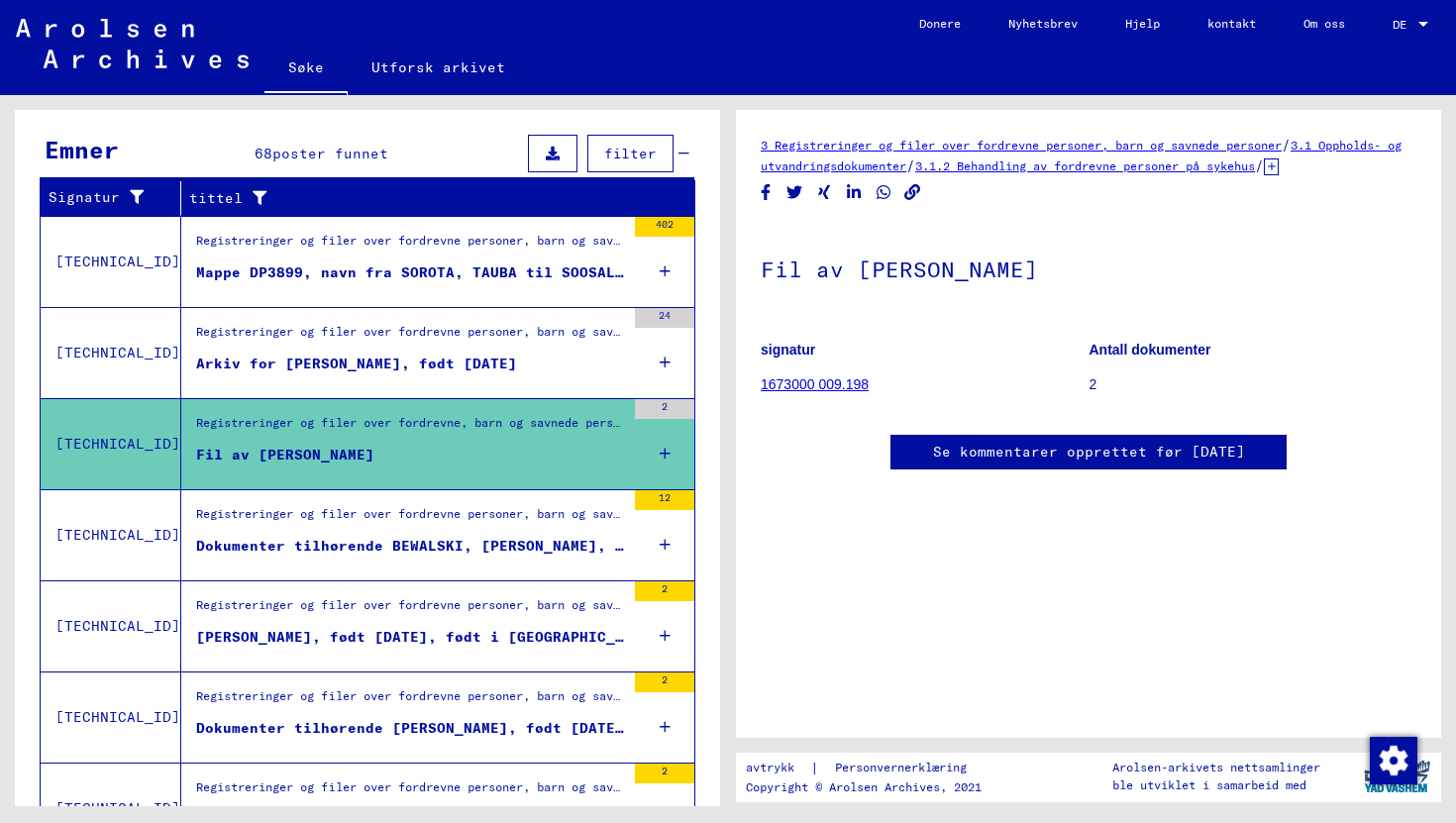 click on "Dokumenter tilhørende BEWALSKI, [PERSON_NAME], født [DATE], født i [GEOGRAPHIC_DATA] og andre personer" at bounding box center [651, 546] 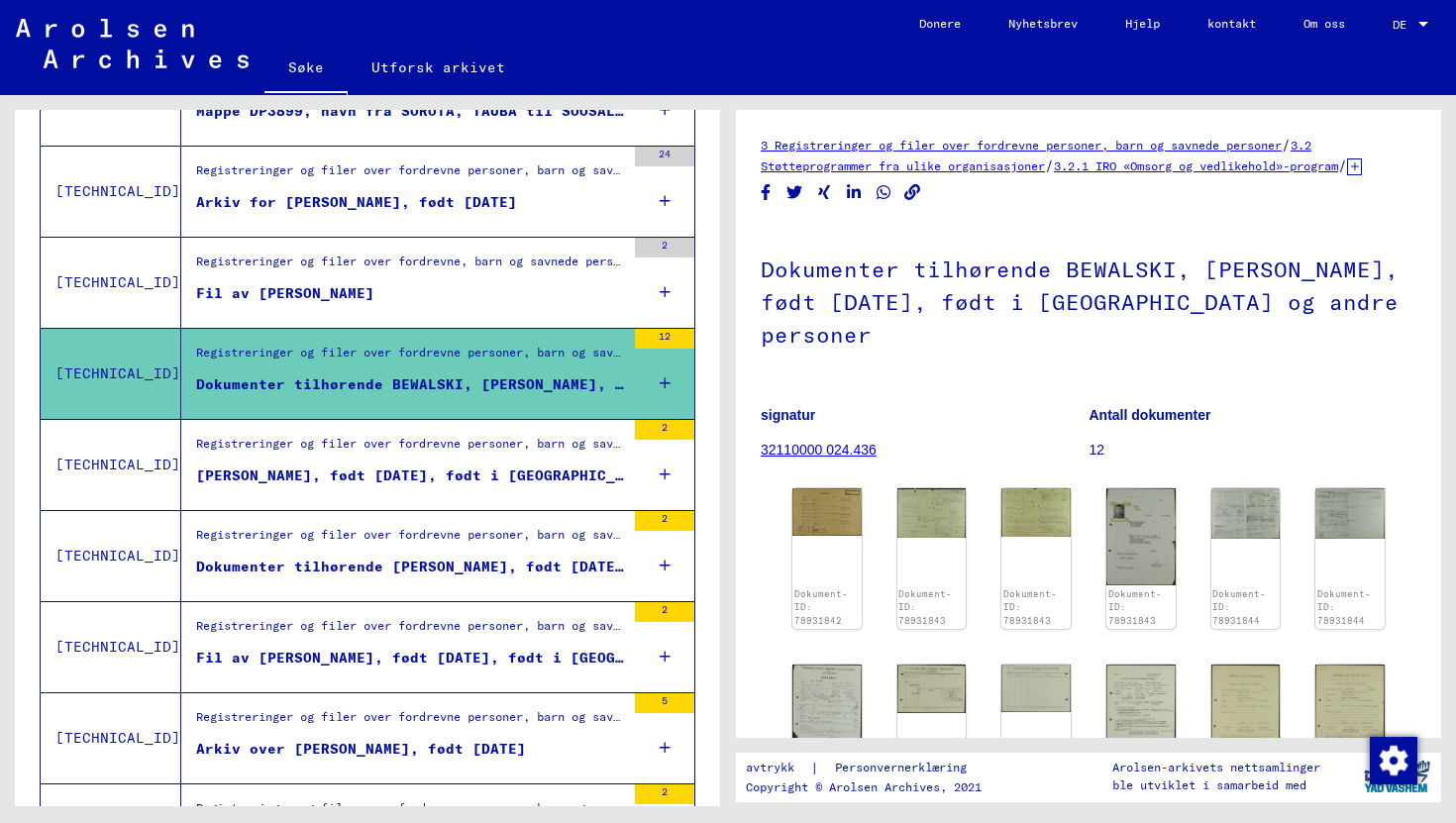 click on "Registreringer og filer over fordrevne personer, barn og savnede personer > Støtteprogrammer fra ulike organisasjoner > IRO-programmet «Omsorg og vedlikehold» > CM/1-filer fra [GEOGRAPHIC_DATA] > CM/1-filer fra [GEOGRAPHIC_DATA], [GEOGRAPHIC_DATA] > Filer med navn fra HERZBERG" at bounding box center [410, 540] 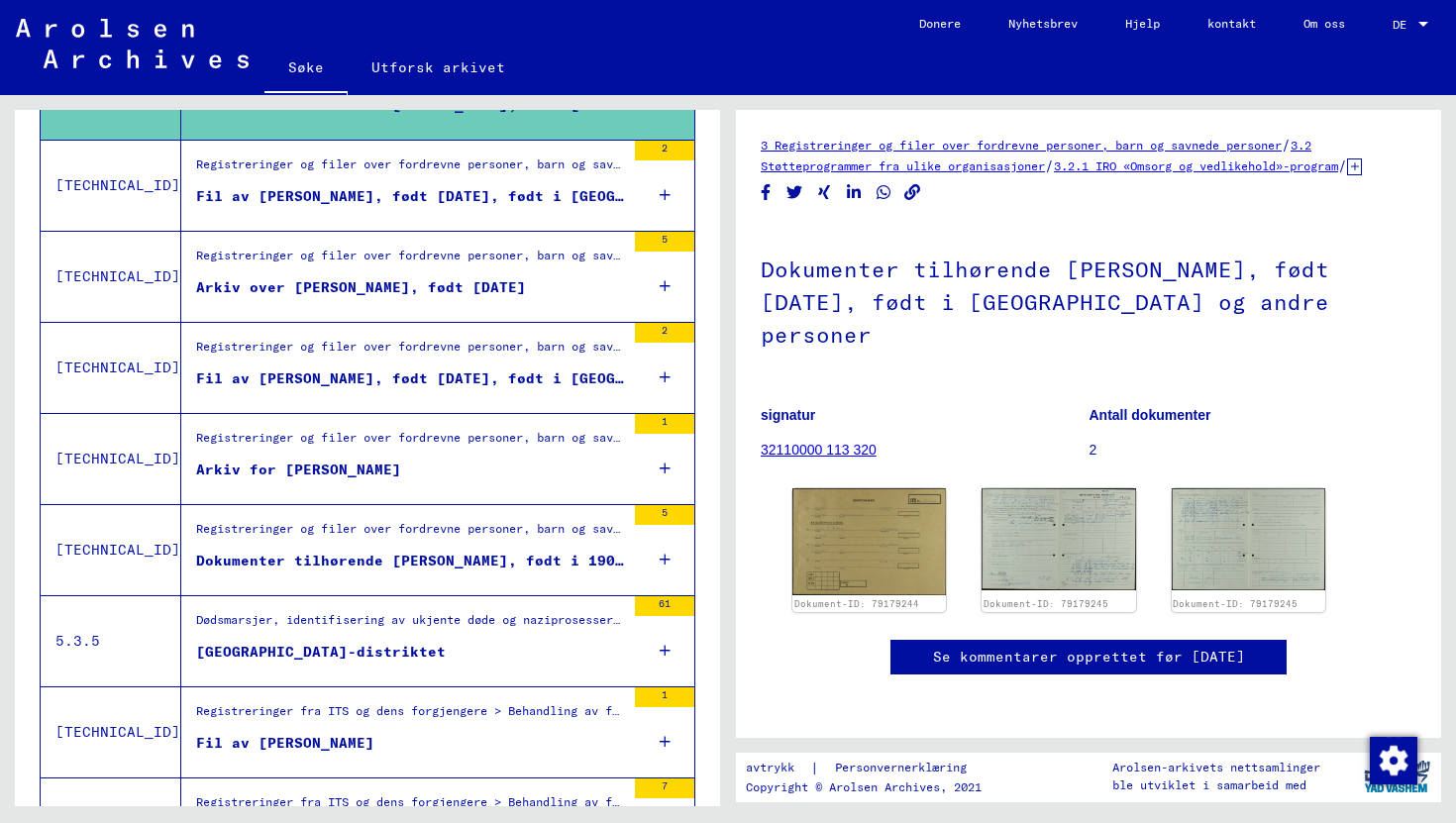 click on "Dokumenter tilhørende [PERSON_NAME], født i 1902 og andre personer" at bounding box center (490, 561) 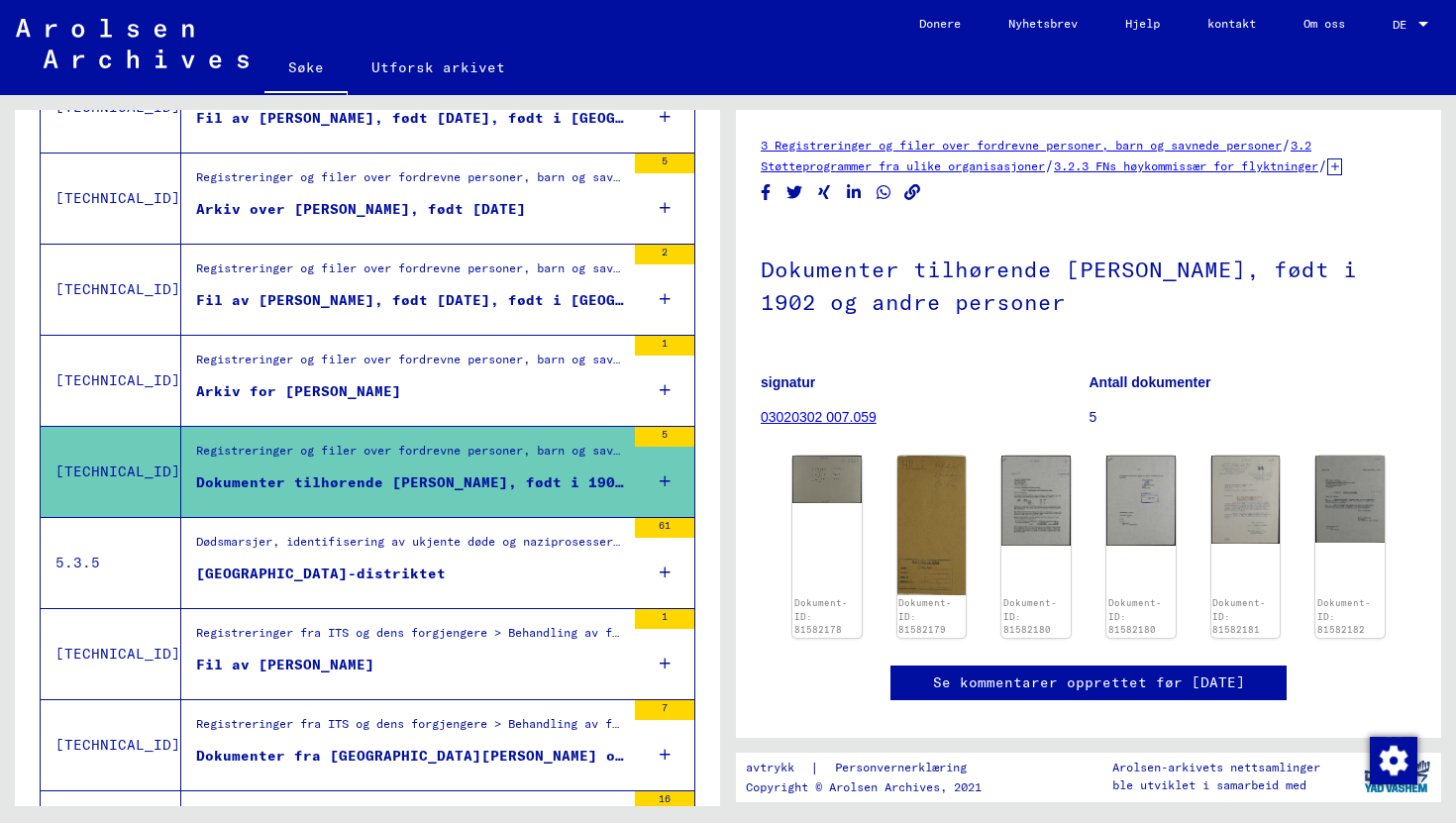click on "Dødsmarsjer, identifisering av ukjente døde og naziprosesser > Dødsmarsjer / Identifisering av ukjente døde (inkludert allierte kartlegginger, ruter, identifisering av ukjente døde) > Gravundersøkelse / Kirkegårdsplaner > [GEOGRAPHIC_DATA]" at bounding box center [410, 547] 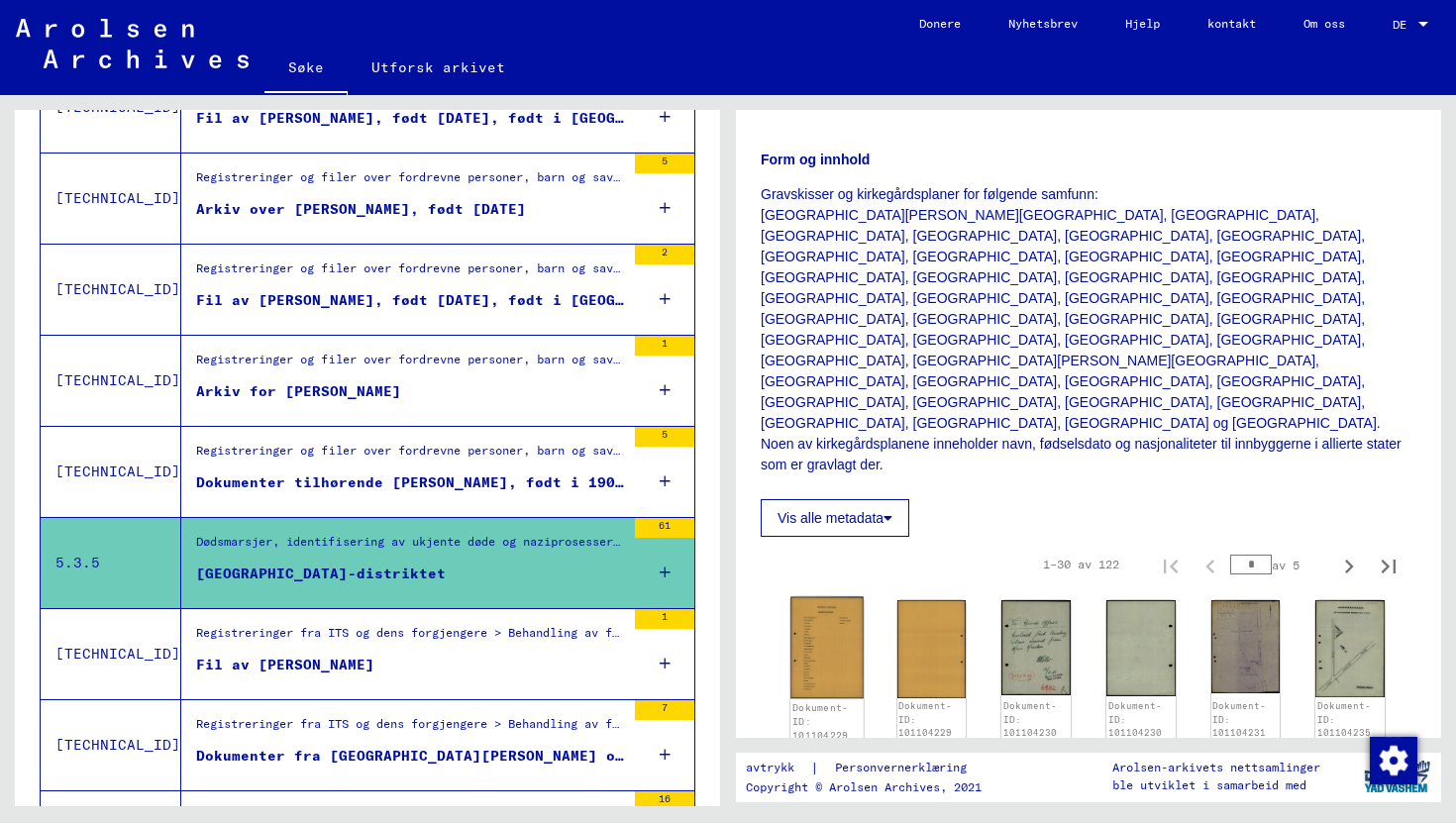 click 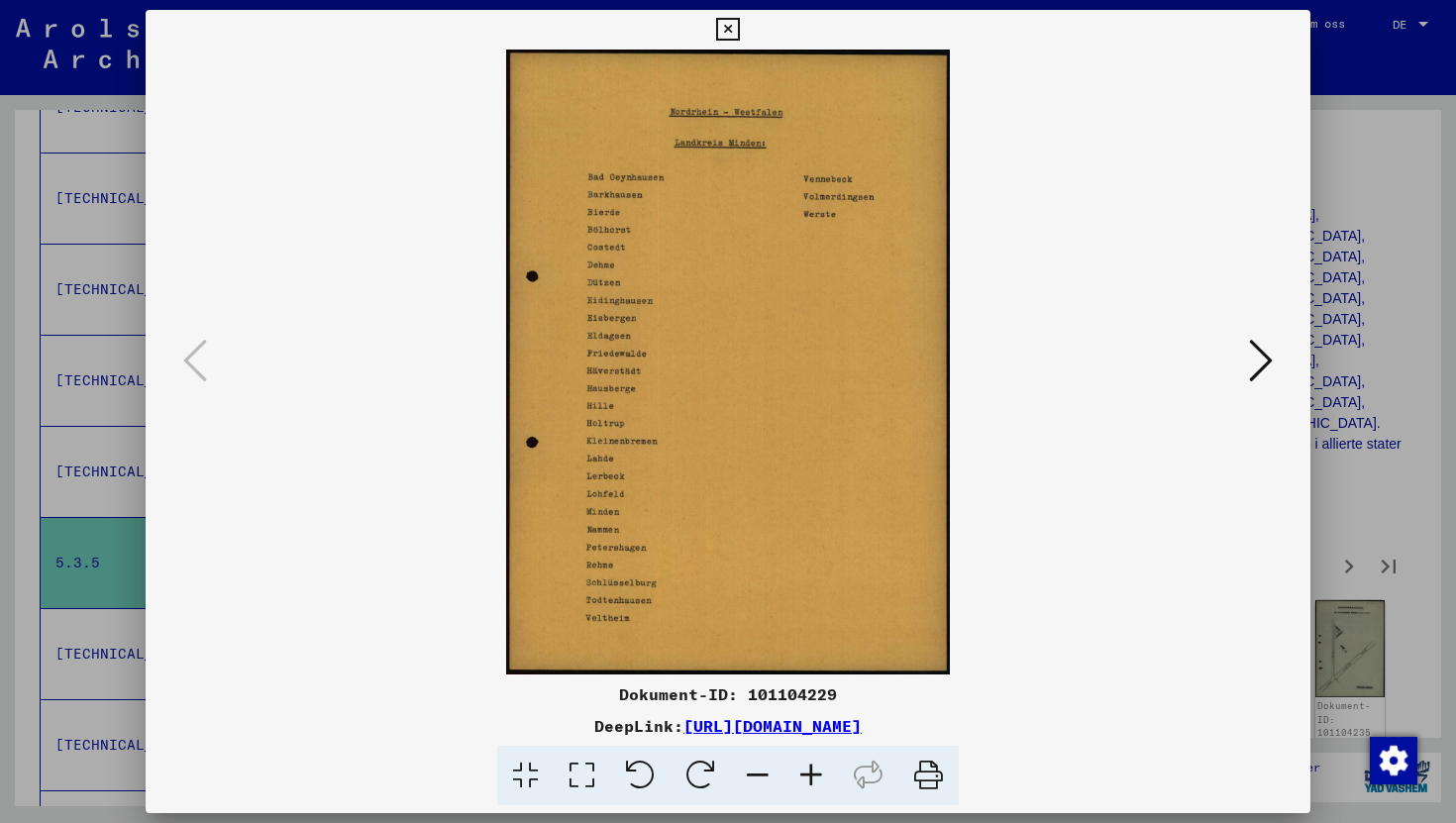 click at bounding box center (1261, 361) 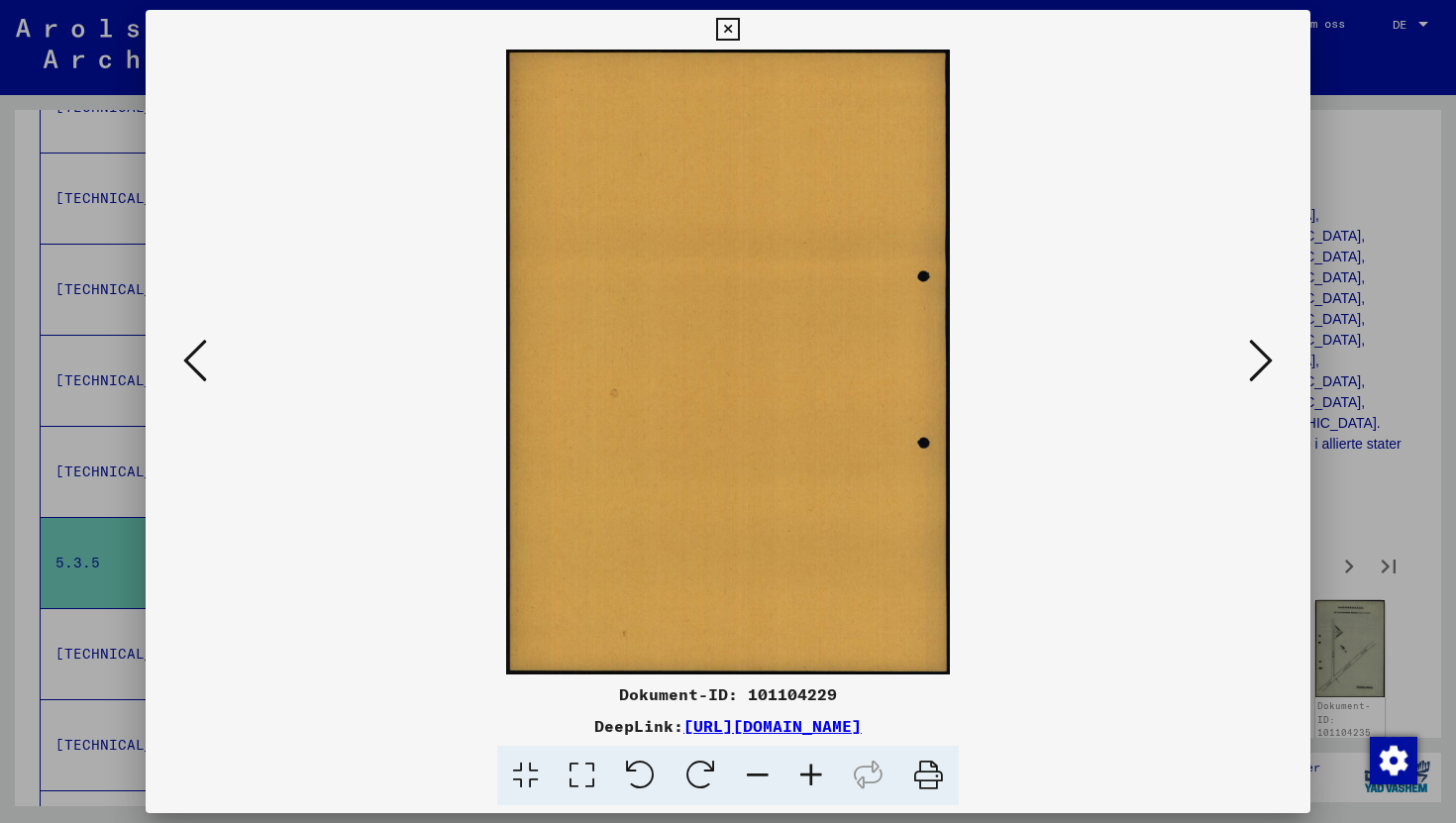 click at bounding box center [1261, 361] 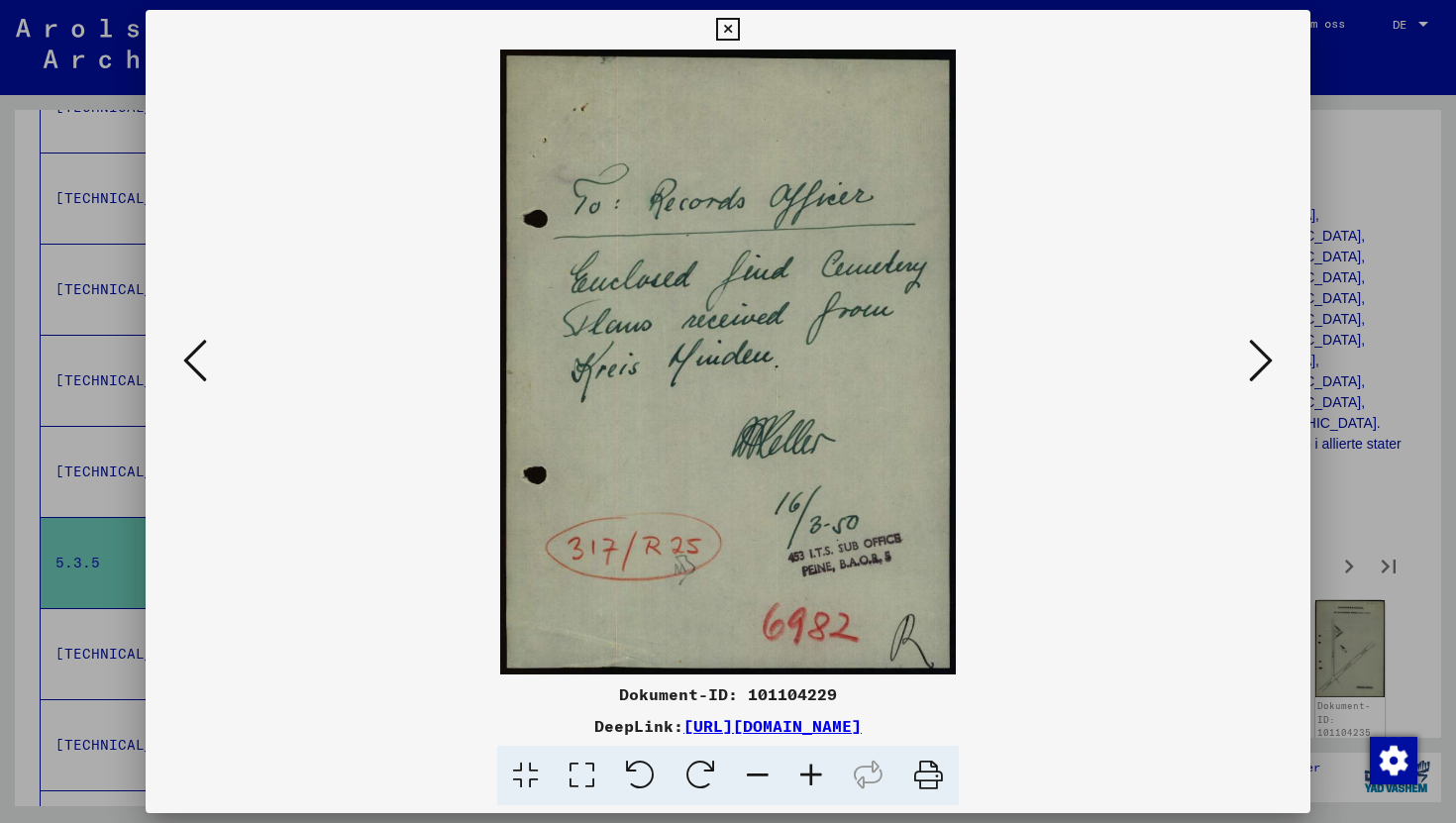 click at bounding box center [1261, 361] 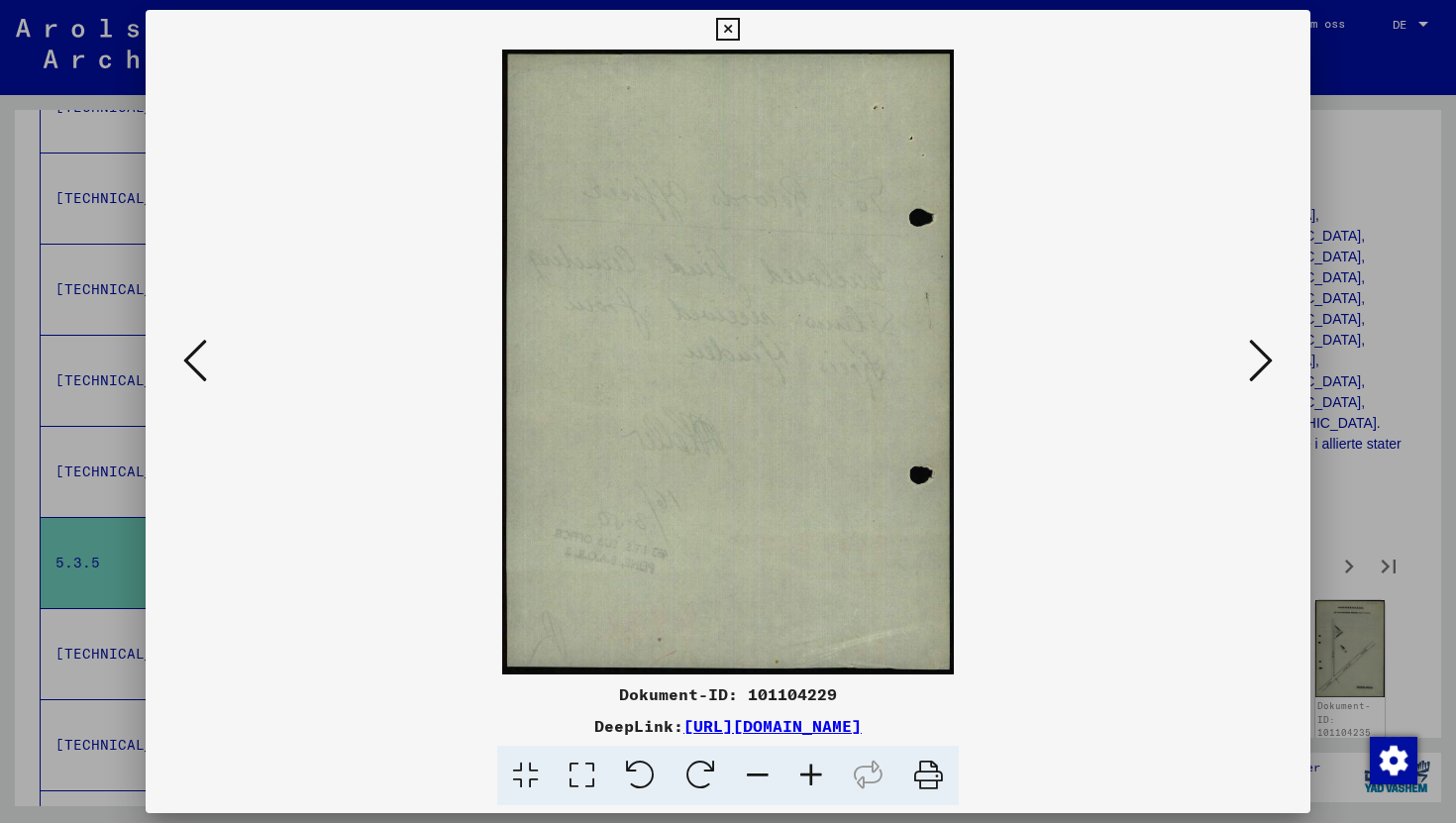 click at bounding box center [1261, 361] 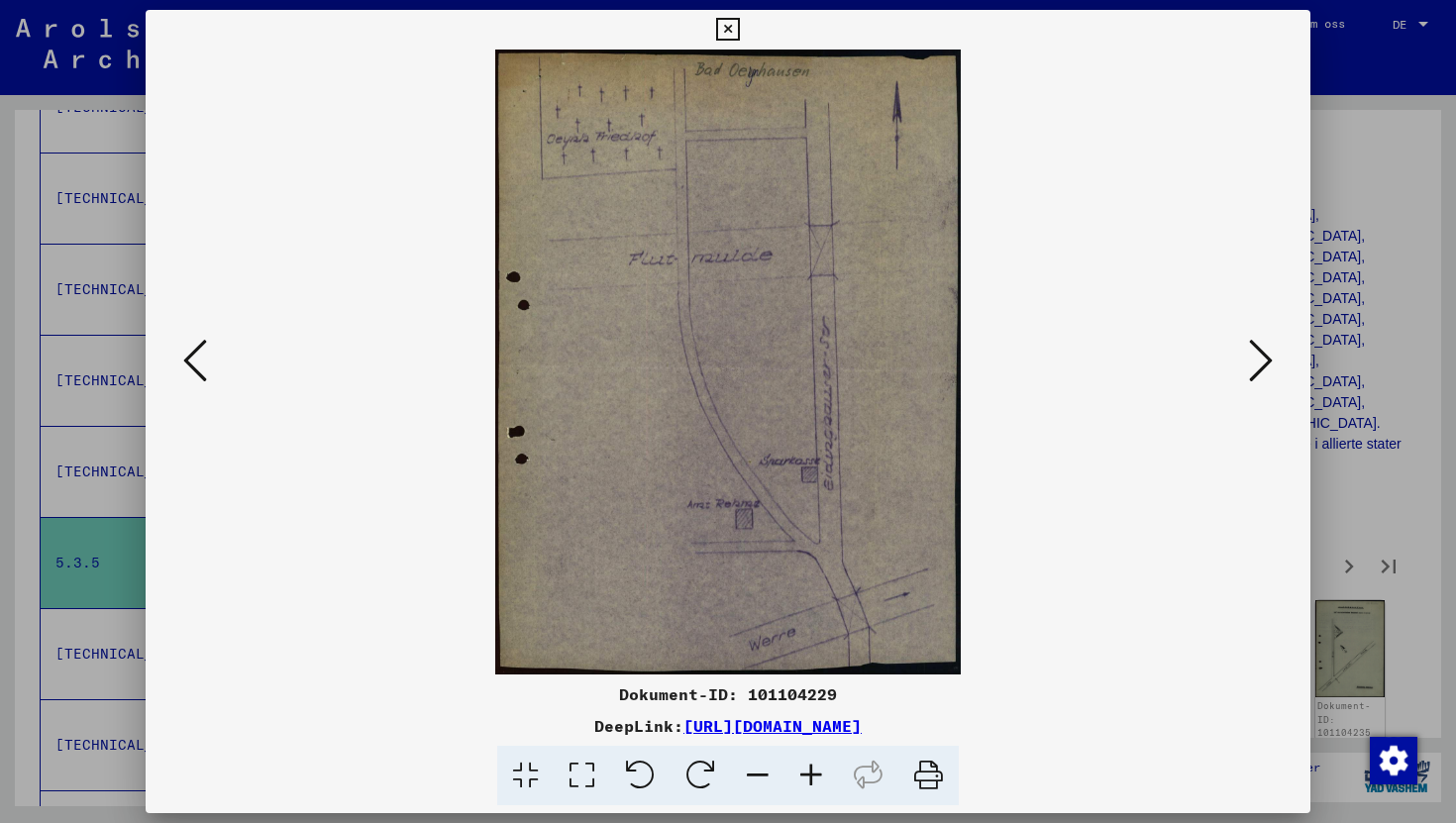 click at bounding box center [1261, 361] 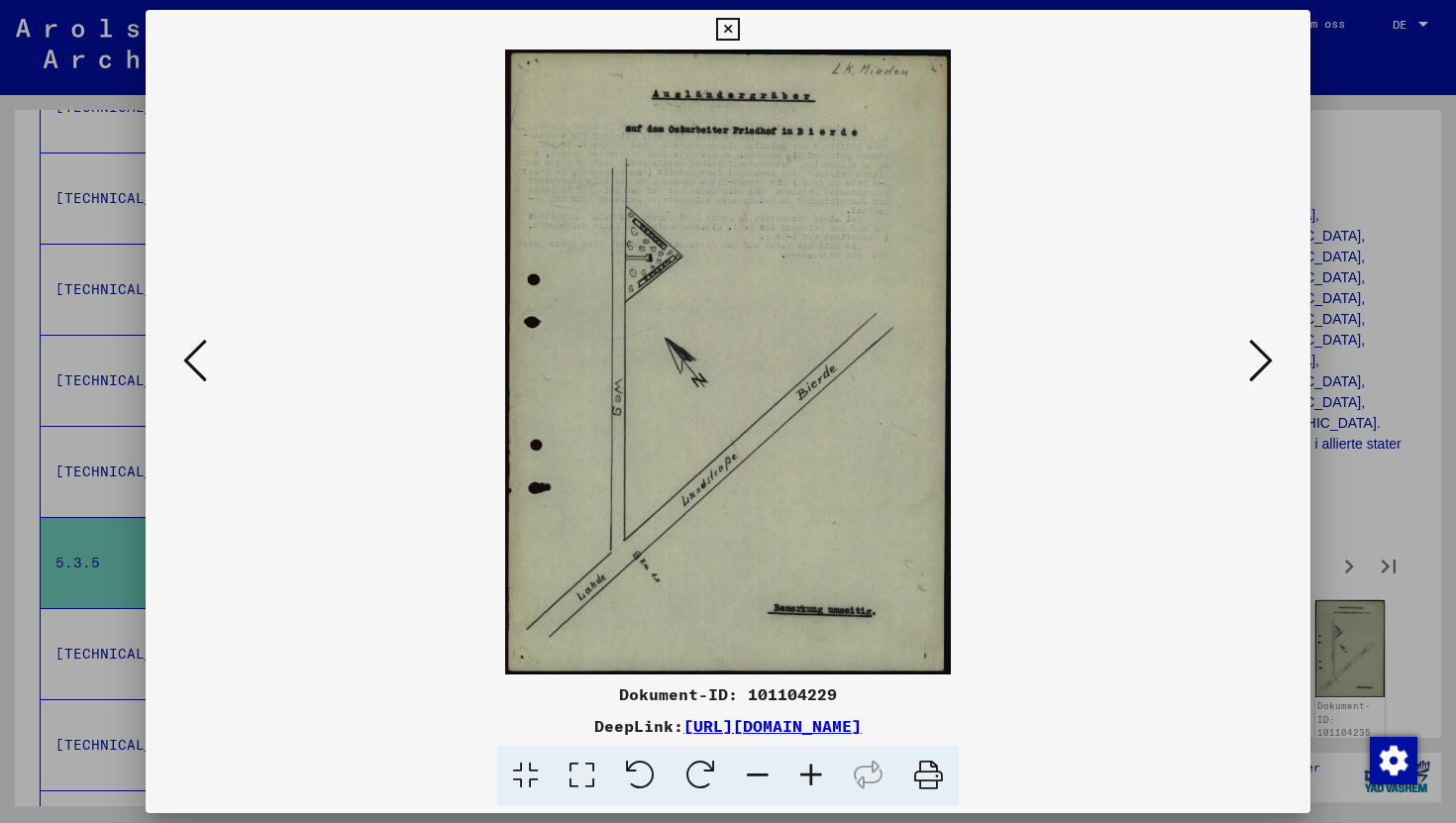 click at bounding box center (1261, 361) 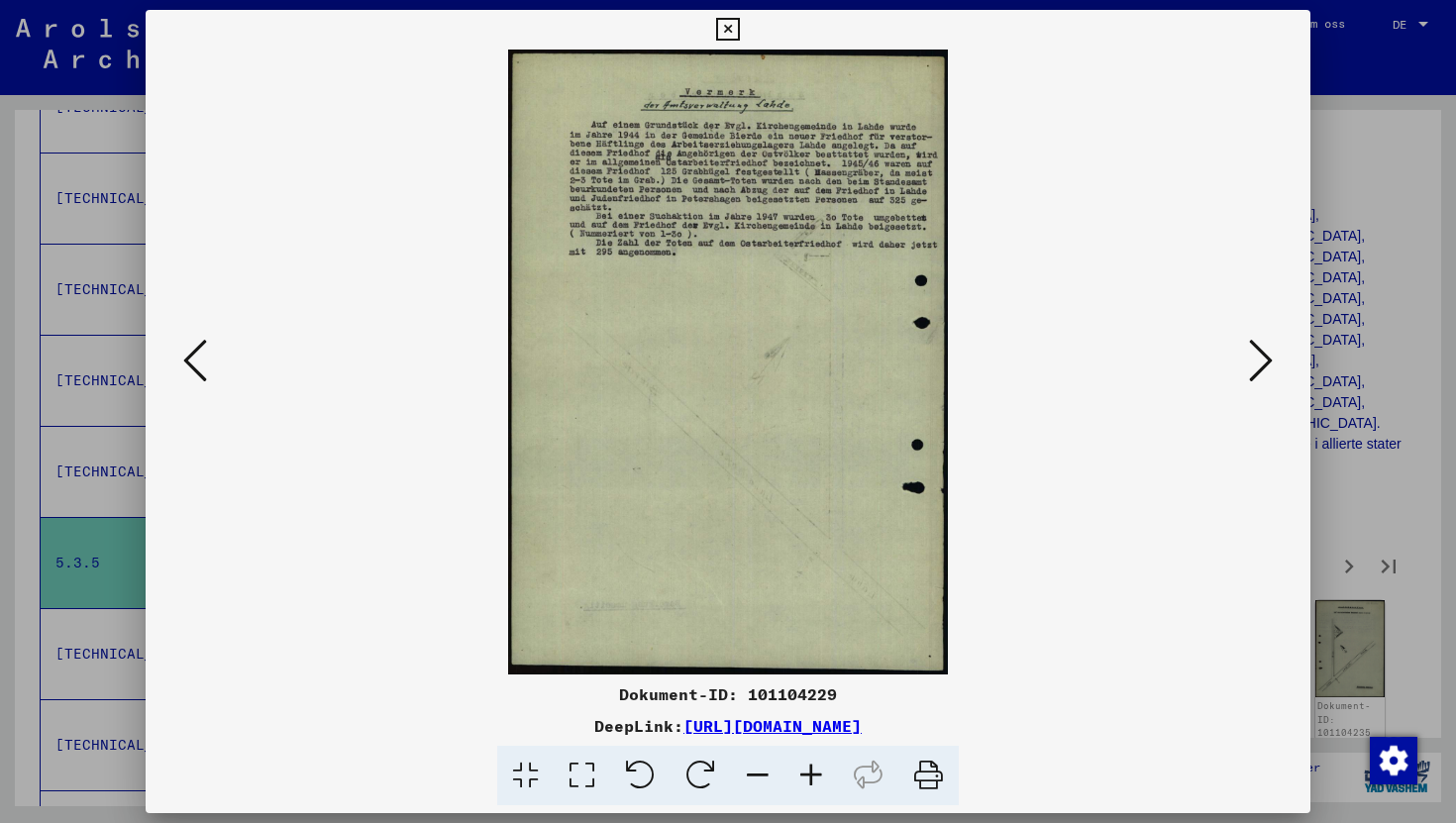 click at bounding box center [1261, 361] 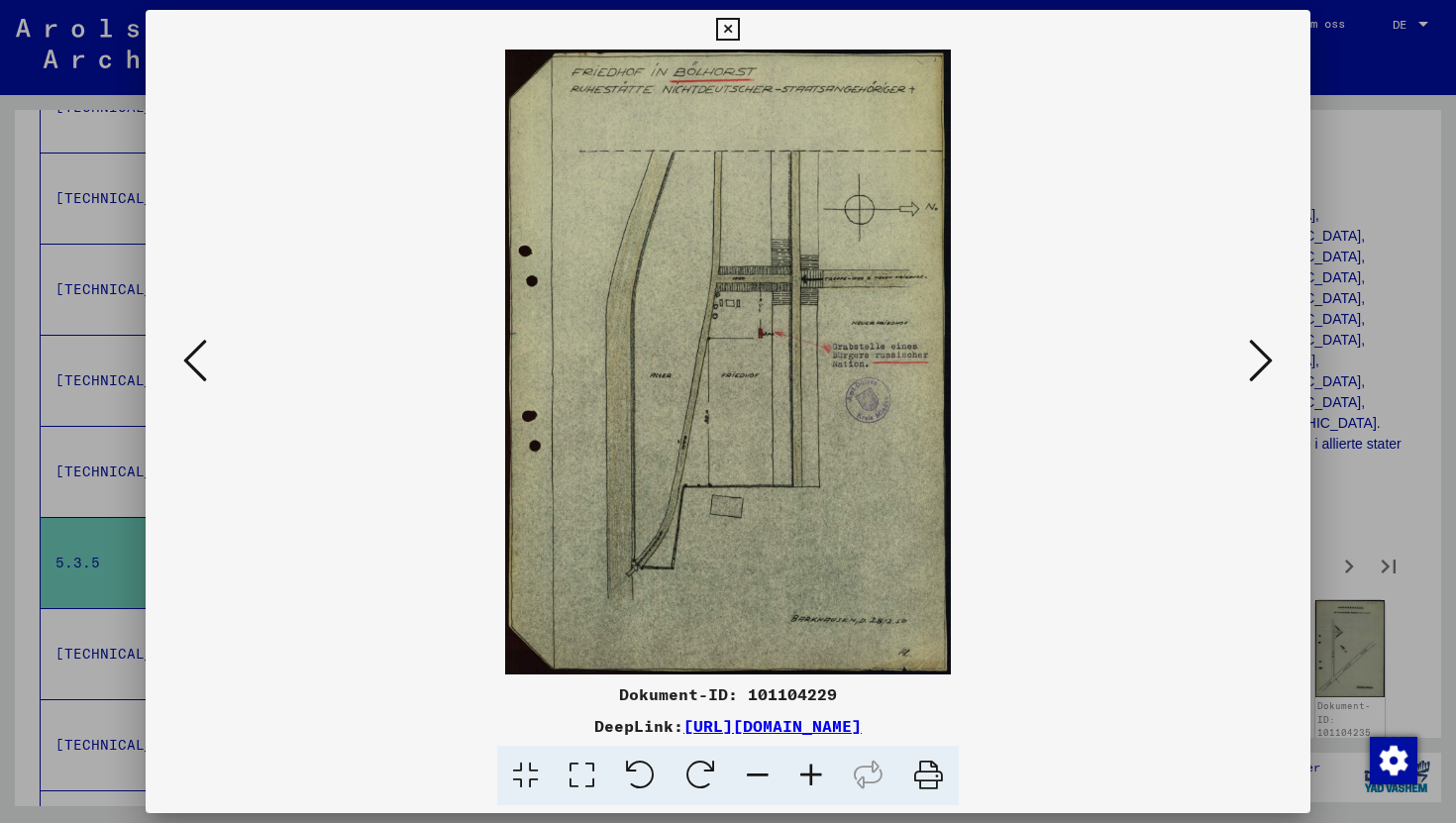 click at bounding box center (1261, 361) 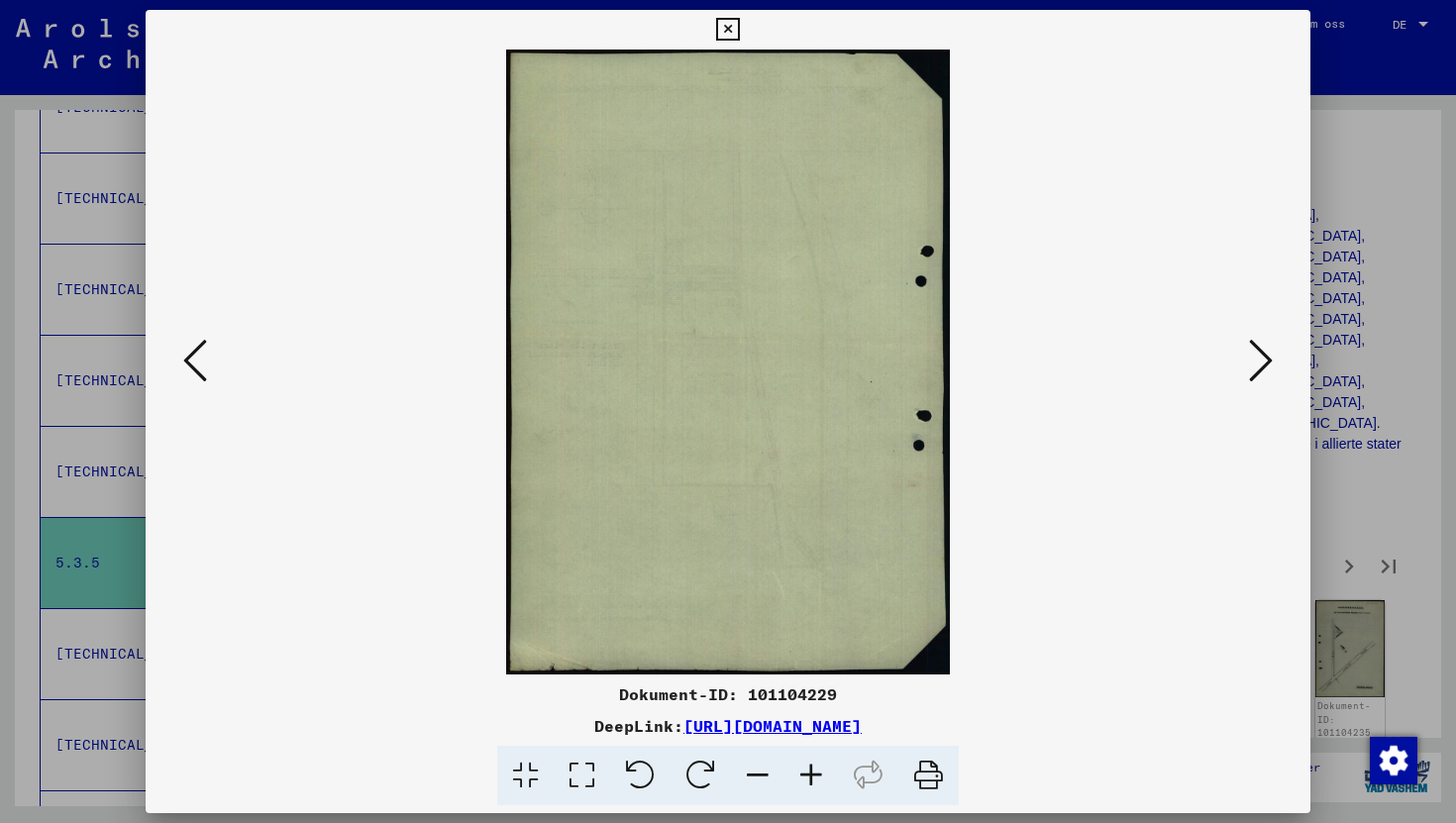 click at bounding box center (1261, 361) 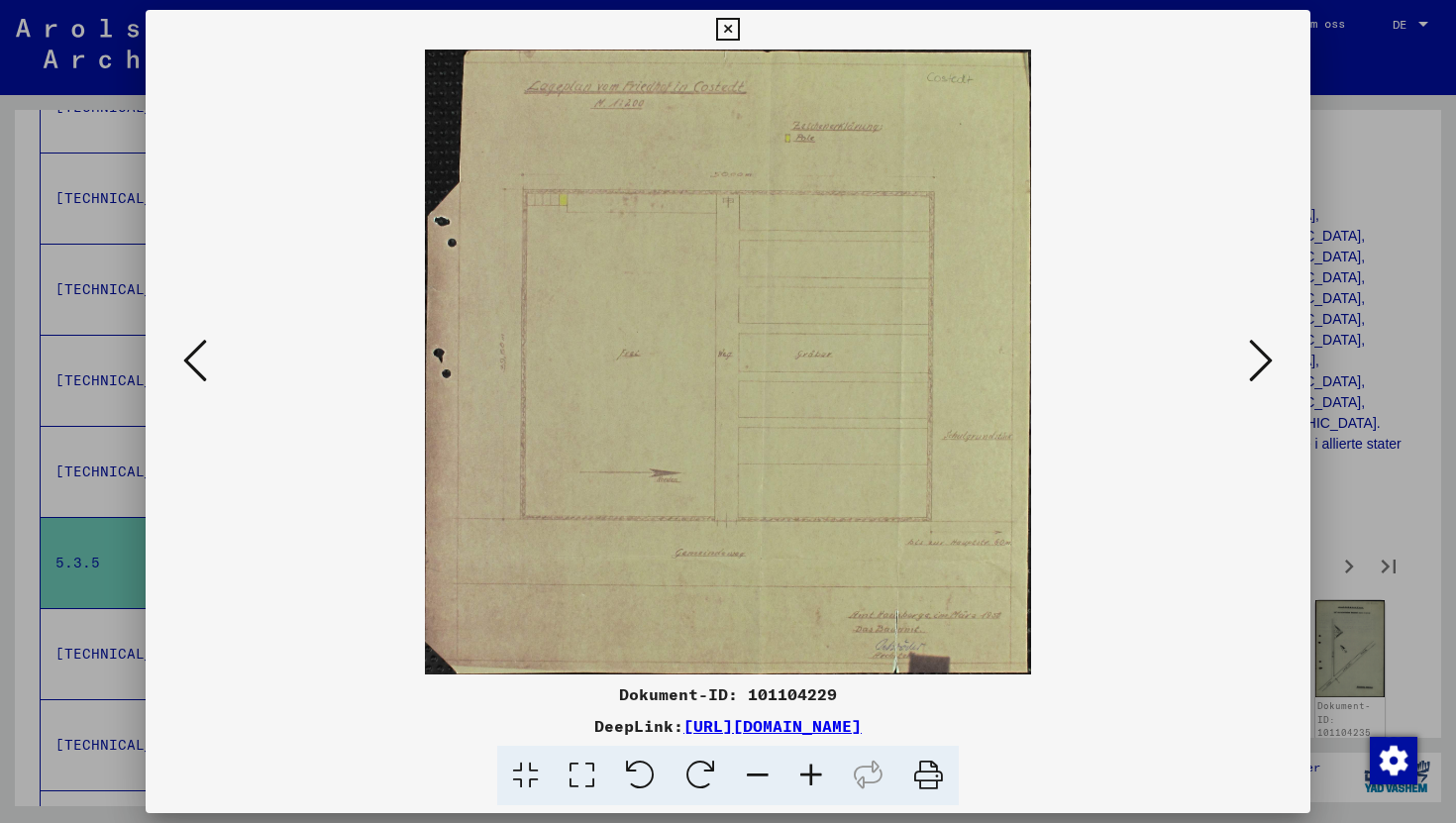 click at bounding box center (1261, 361) 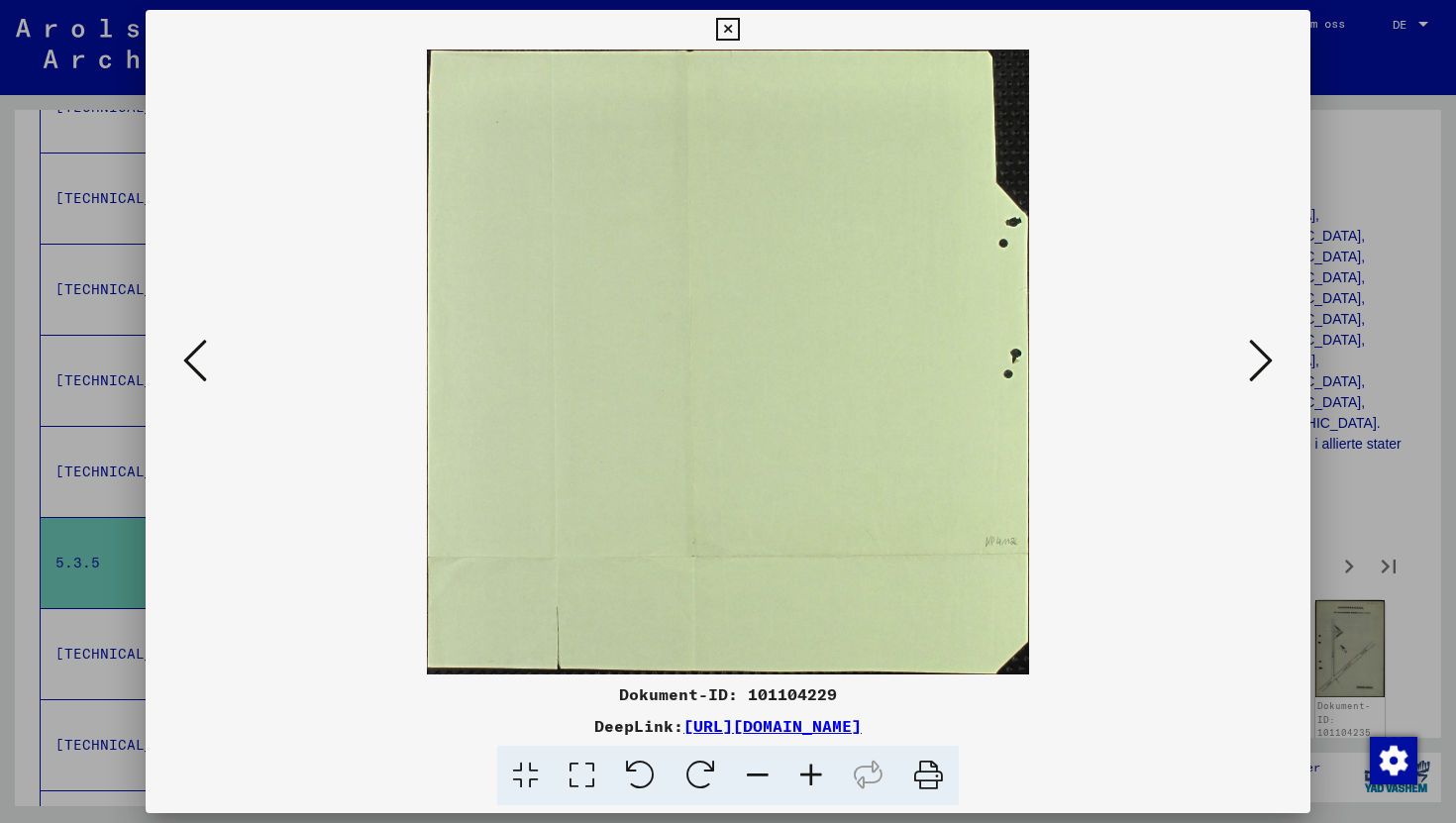 click at bounding box center (728, 361) 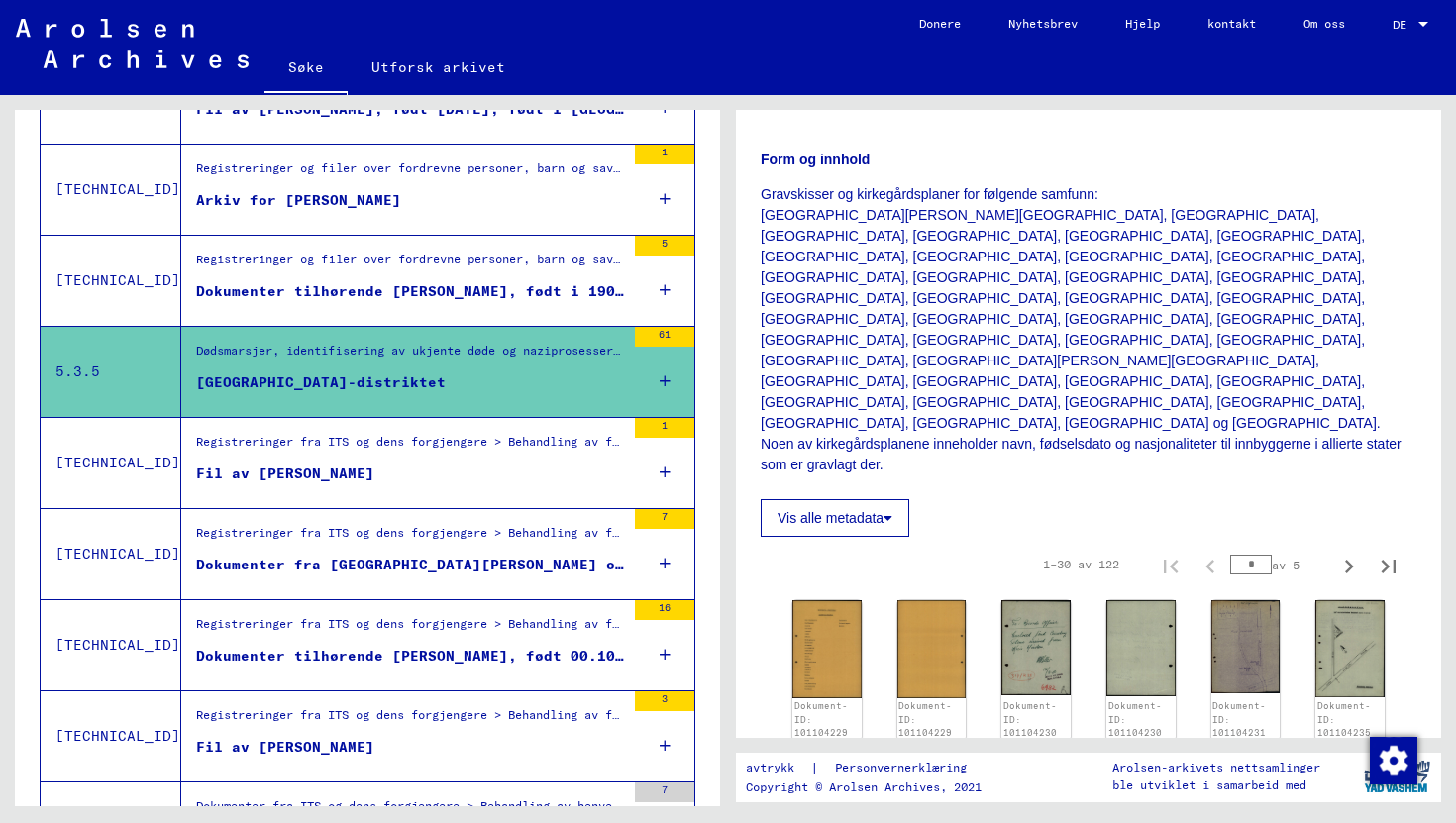 click on "Fil av [PERSON_NAME]" at bounding box center [410, 478] 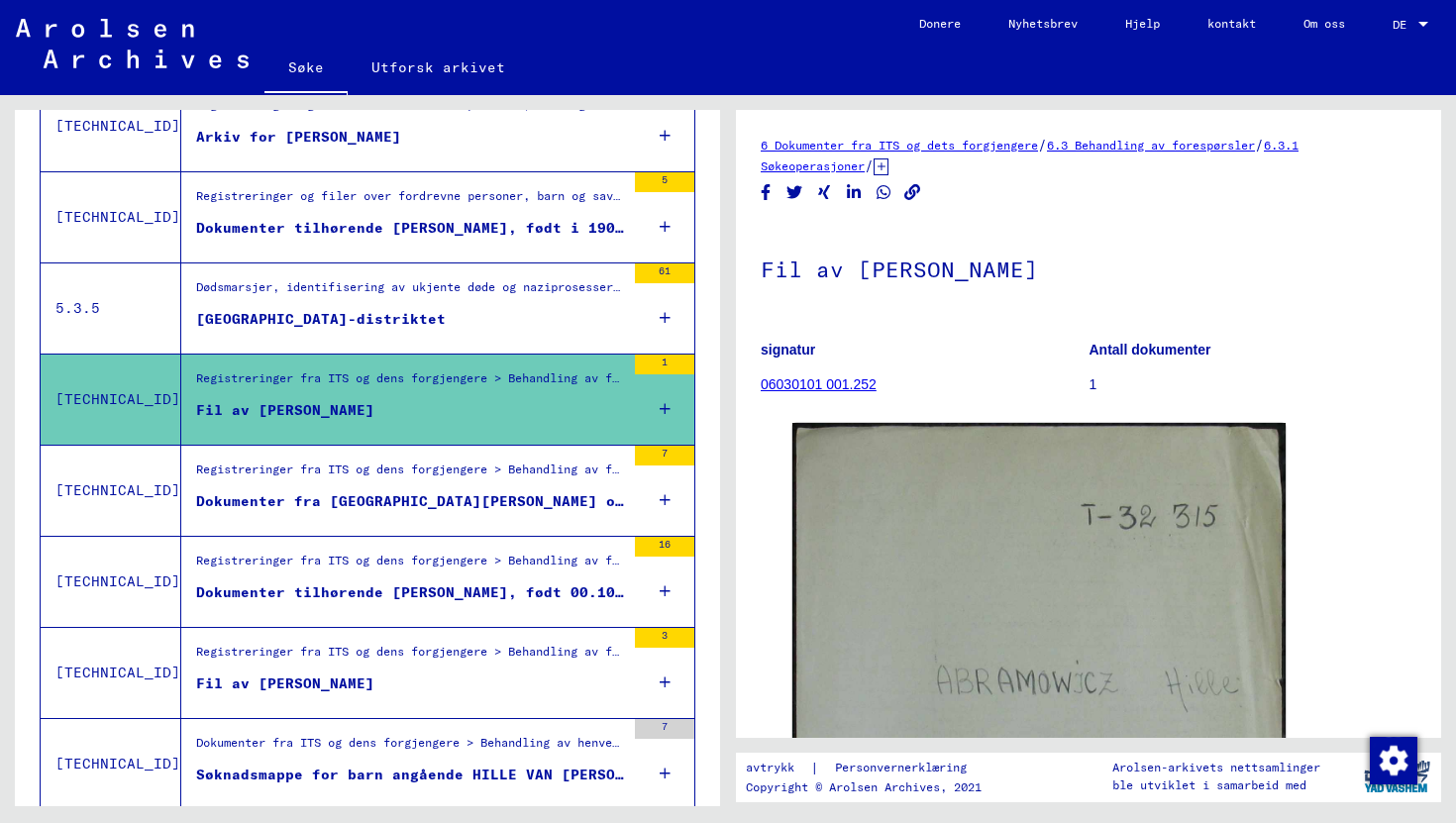 click on "Dokumenter fra [GEOGRAPHIC_DATA][PERSON_NAME] og andre personer" at bounding box center (476, 501) 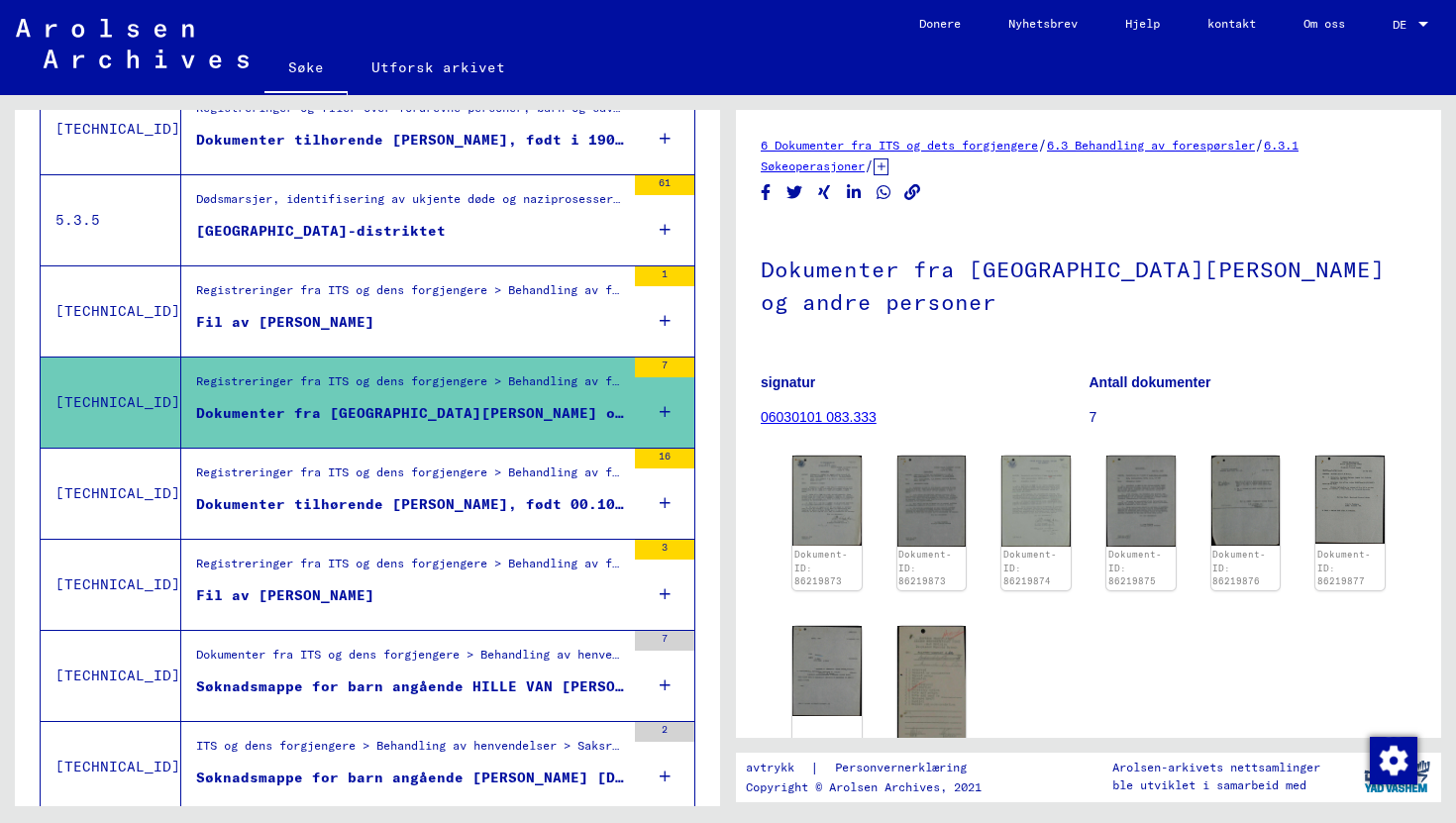 click on "Dokumenter tilhørende [PERSON_NAME], født 00.10.1904 og andre personer" at bounding box center (508, 504) 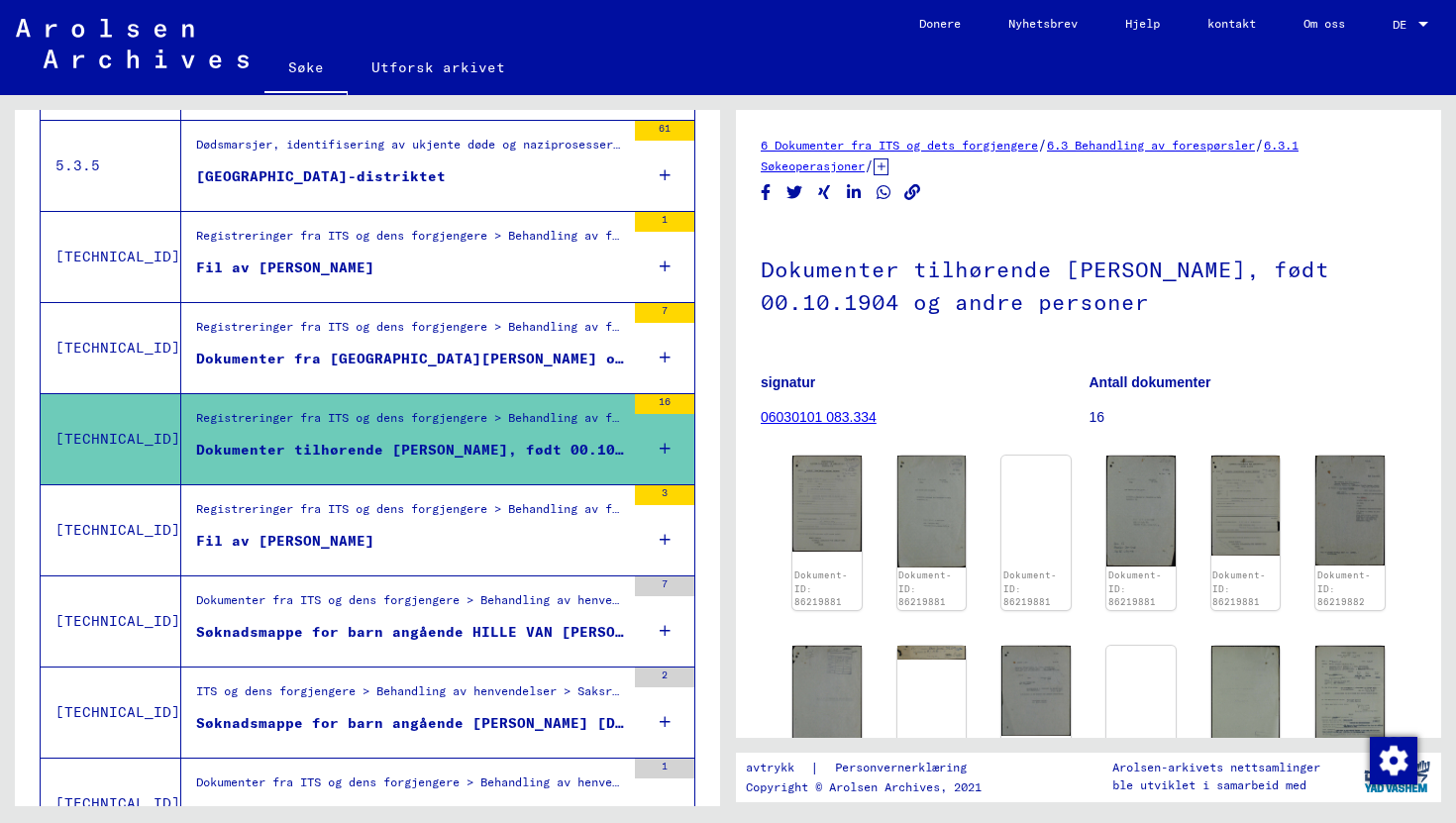 click on "Fil av [PERSON_NAME]" at bounding box center (410, 546) 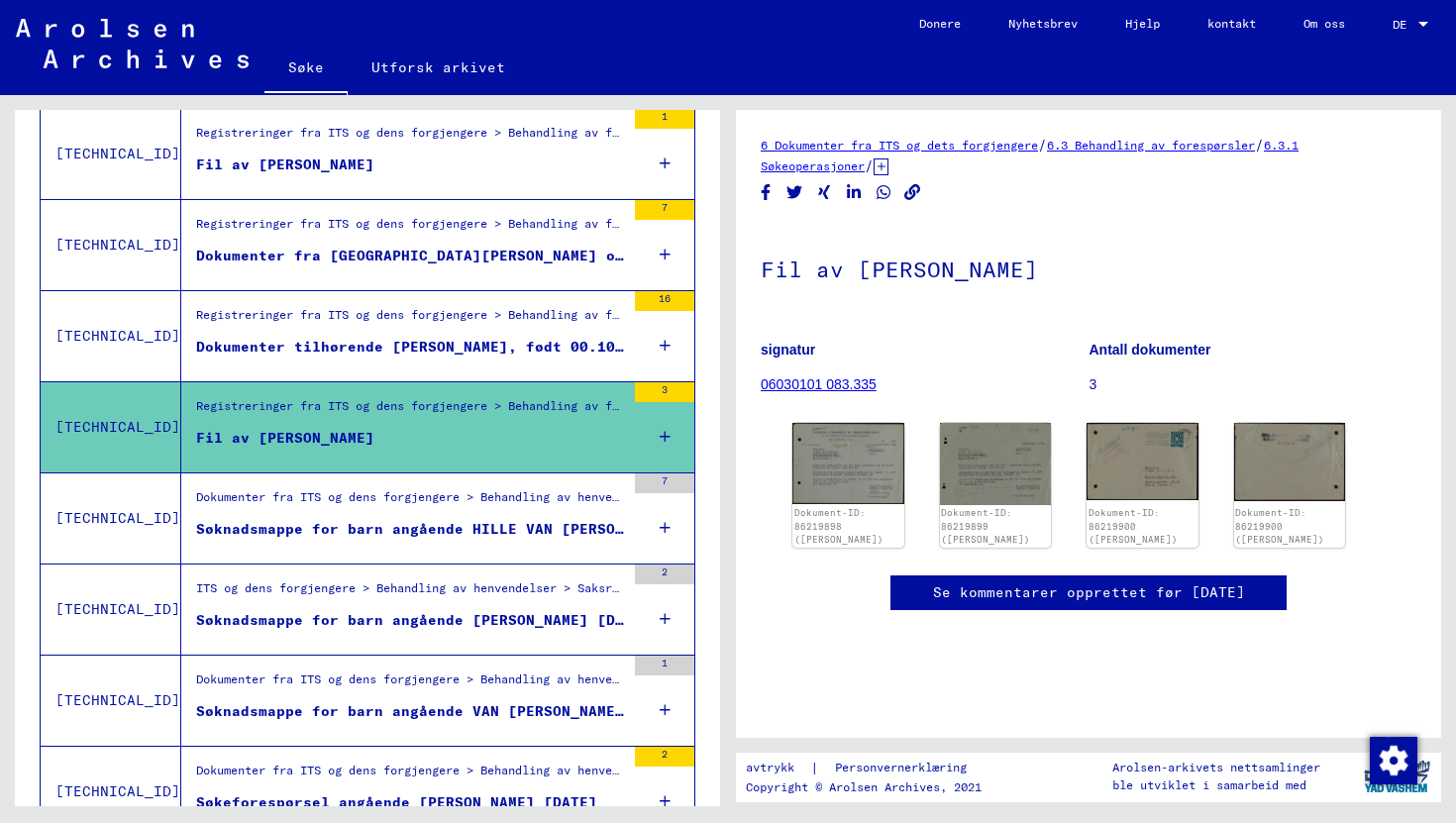 click on "Søknadsmappe for barn angående HILLE VAN [PERSON_NAME] [DATE]" at bounding box center (410, 534) 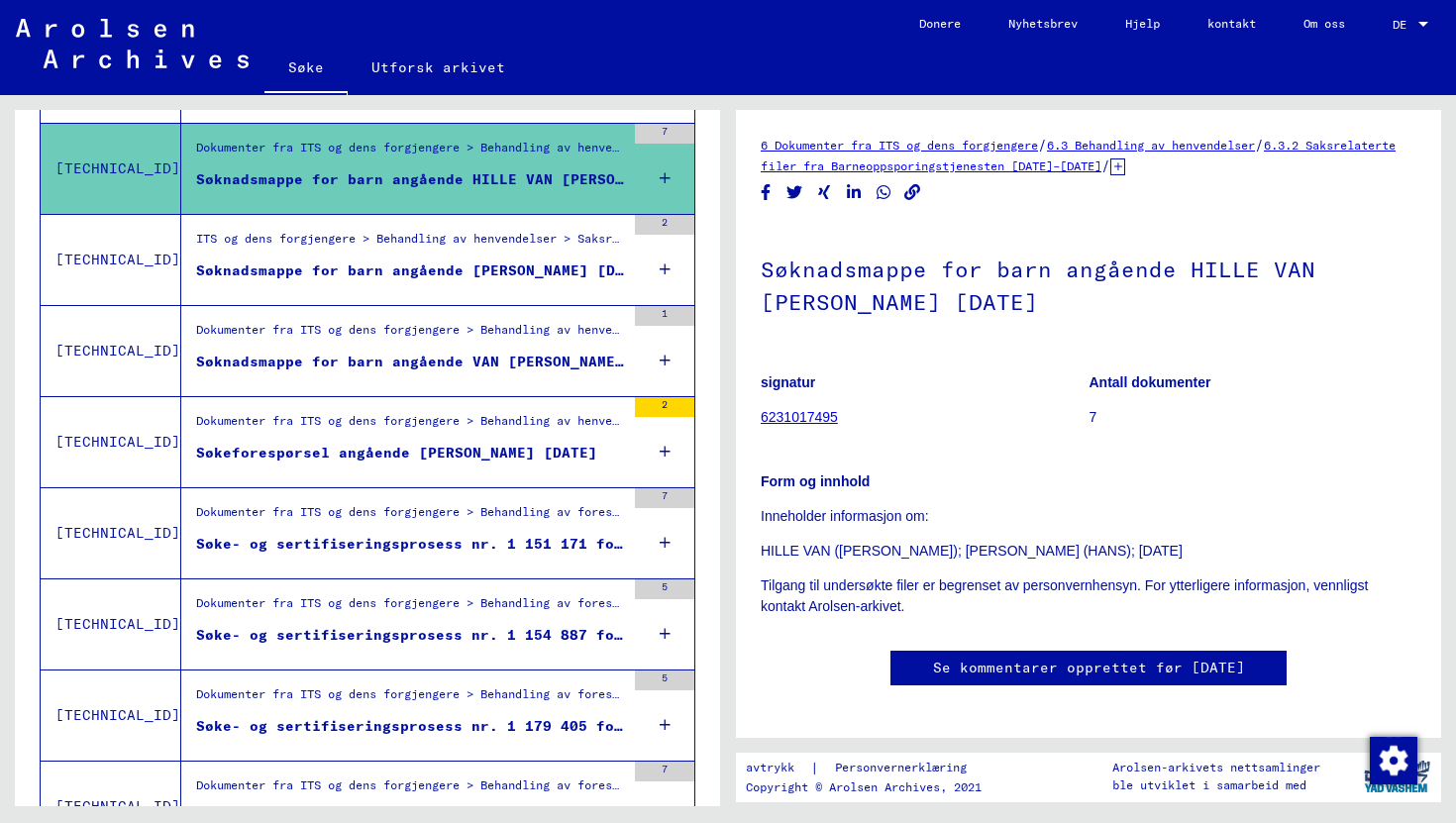 click on "Søke- og sertifiseringsprosess nr. 1 151 171 for [PERSON_NAME] født [DATE]" at bounding box center [525, 544] 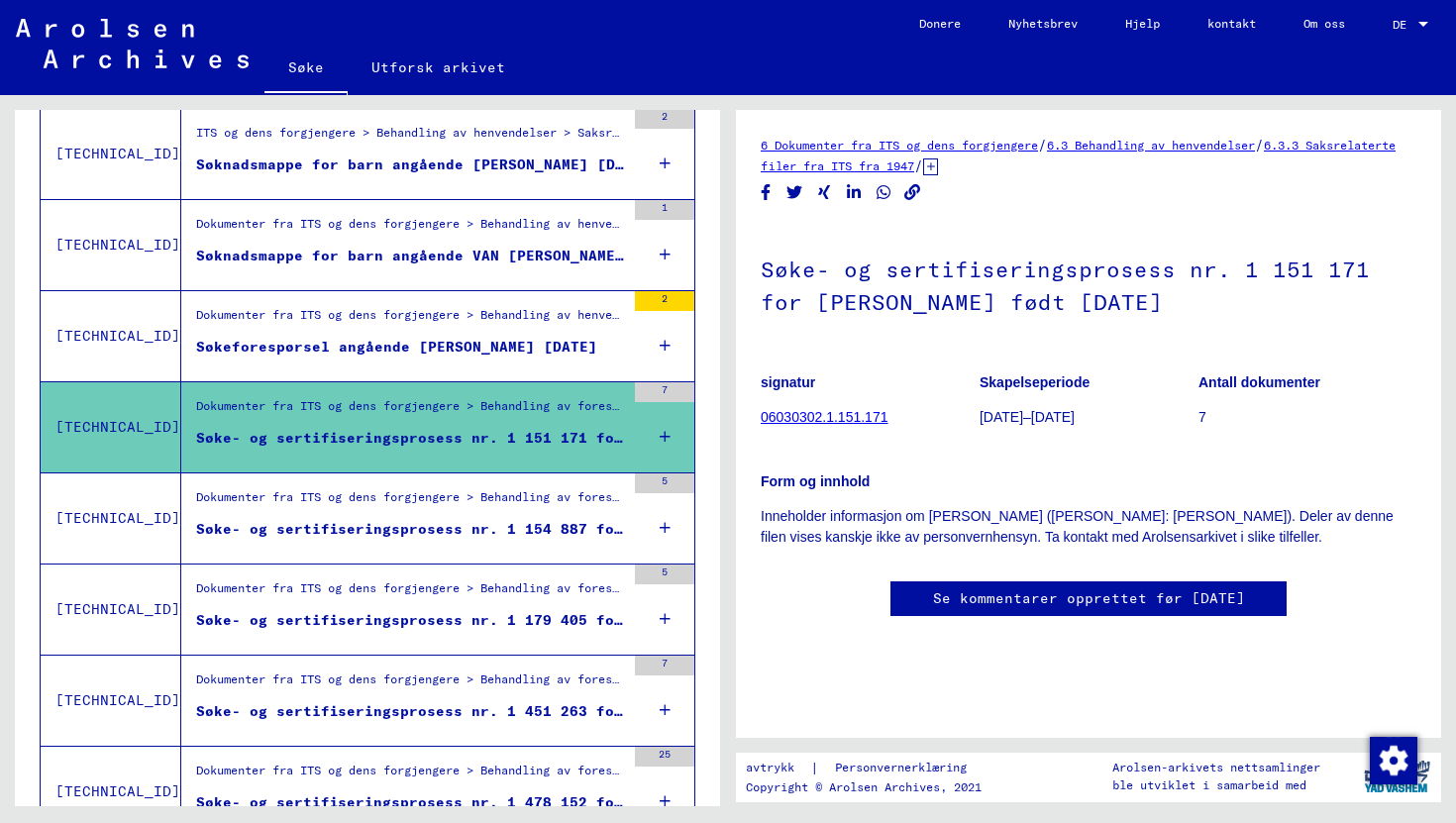 click on "Søke- og sertifiseringsprosess nr. 1 154 887 for [PERSON_NAME] født [DATE]" at bounding box center (410, 534) 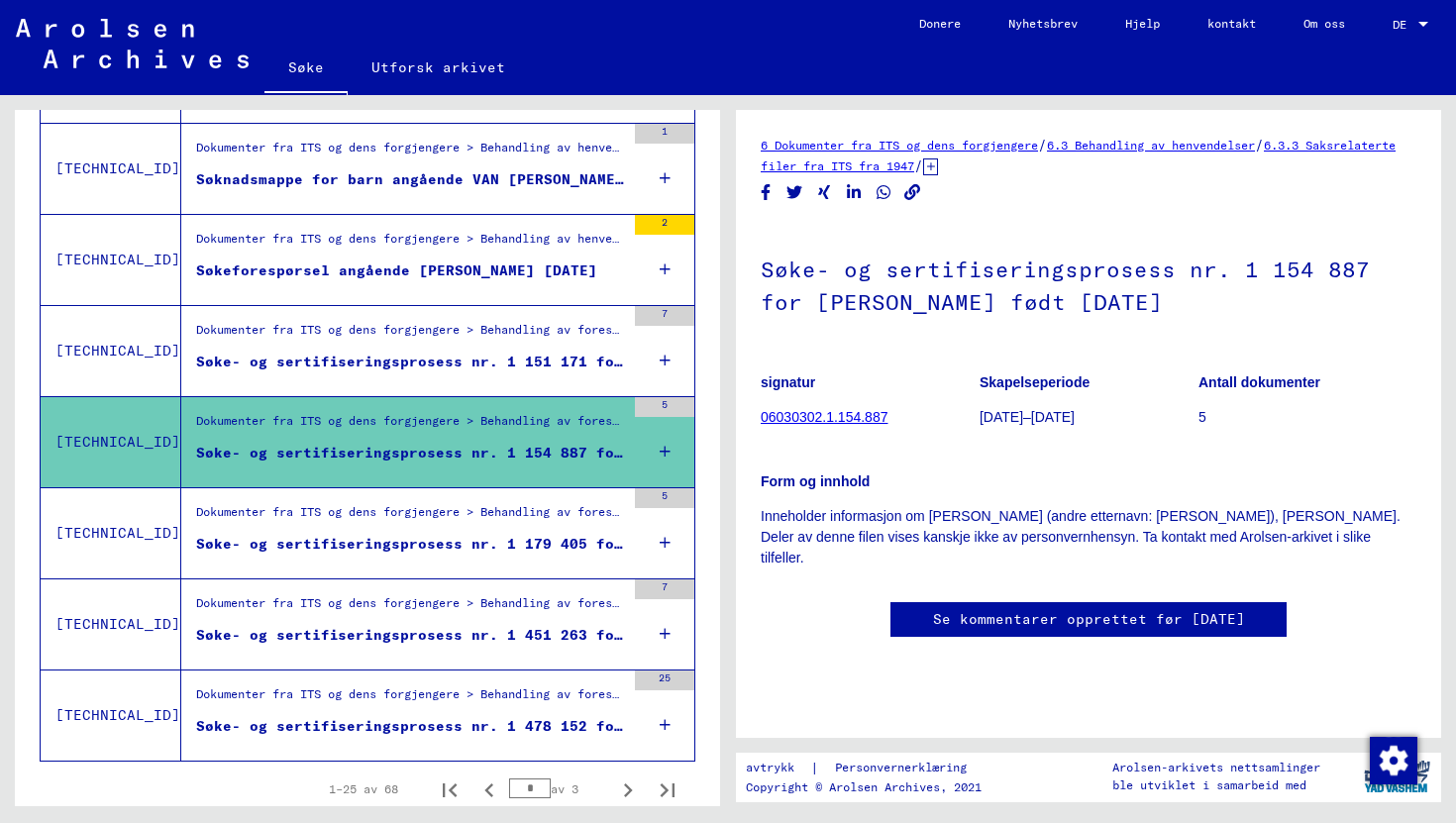 click on "Søke- og sertifiseringsprosess nr. 1 179 405 for [PERSON_NAME] født [DATE]" at bounding box center (525, 544) 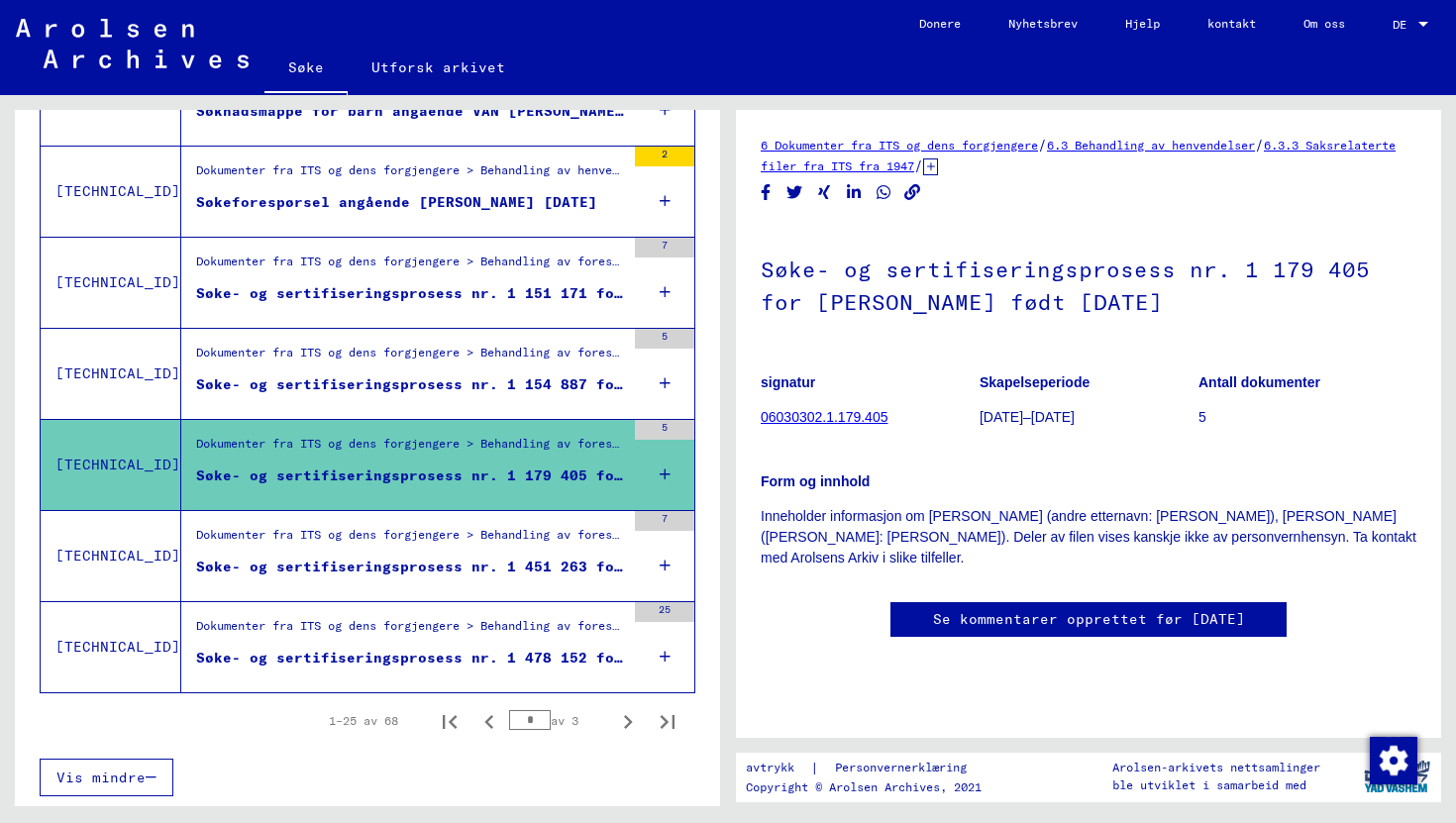 click on "Søke- og sertifiseringsprosess nr. 1 451 263 for [PERSON_NAME] født [DATE]" at bounding box center [525, 566] 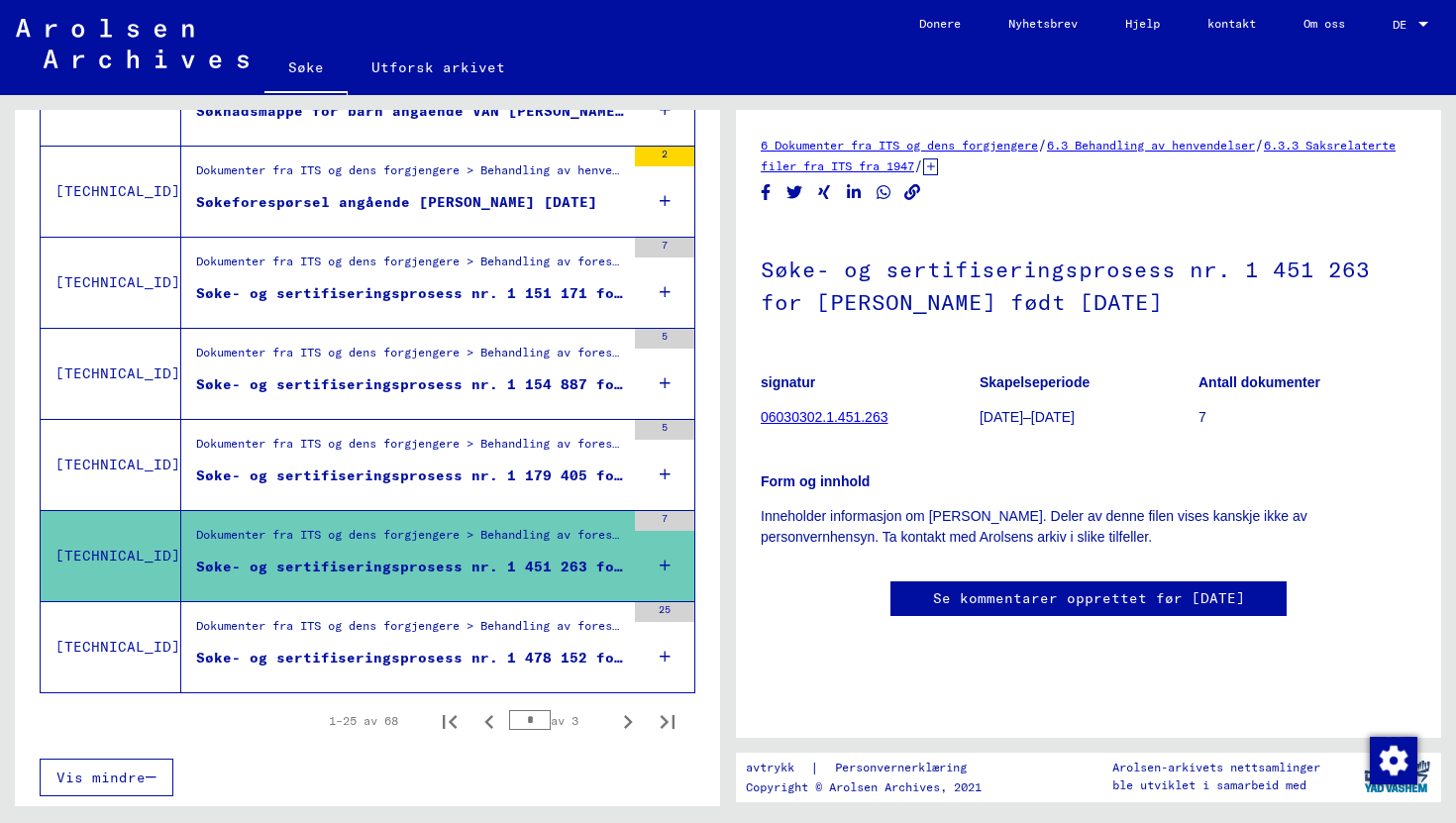 click on "Dokumenter fra ITS og dens forgjengere > Behandling av forespørsler > Saksrelaterte filer fra ITS fra 1947 og utover > Innlevering av T/D-saker > Søke- og sertifiseringsprosesser med (T/D)-numre fra 1 250 000 til 1 499 999 > Søke- og sertifiseringsprosesser med (T/D)-numre fra 1 478 000 til 1 478 499 Søke- og sertifiseringsprosess nr. 1 478 152 for [PERSON_NAME] født [DATE]" at bounding box center (410, 647) 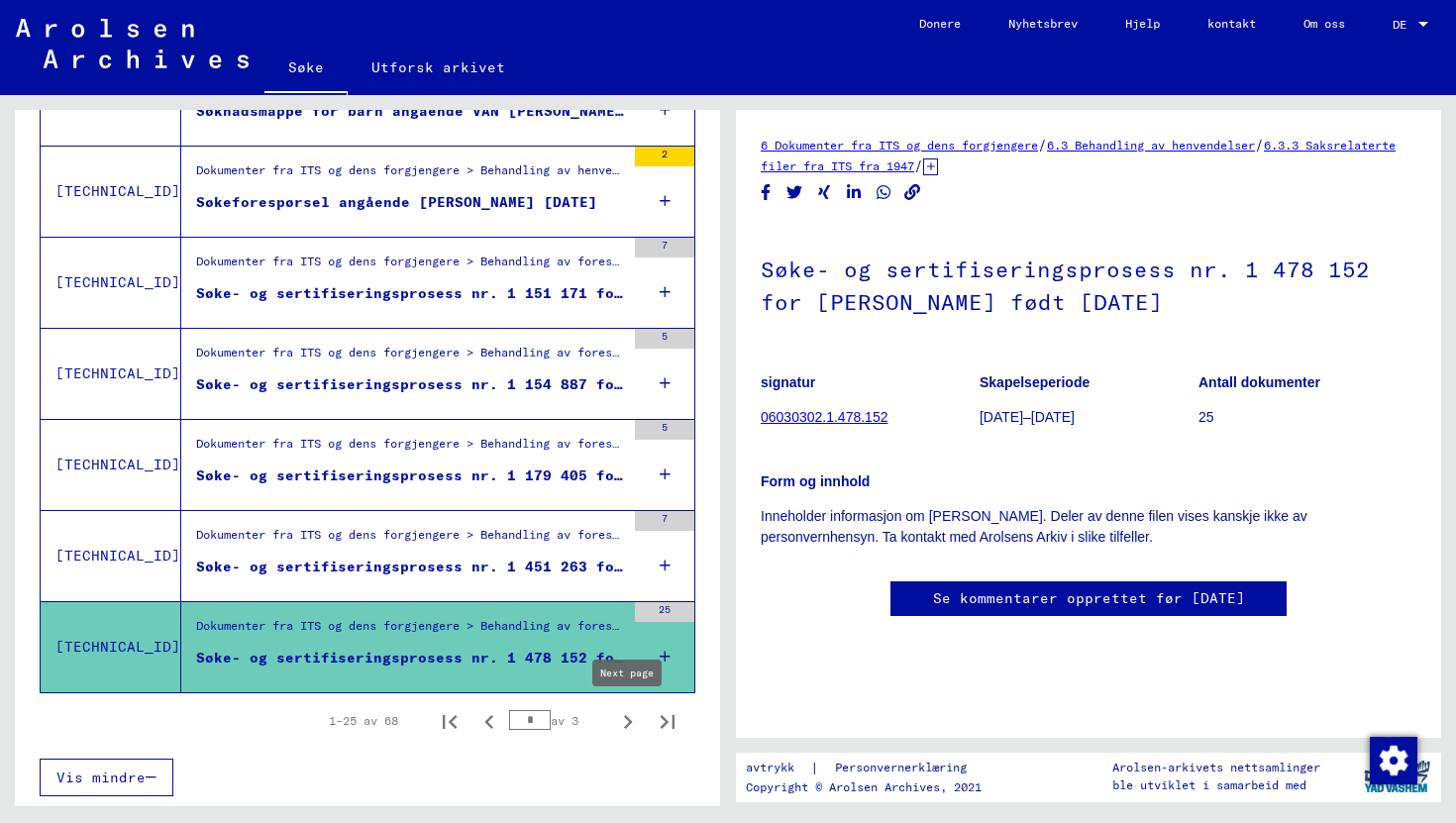 click at bounding box center (628, 721) 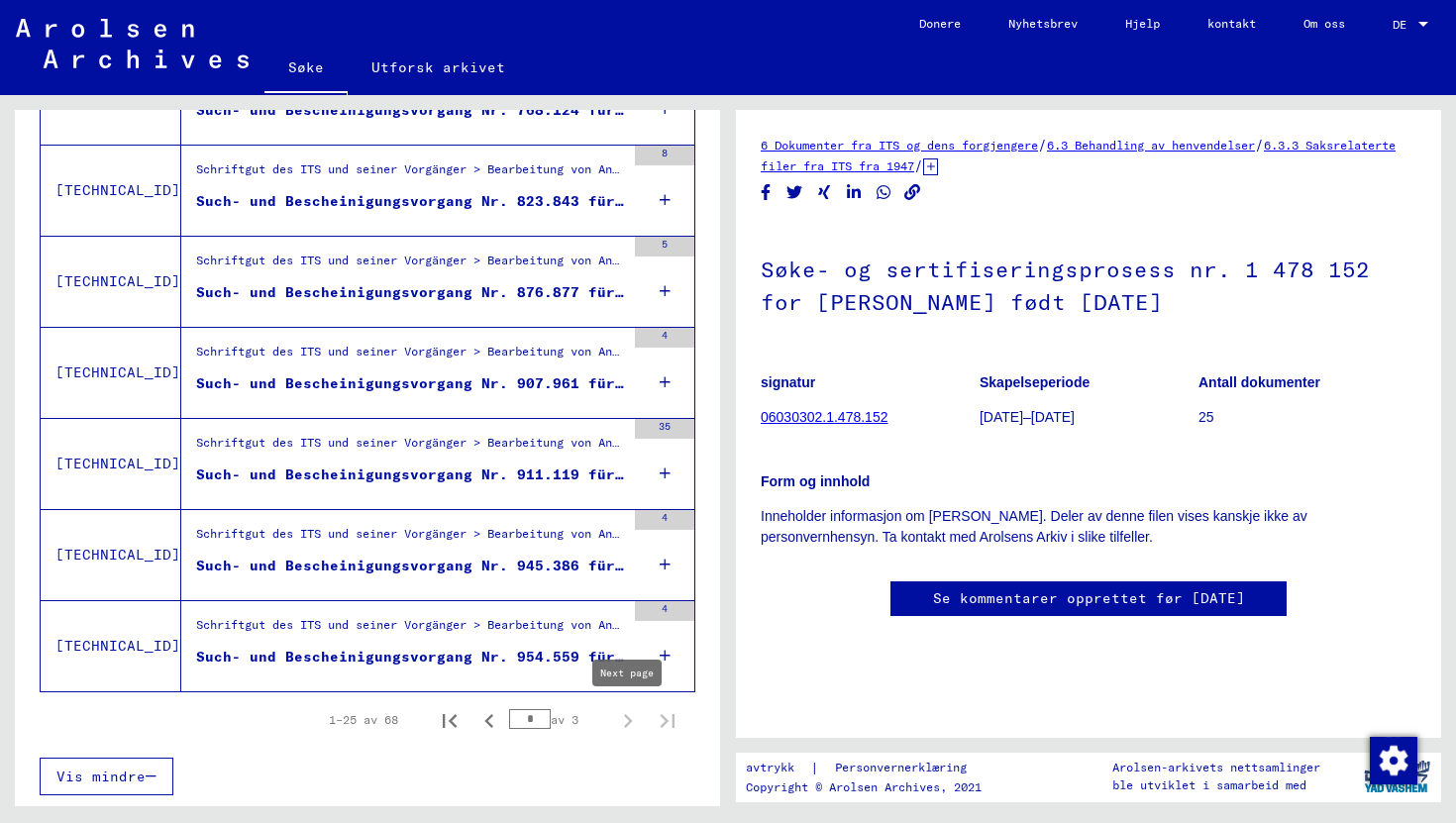 type on "*" 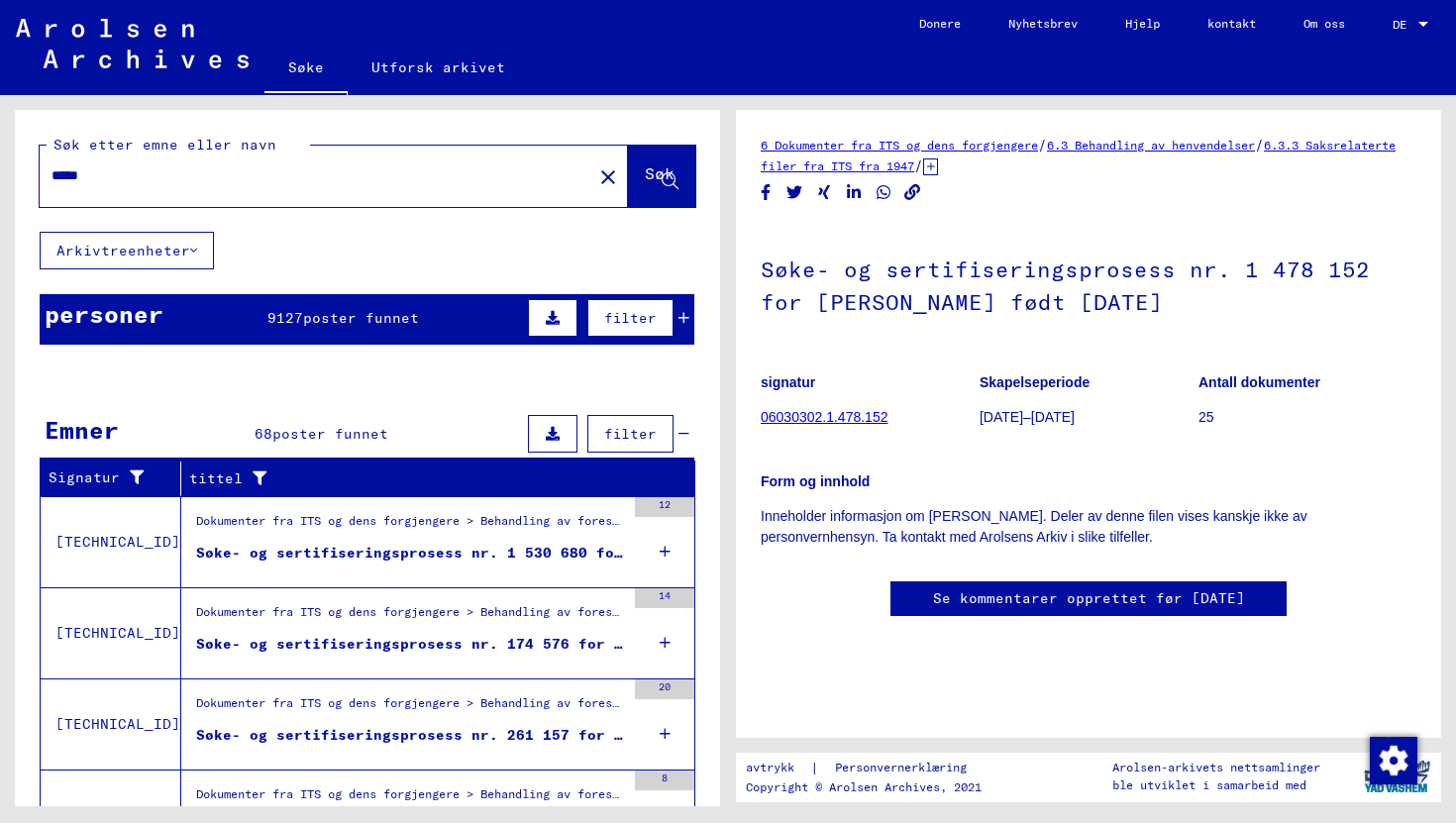 click on "Søke- og sertifiseringsprosess nr. 1 530 680 for [PERSON_NAME] født [DATE]" at bounding box center (525, 553) 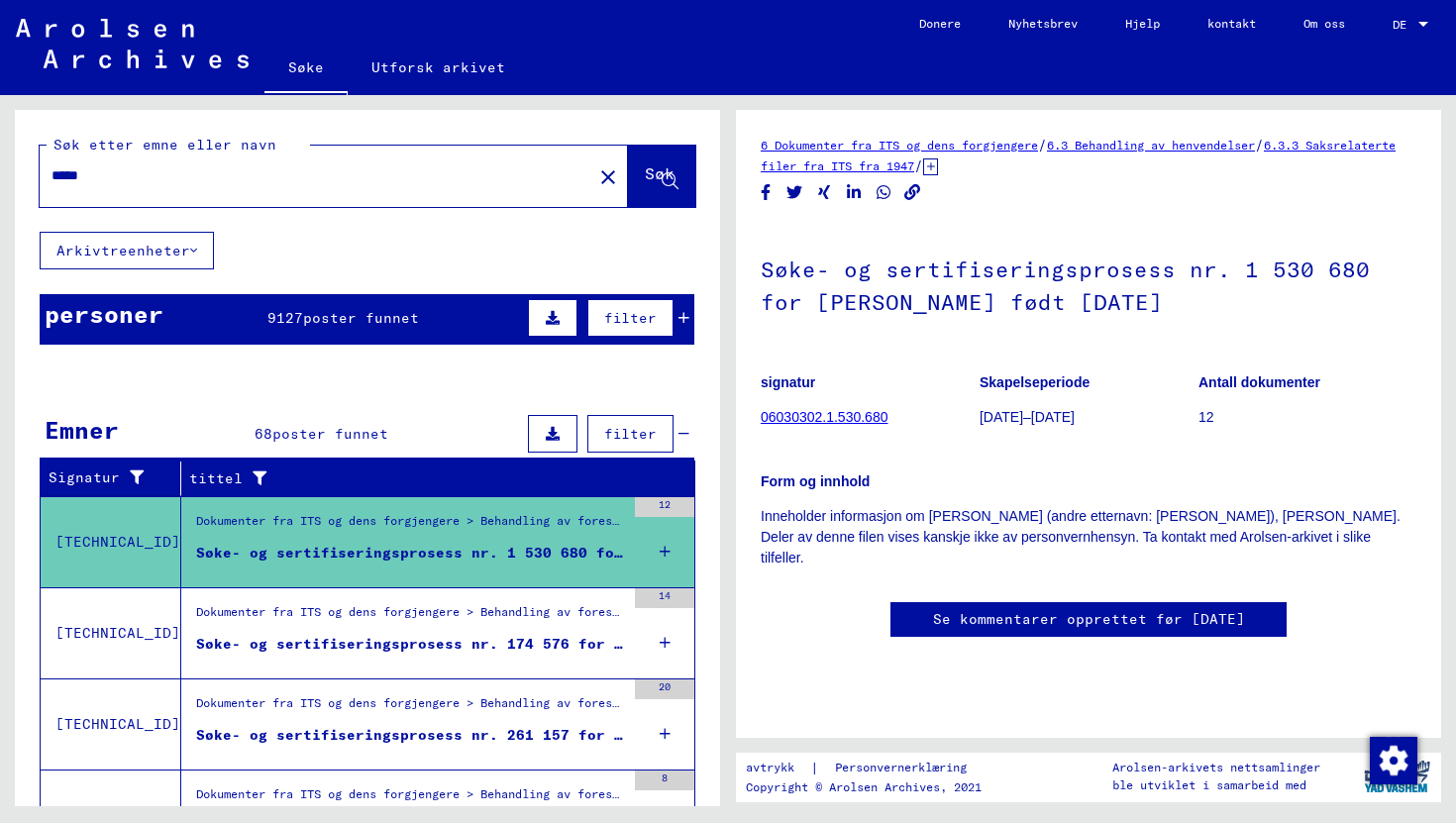 click on "Dokumenter fra ITS og dens forgjengere > Behandling av forespørsler > Saksrelaterte filer fra ITS fra 1947 og utover > Innlevering av T/D-saker > Søke- og sertifiseringsprosesser med (T/D)-numre fra 1 til 249 999 > Søke- og sertifiseringsprosesser med (T/D)-numre fra 174 500 til 174 999" at bounding box center [1193, 611] 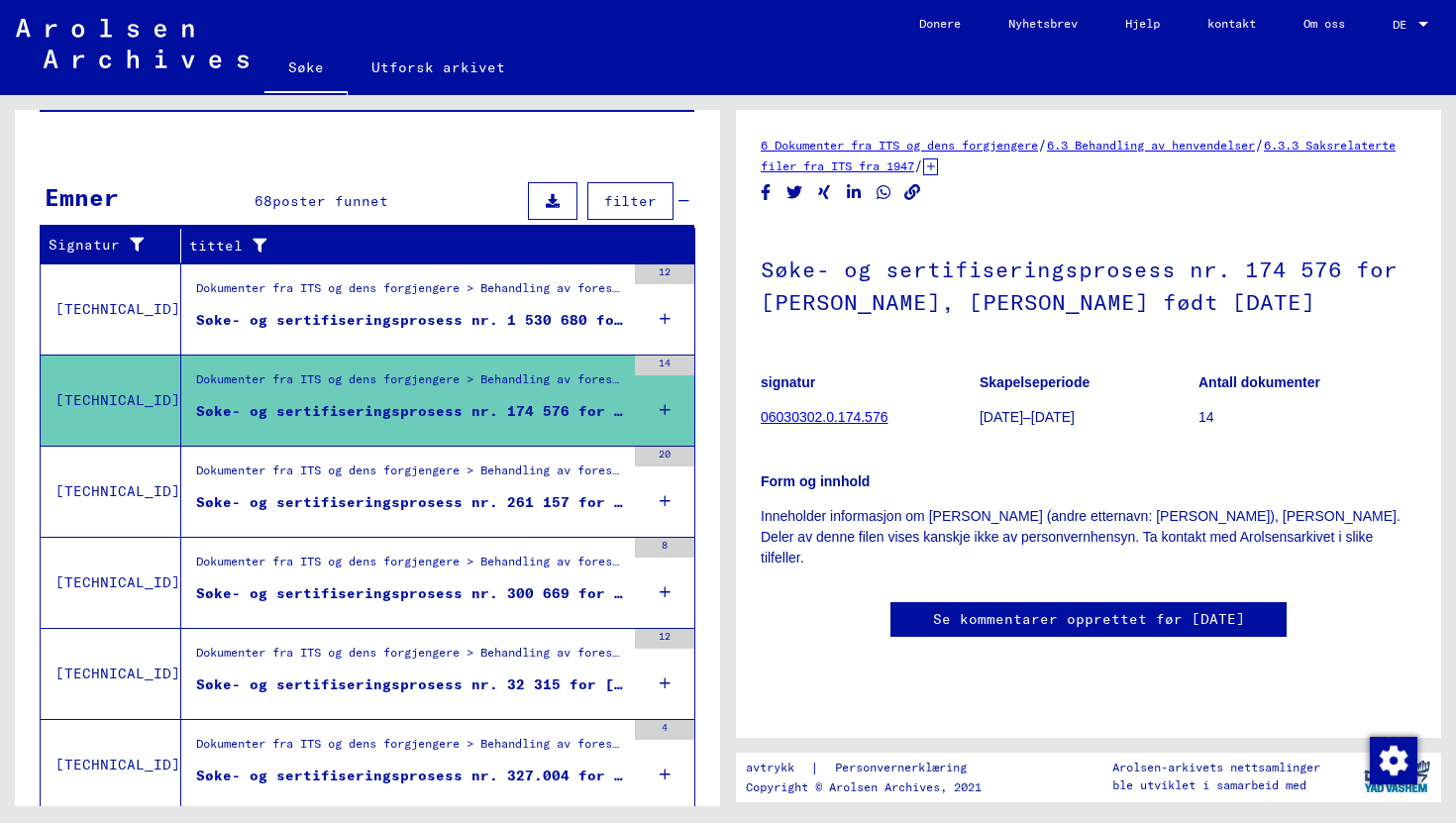 click on "Søke- og sertifiseringsprosess nr. 261 157 for BEWALSKI, [PERSON_NAME] født [DATE]" at bounding box center [561, 502] 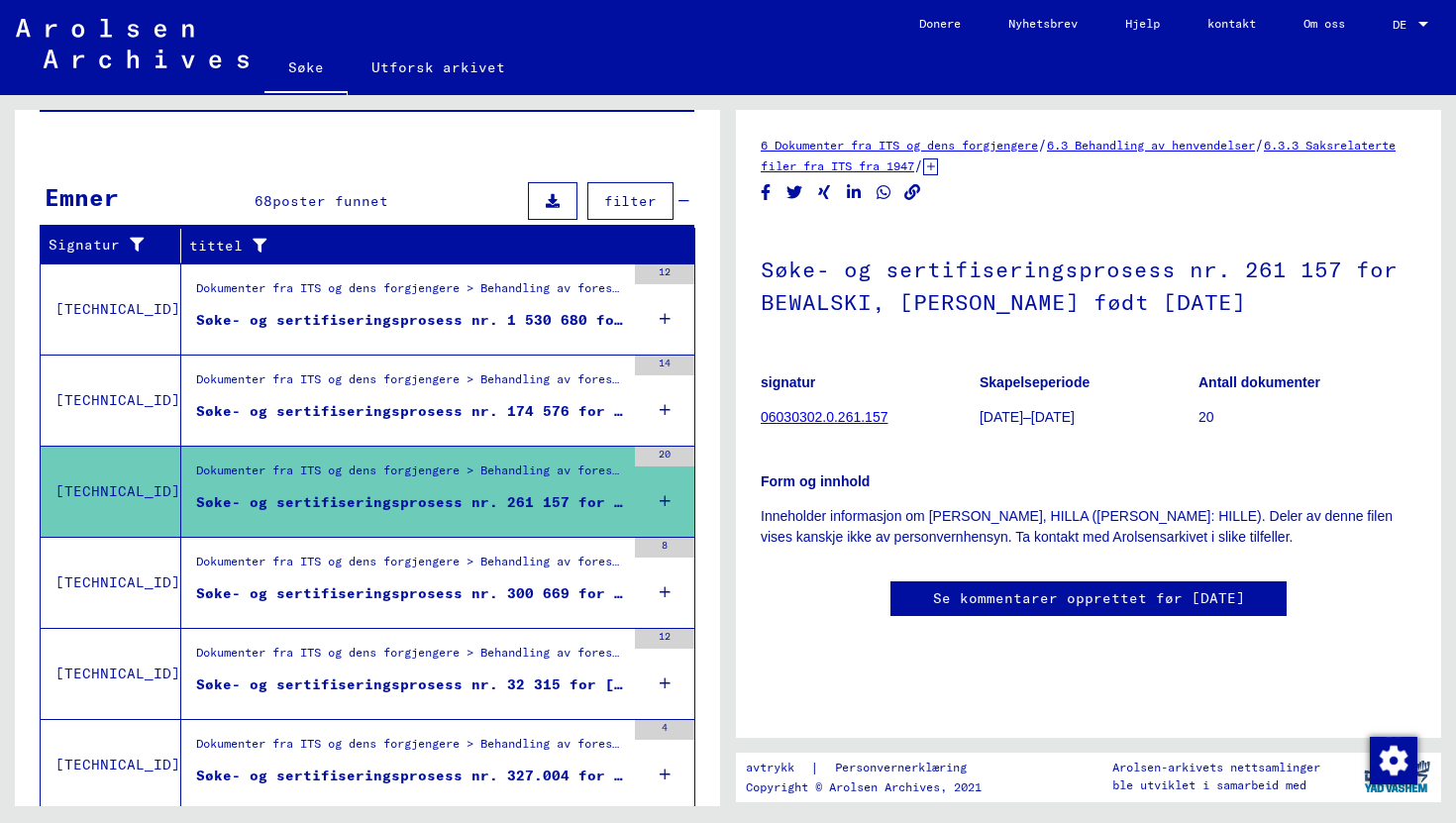 click on "Dokumenter fra ITS og dens forgjengere > Behandling av forespørsler > Saksrelaterte filer fra ITS fra 1947 og utover > T/D-saksinnlevering > Søke- og sertifiseringsprosesser med (T/D)-numre fra 250 000 til 499 999 > Søke- og sertifiseringsprosesser med (T/D)-numre fra 300 500 til 300 999 Søke- og sertifiseringsprosess nr. 300 669 for [PERSON_NAME] født [DATE]" at bounding box center (403, 582) 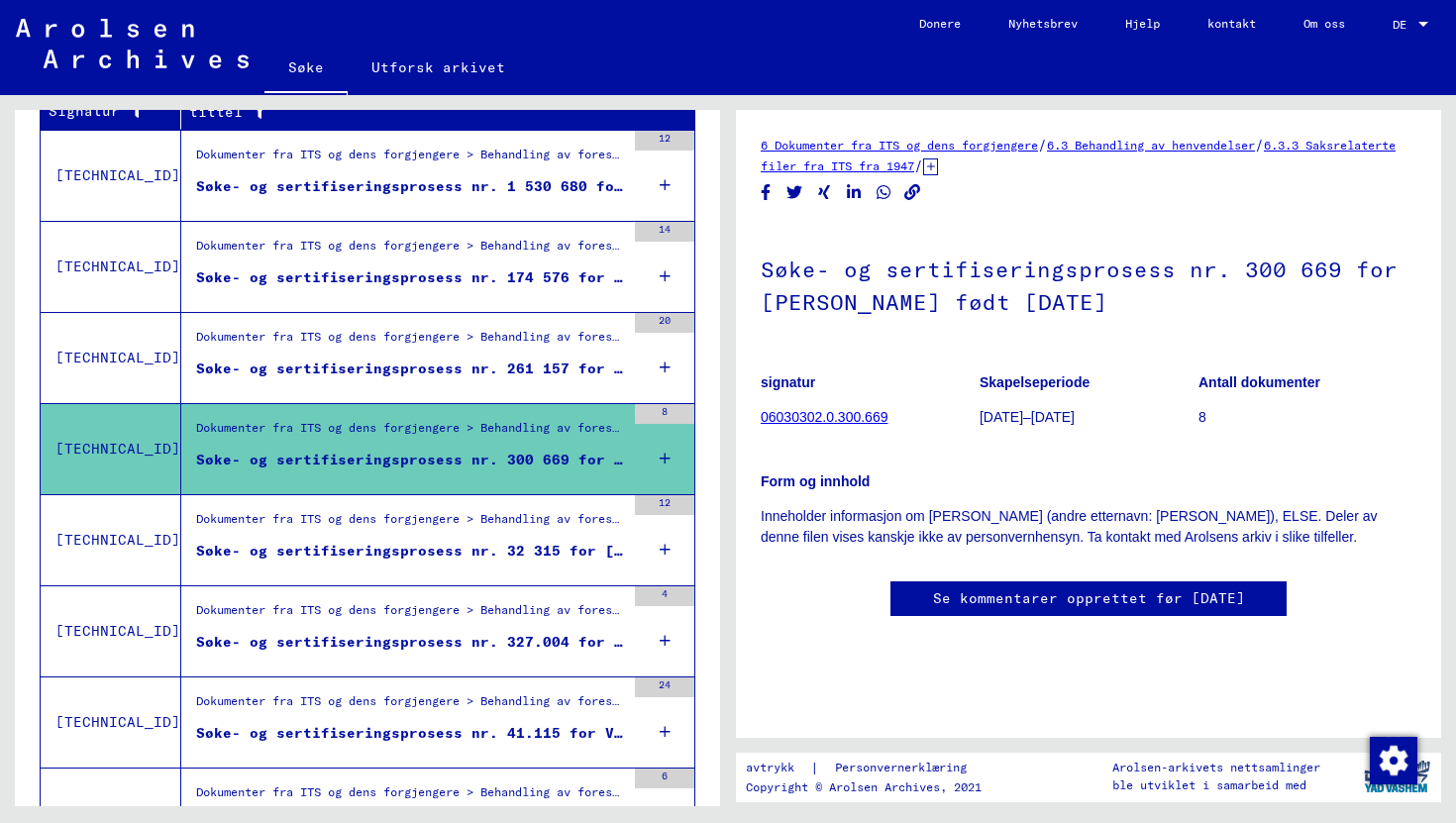 click on "Søke- og sertifiseringsprosess nr. 32 315 for [PERSON_NAME] født [DATE] eller [DATE] eller [DATE]" at bounding box center [628, 551] 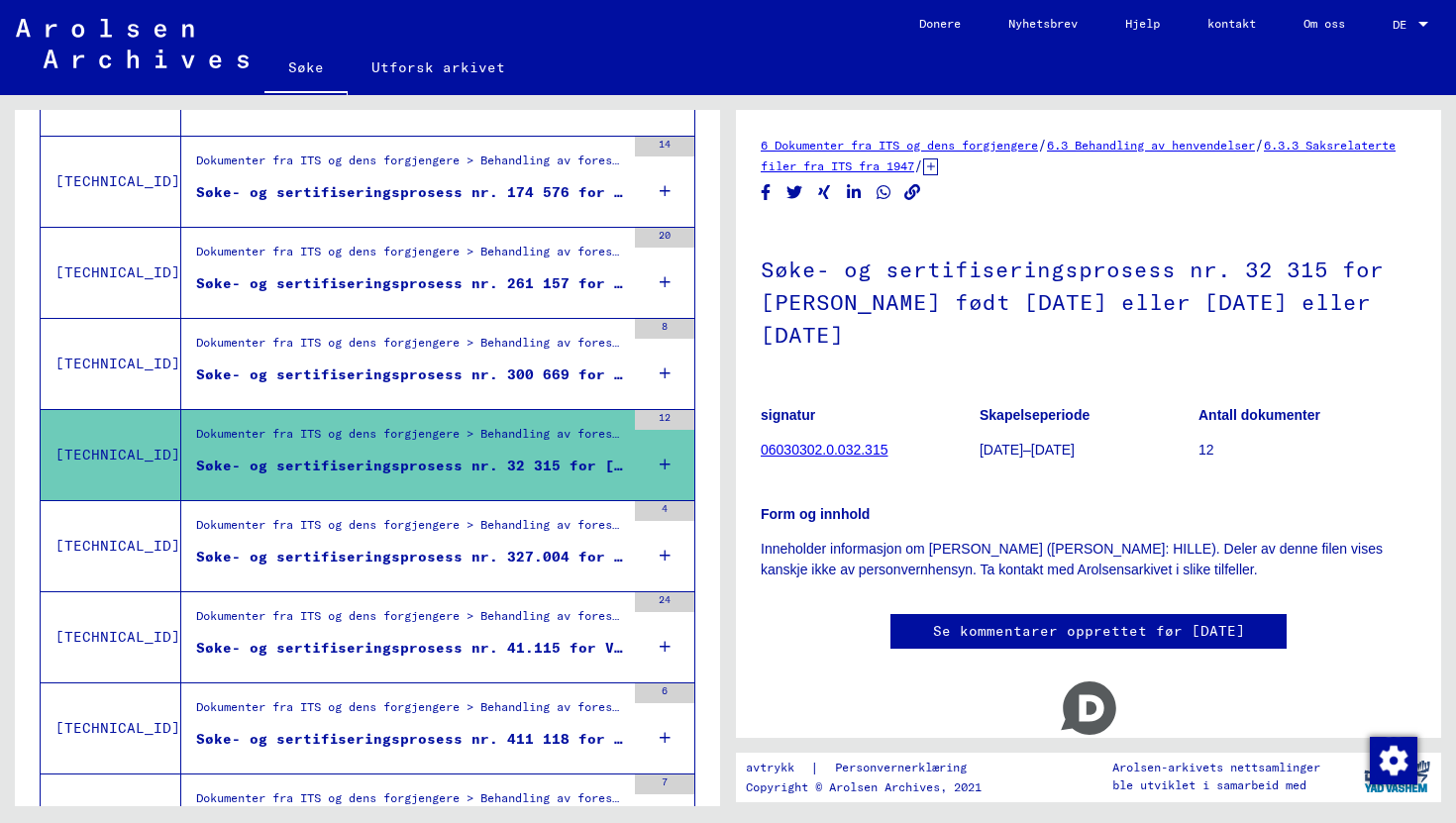 click on "Søke- og sertifiseringsprosess nr. 327.004 for [PERSON_NAME] født 1940" at bounding box center (507, 557) 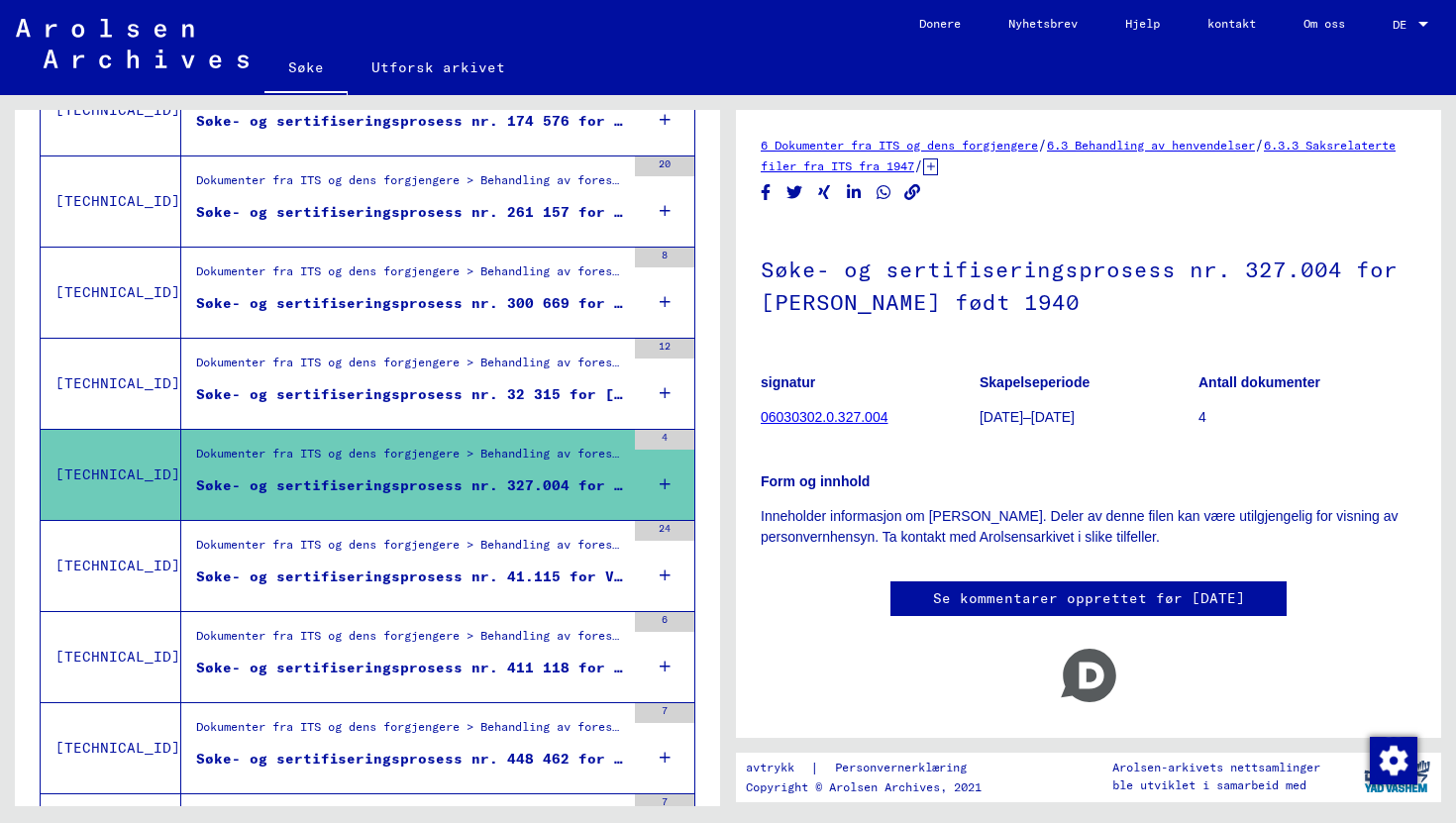 click on "Dokumenter fra ITS og dens forgjengere > Behandling av forespørsler > Saksrelaterte filer fra ITS fra 1947 og utover > T/D-saksinnlevering > Søke- og sertifiseringsprosesser med (T/D)-numre fra 1 til 249 999 > Søke- og sertifiseringsprosesser med (T/D)-numre fra 41 000 til 41 499" at bounding box center [1168, 544] 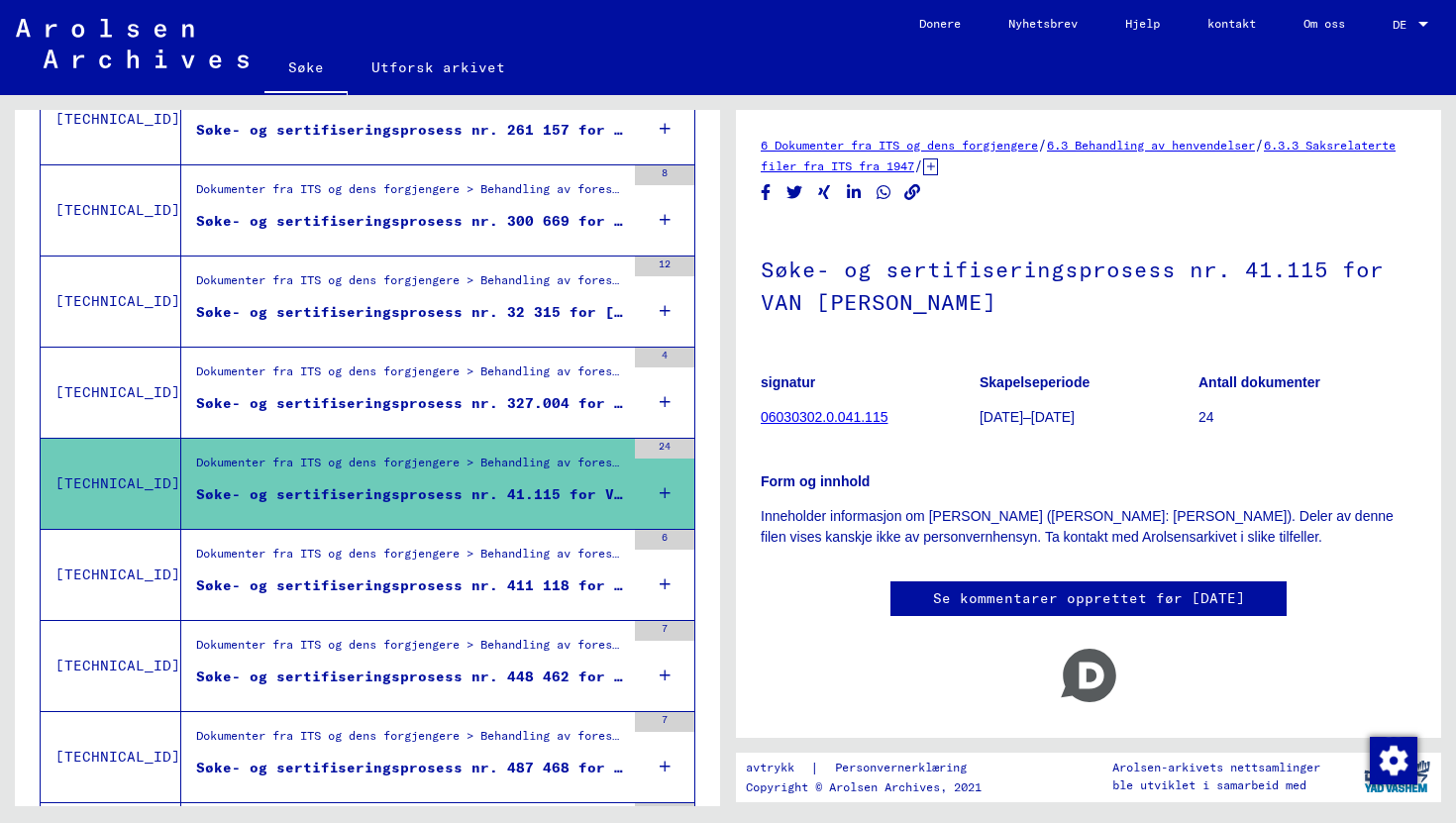 click on "Dokumenter fra ITS og dens forgjengere > Behandling av forespørsler > Saksrelaterte filer fra ITS fra 1947 og utover > Innlevering av T/D-saker > Søke- og sertifiseringsprosesser med (T/D)-numre fra 250 000 til 499 999 > Søke- og sertifiseringsprosesser med (T/D)-numre fra 411 000 til 411 499" at bounding box center [1213, 553] 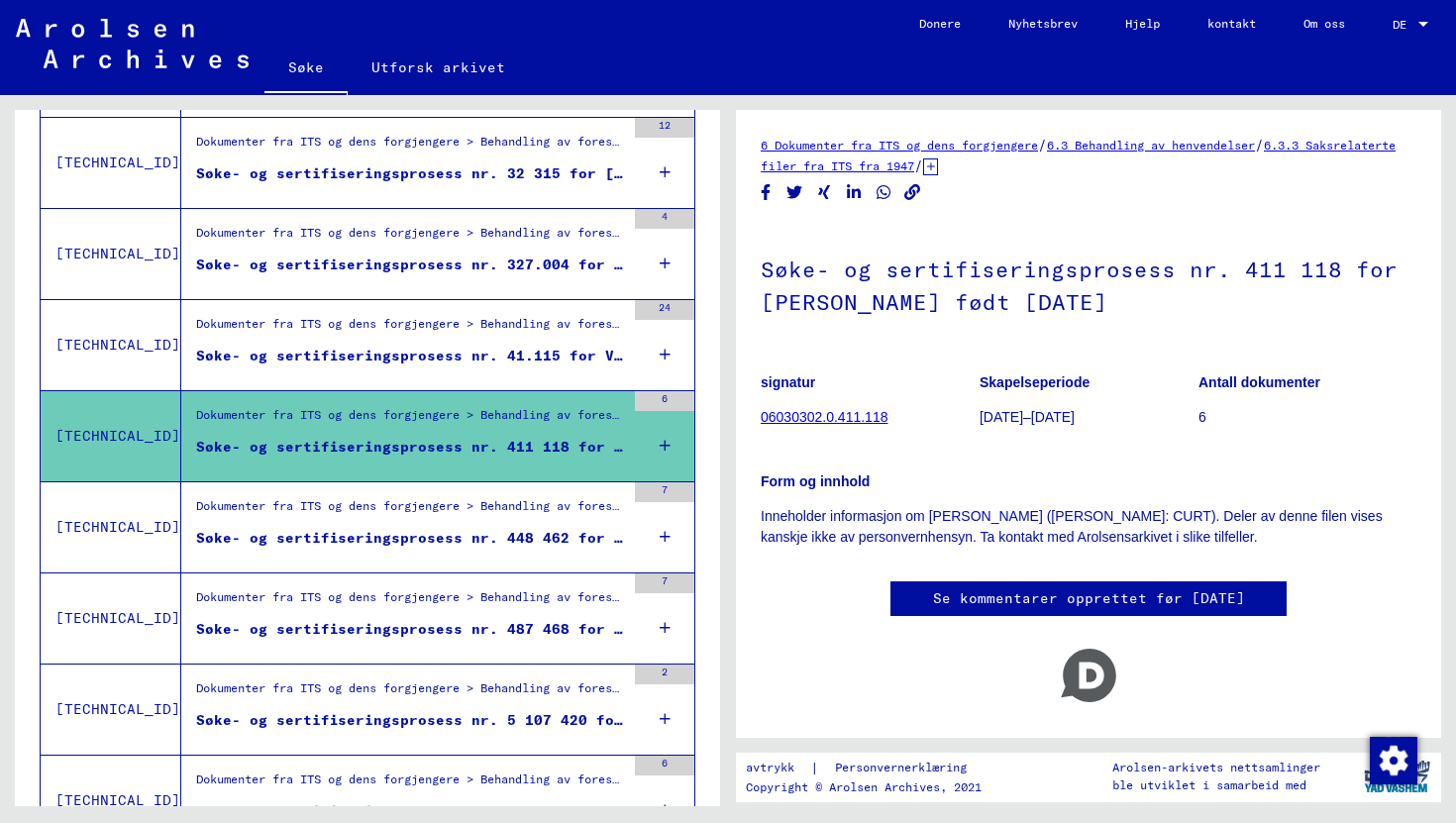 click on "Søke- og sertifiseringsprosess nr. 448 462 for [PERSON_NAME] født [DATE]" at bounding box center (410, 543) 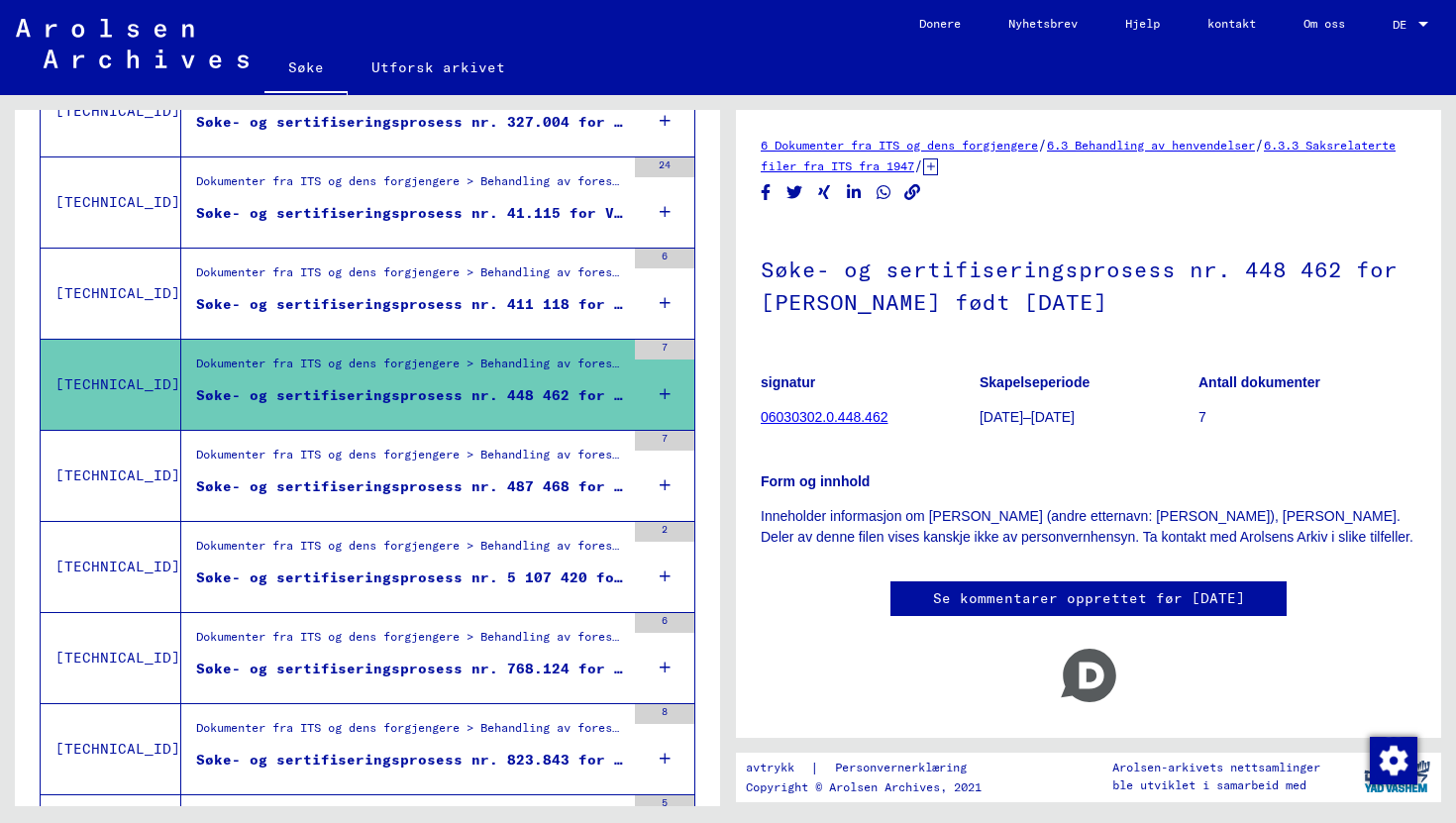 click on "Søke- og sertifiseringsprosess nr. 487 468 for [PERSON_NAME] født [DATE]" at bounding box center [516, 486] 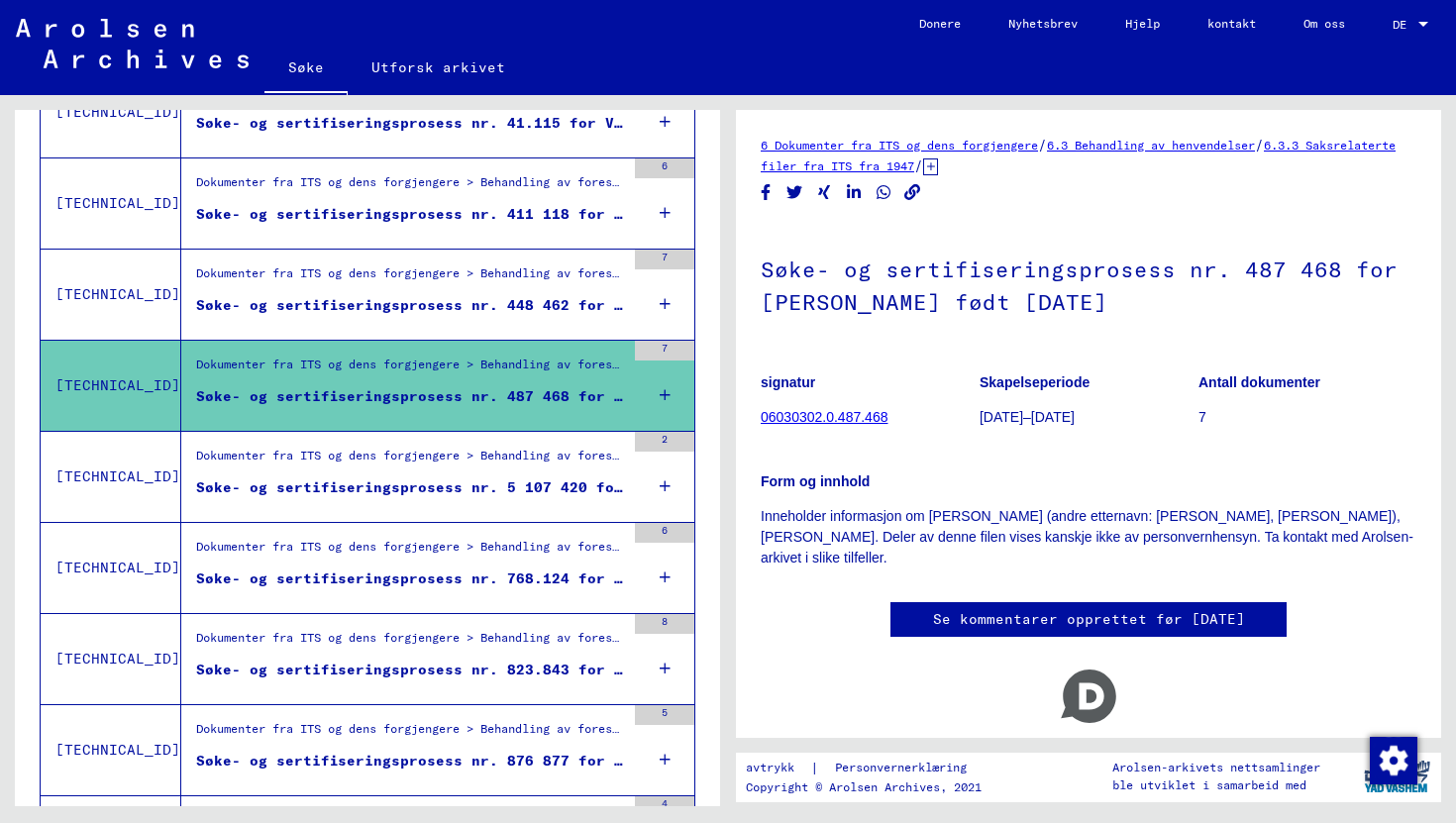 click on "Søke- og sertifiseringsprosess nr. 5 107 420 for [PERSON_NAME] født [DATE]" at bounding box center [525, 487] 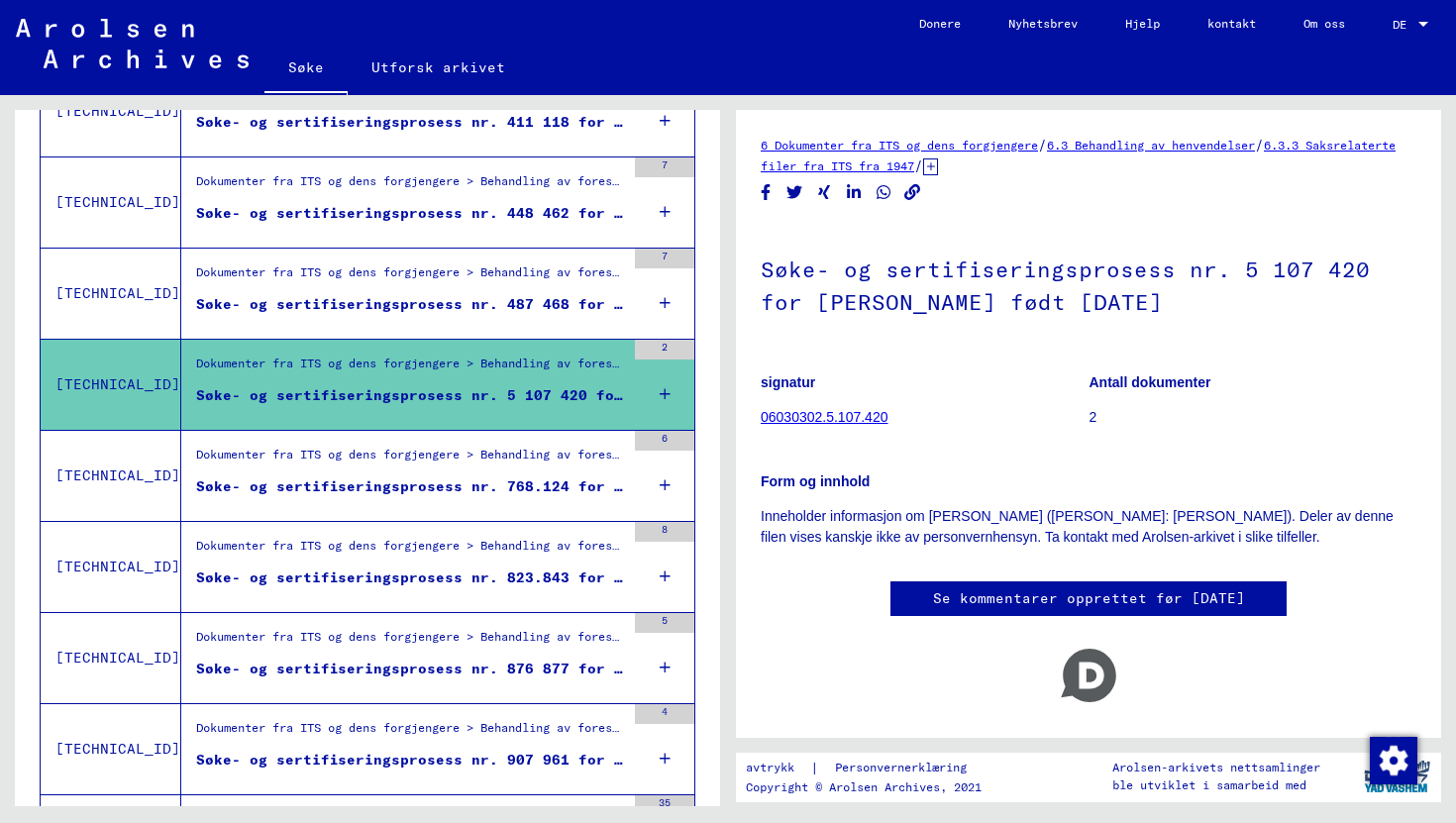 click on "Søke- og sertifiseringsprosess nr. 768.124 for KRAWUTSCHKE, [PERSON_NAME] født [DATE]" at bounding box center [574, 486] 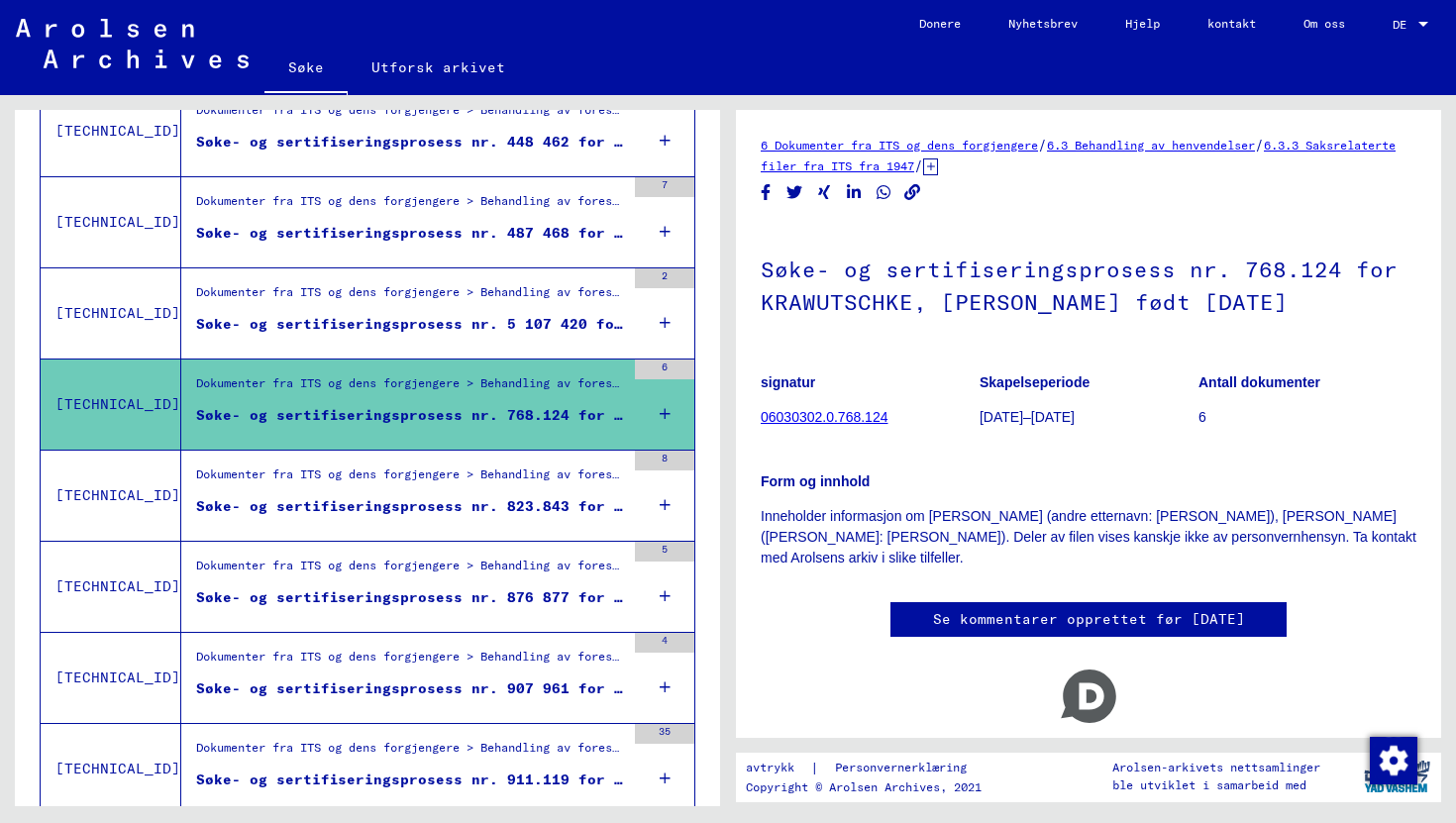 click on "Søke- og sertifiseringsprosess nr. 823.843 for GFÖLLER, IDA født [DATE]" at bounding box center (410, 506) 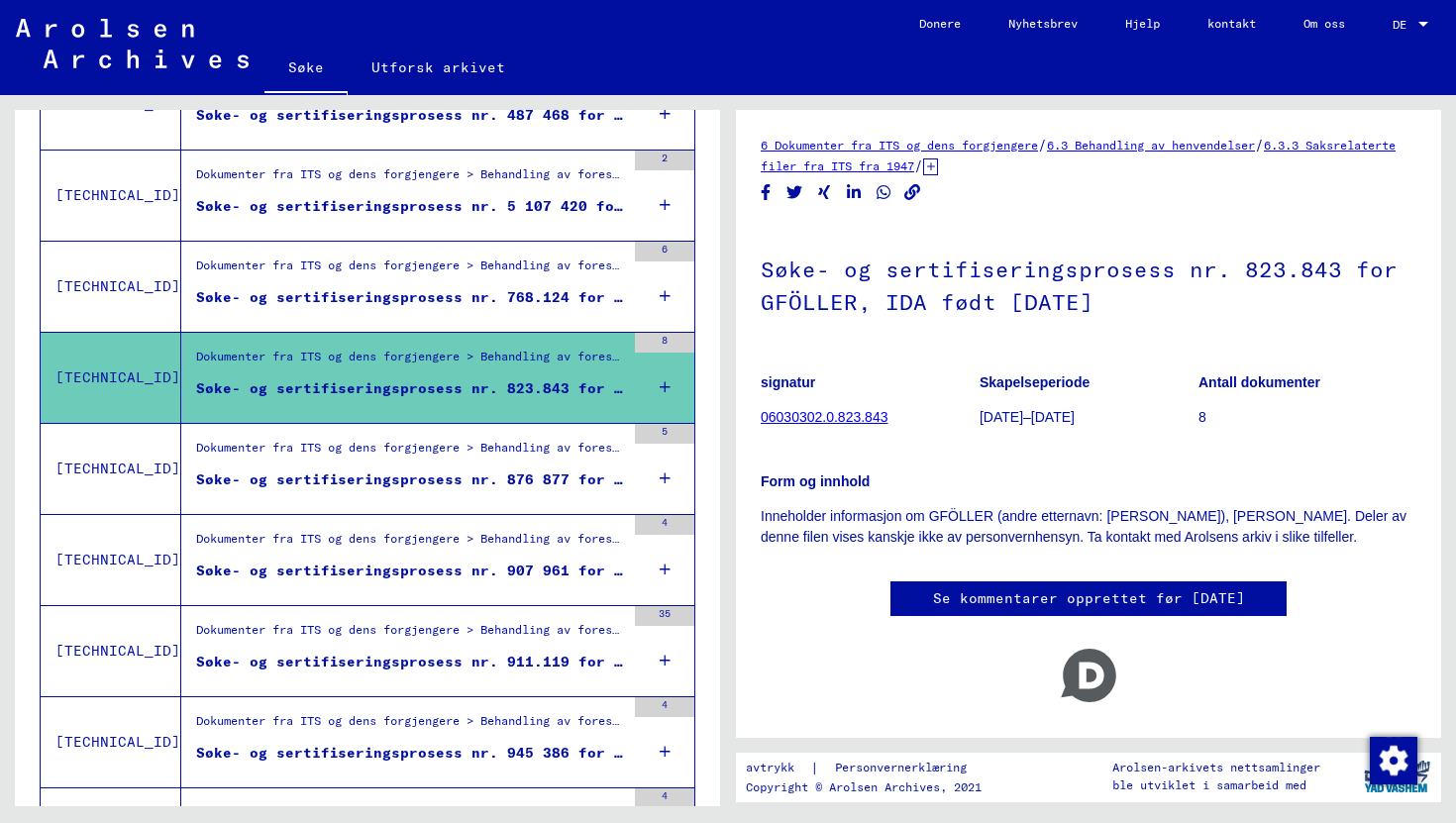 click on "Dokumenter fra ITS og dens forgjengere > Behandling av forespørsler > Saksrelaterte filer fra ITS fra 1947 og utover > T/D-saksinnlevering > Søke- og sertifiseringsprosesser med (T/D)-numre fra 750 000 til 999 999 > Søke- og sertifiseringsprosesser med (T/D)-numre fra 876 500 til 876 999" at bounding box center [410, 453] 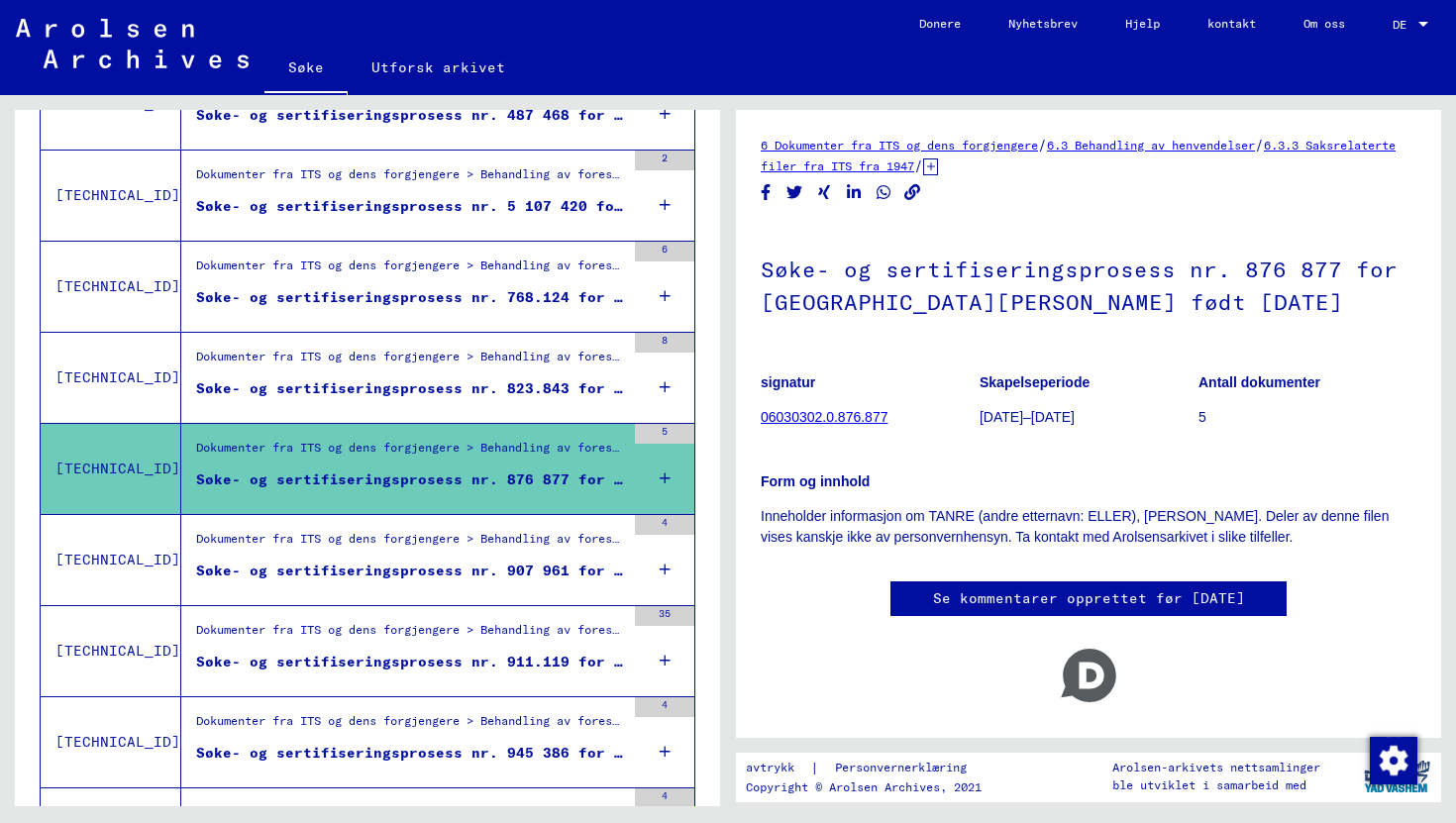 click on "Søke- og sertifiseringsprosess nr. 907 961 for [PERSON_NAME] født [DATE]" at bounding box center [516, 570] 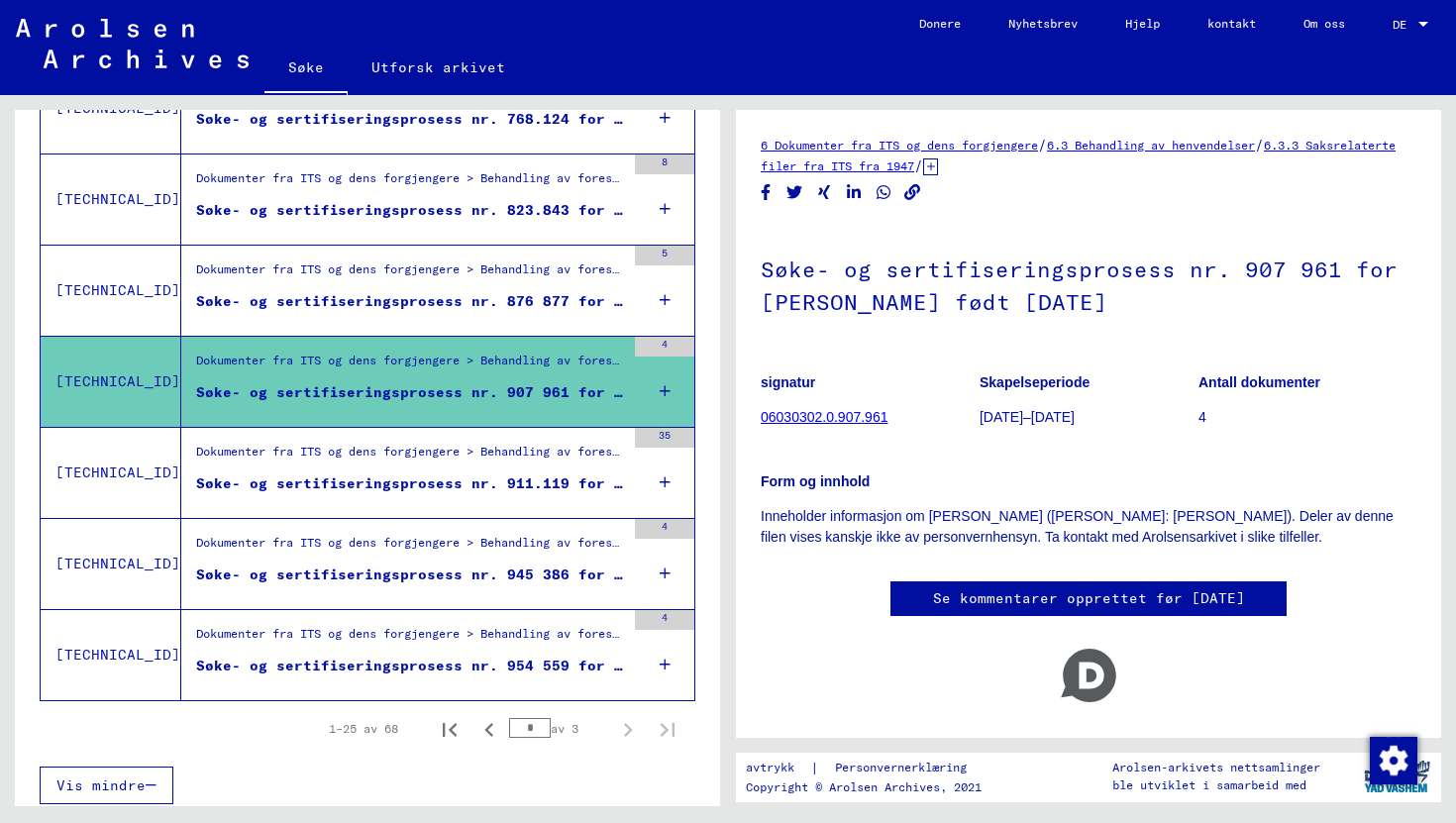 click on "Søke- og sertifiseringsprosess nr. 911.119 for [PERSON_NAME] født [DATE]" at bounding box center [516, 483] 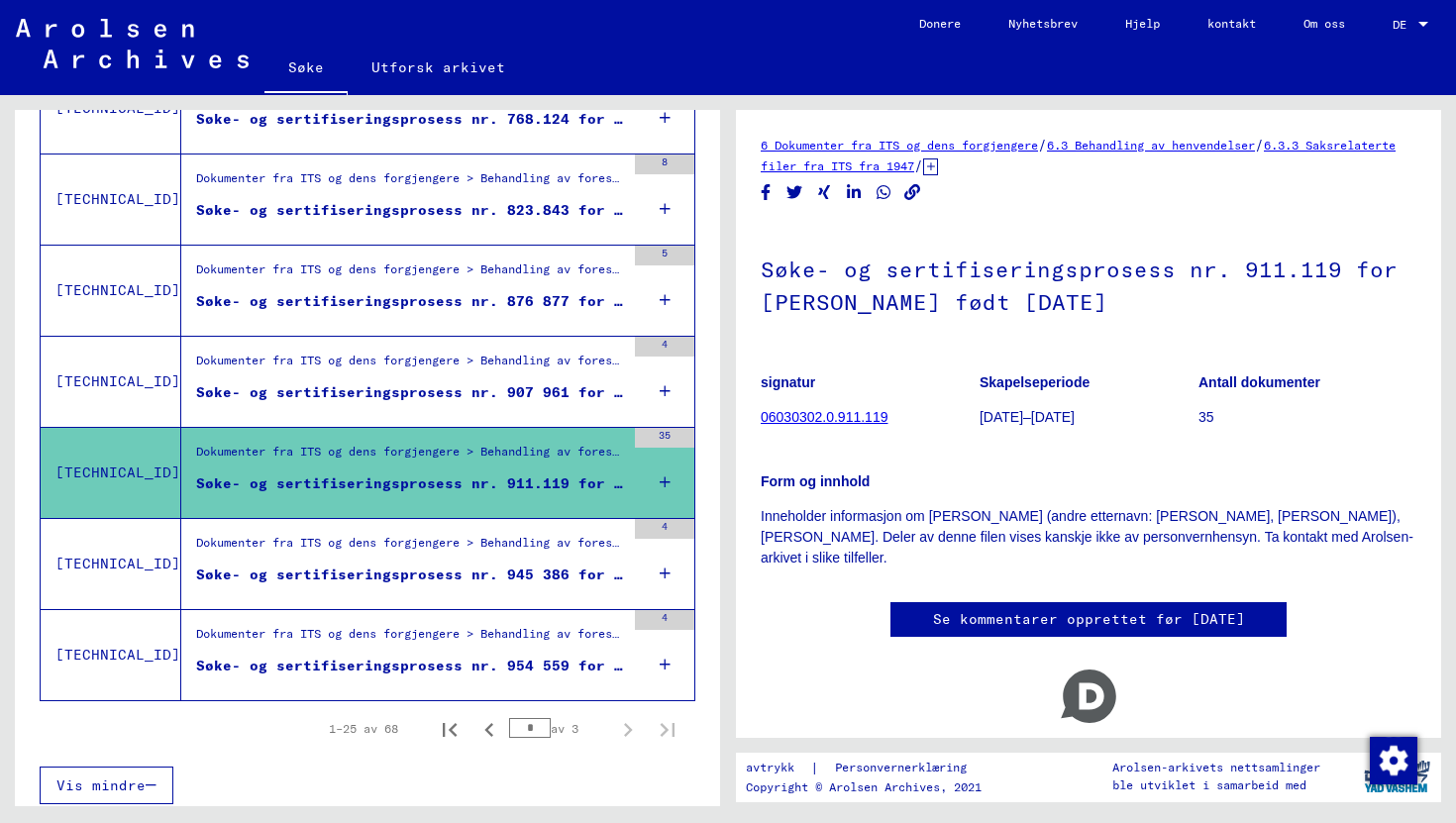 click on "Søke- og sertifiseringsprosess nr. 945 386 for [PERSON_NAME] født [DATE]" at bounding box center [516, 574] 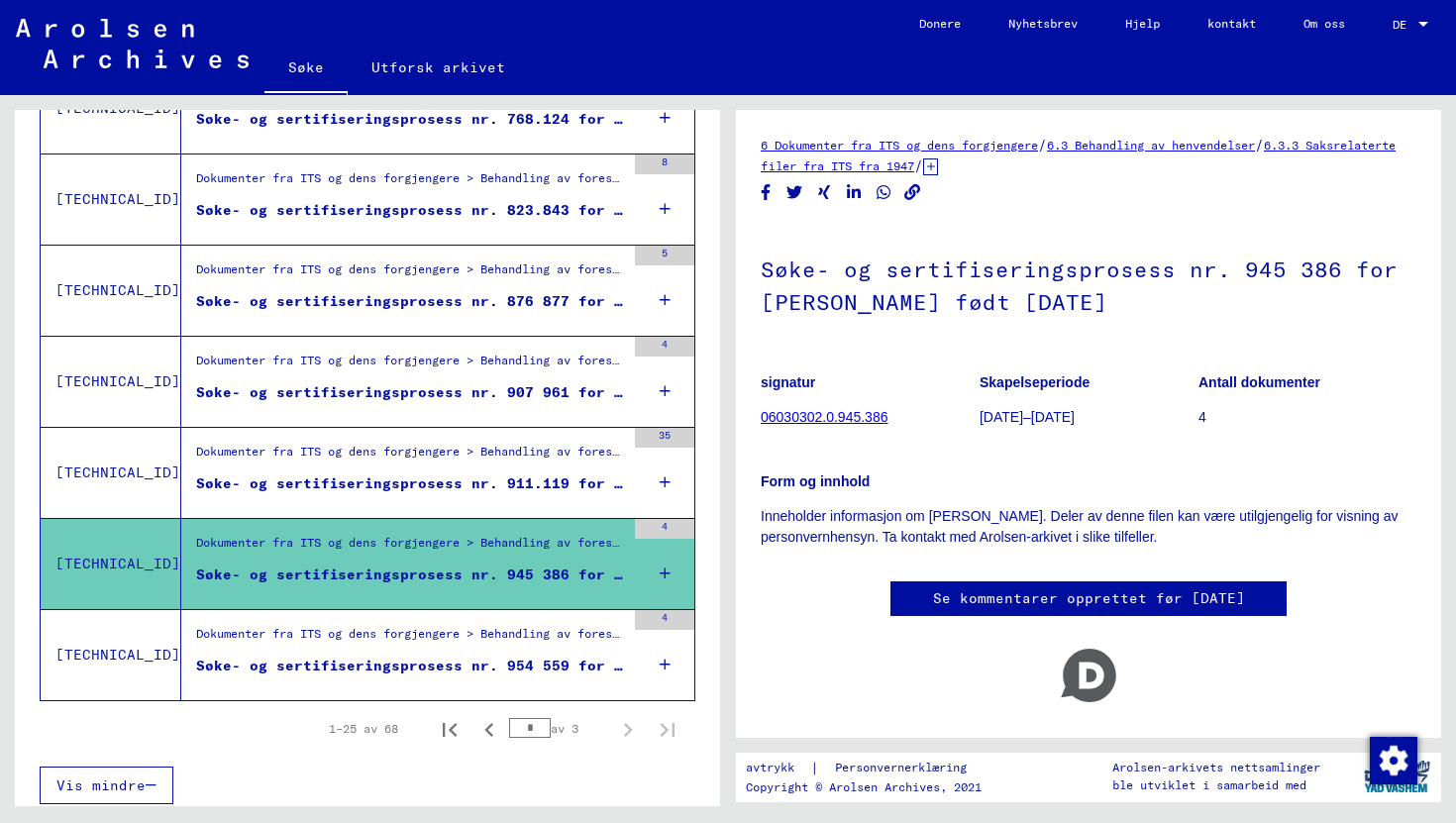 click on "Dokumenter fra ITS og dens forgjengere > Behandling av forespørsler > Saksrelaterte filer fra ITS fra 1947 og utover > T/D-saksinnlevering > Søke- og sertifiseringsprosesser med (T/D)-numre fra 750 000 til 999 999 > Søke- og sertifiseringsprosesser med (T/D)-numre fra 954 500 til 954 999" at bounding box center [1196, 633] 